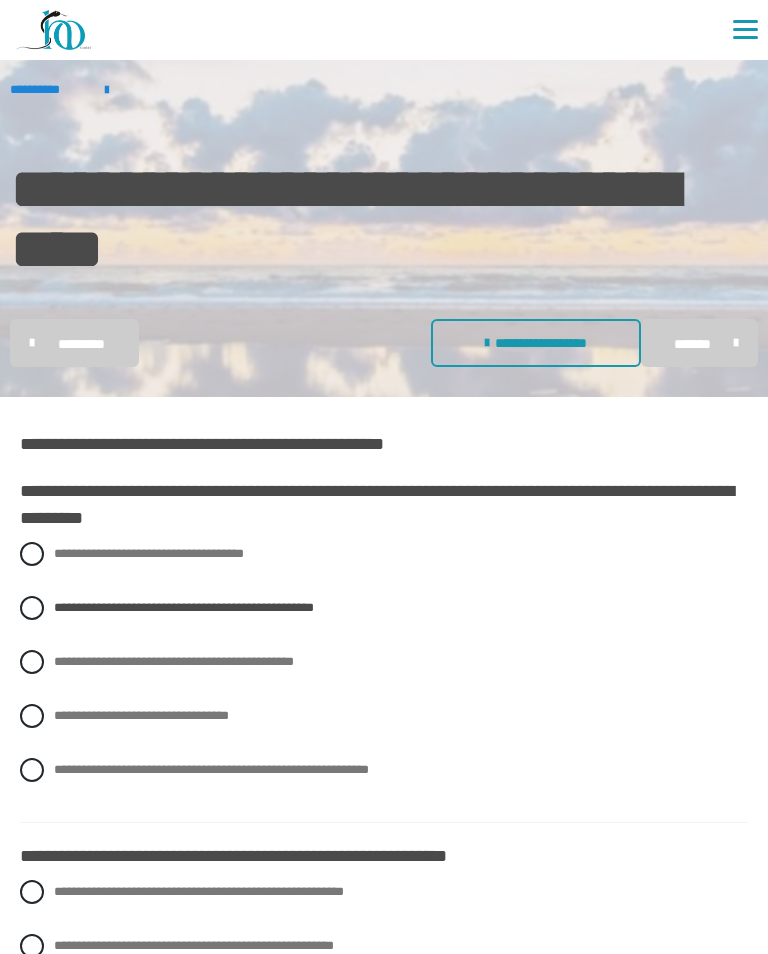 scroll, scrollTop: 204, scrollLeft: 0, axis: vertical 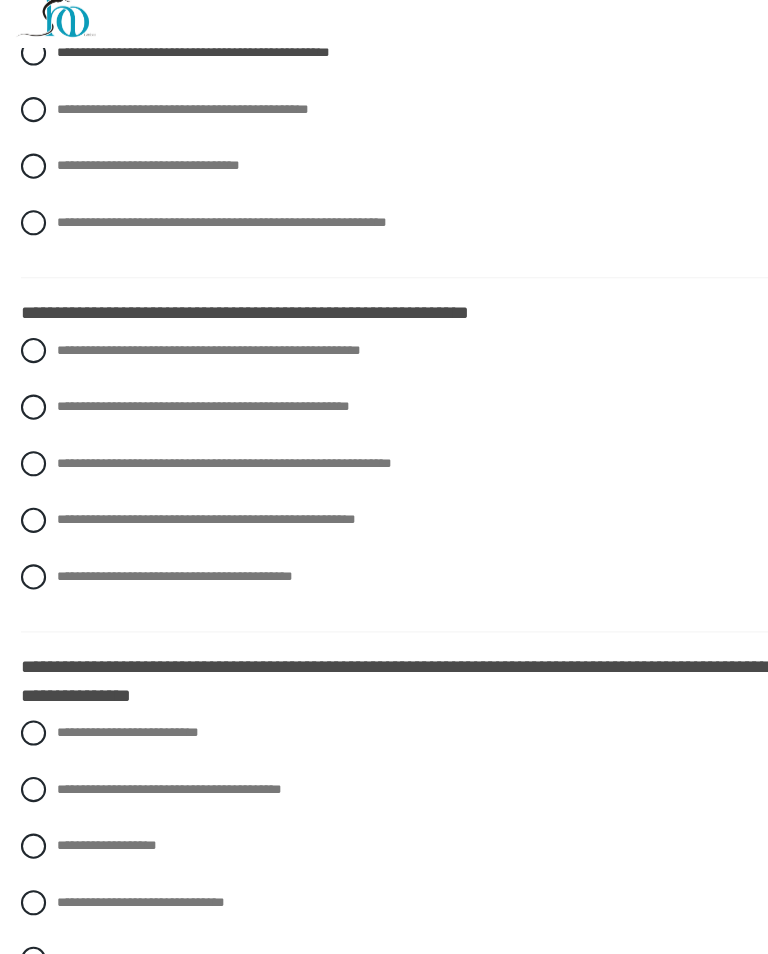 click at bounding box center (32, 403) 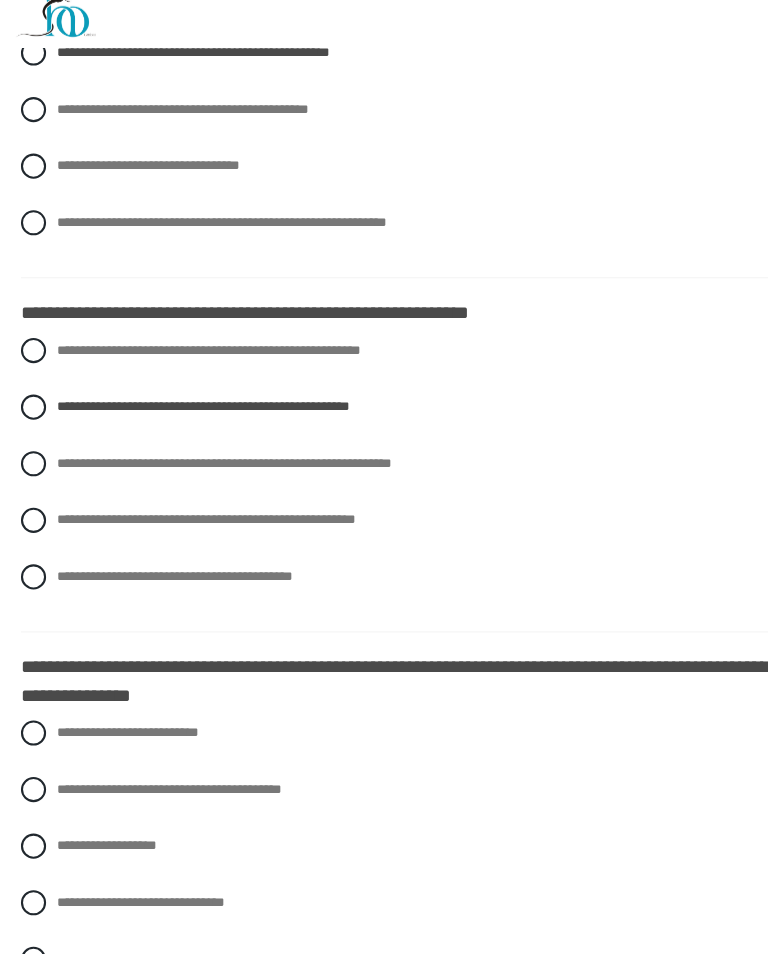 scroll, scrollTop: 544, scrollLeft: 0, axis: vertical 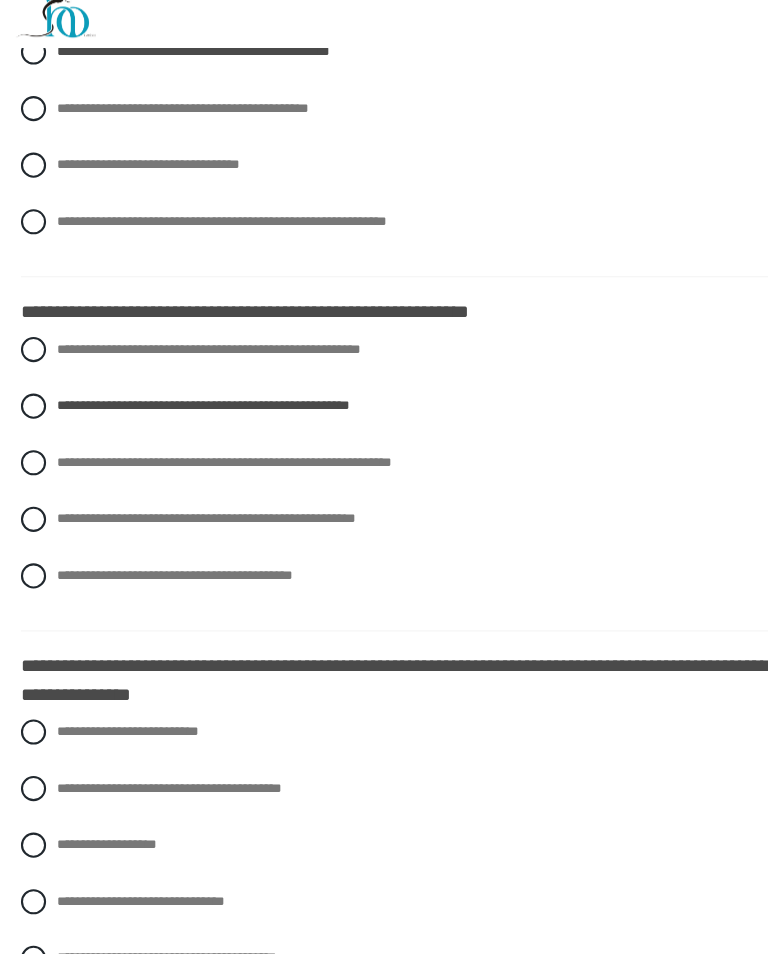 click on "**********" at bounding box center (384, 1717) 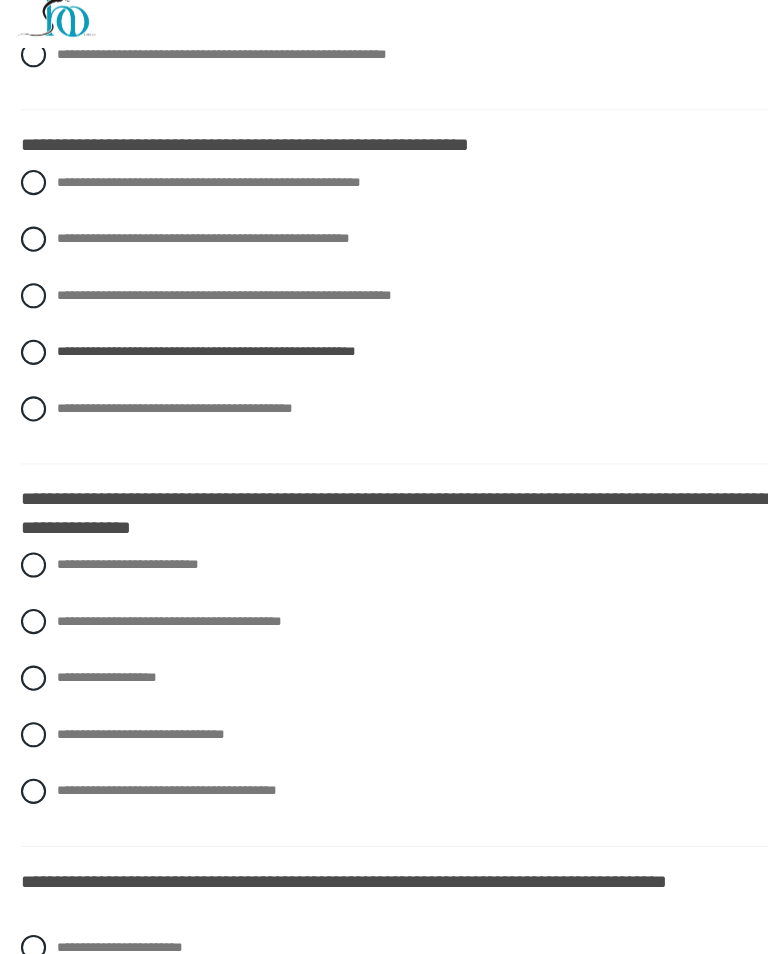 scroll, scrollTop: 704, scrollLeft: 0, axis: vertical 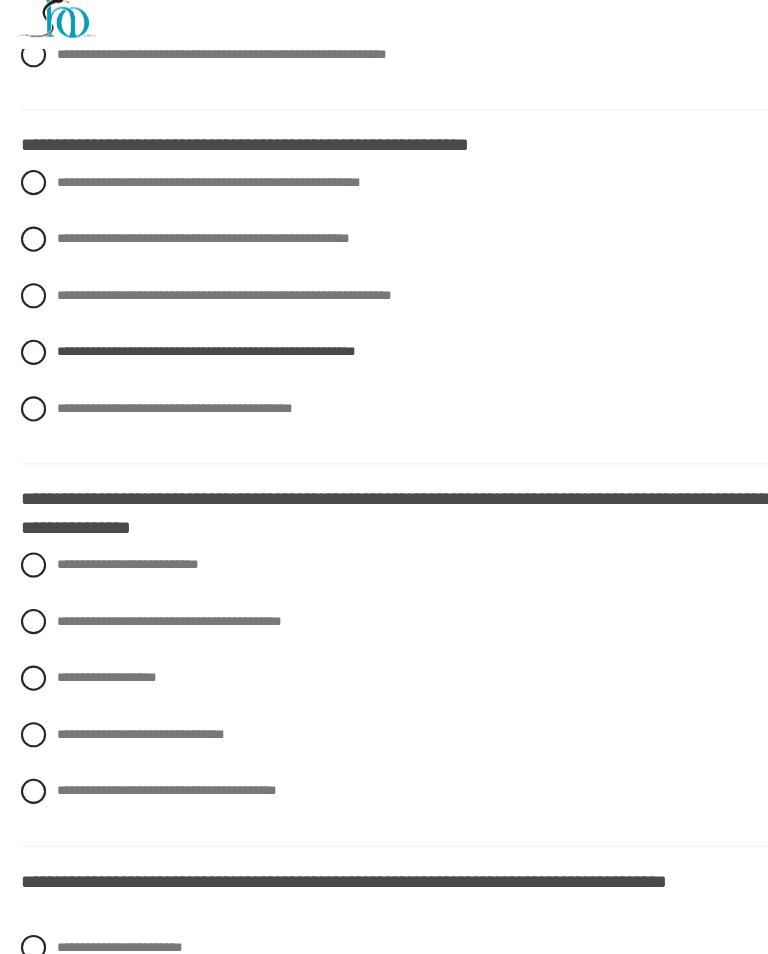 click at bounding box center [32, 607] 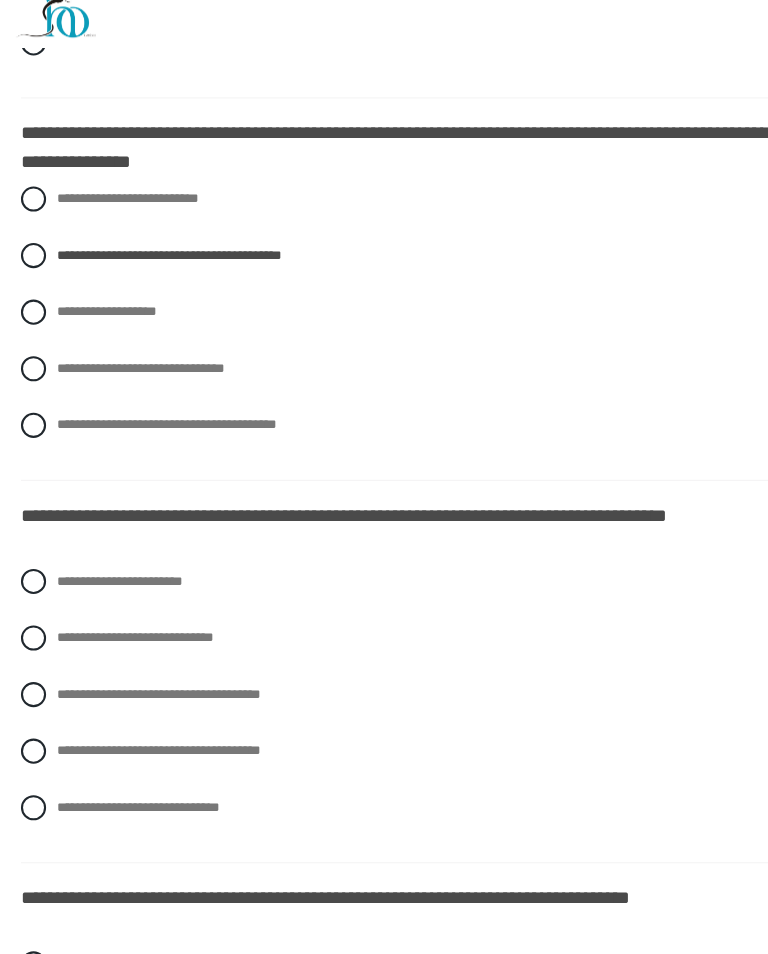 scroll, scrollTop: 1056, scrollLeft: 0, axis: vertical 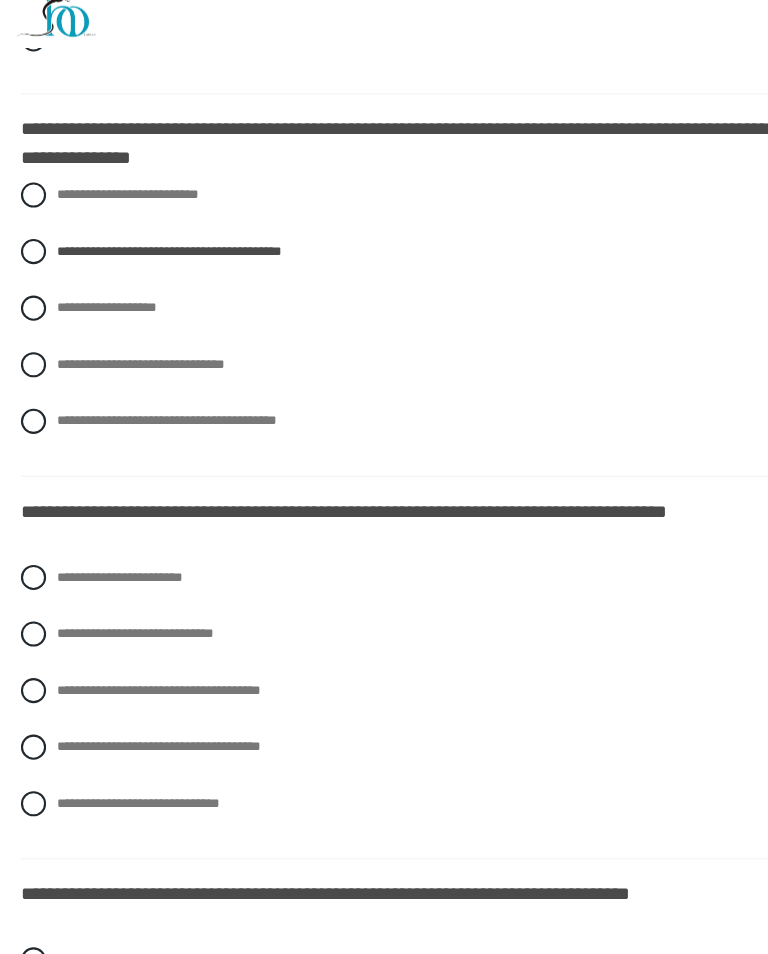 click at bounding box center [32, 674] 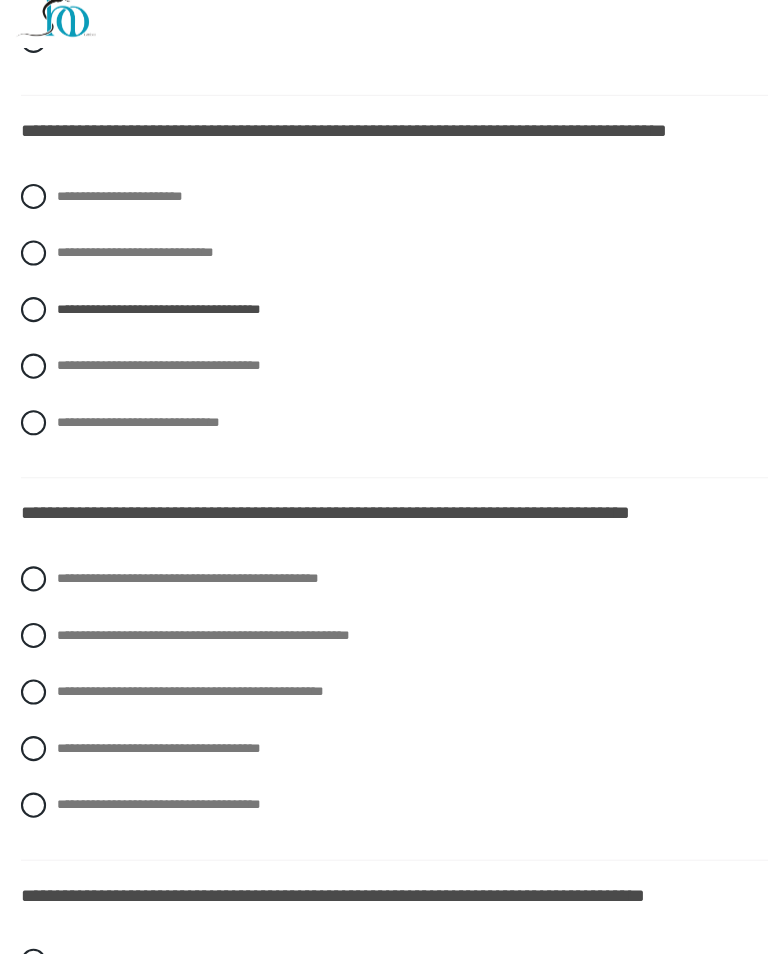 scroll, scrollTop: 1425, scrollLeft: 0, axis: vertical 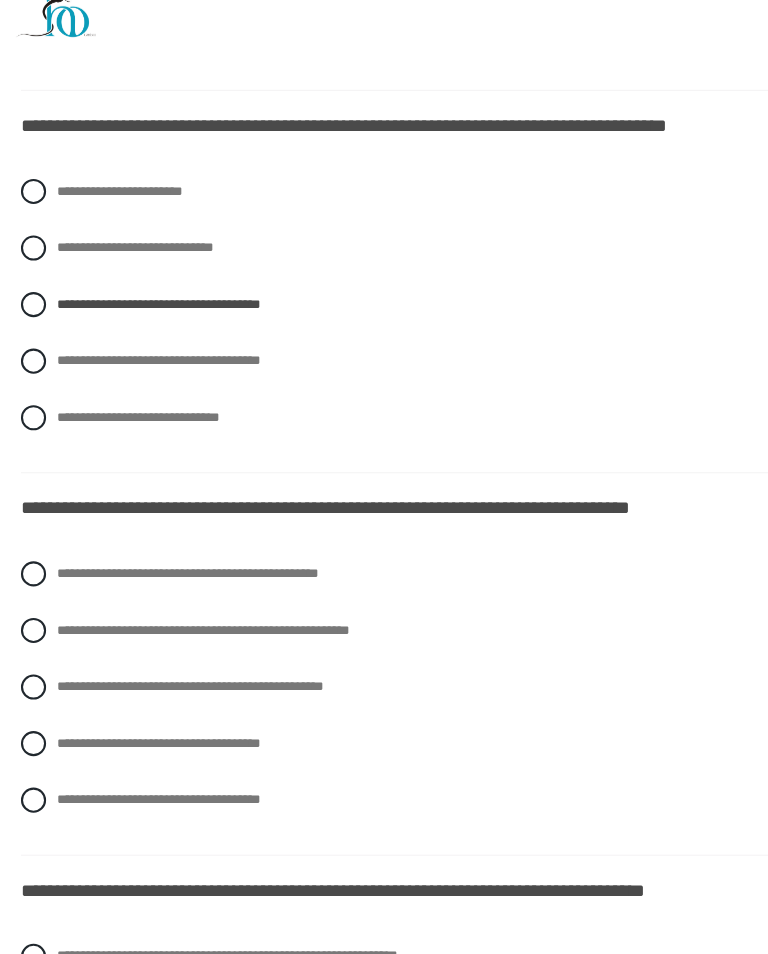 click on "**********" at bounding box center (384, 836) 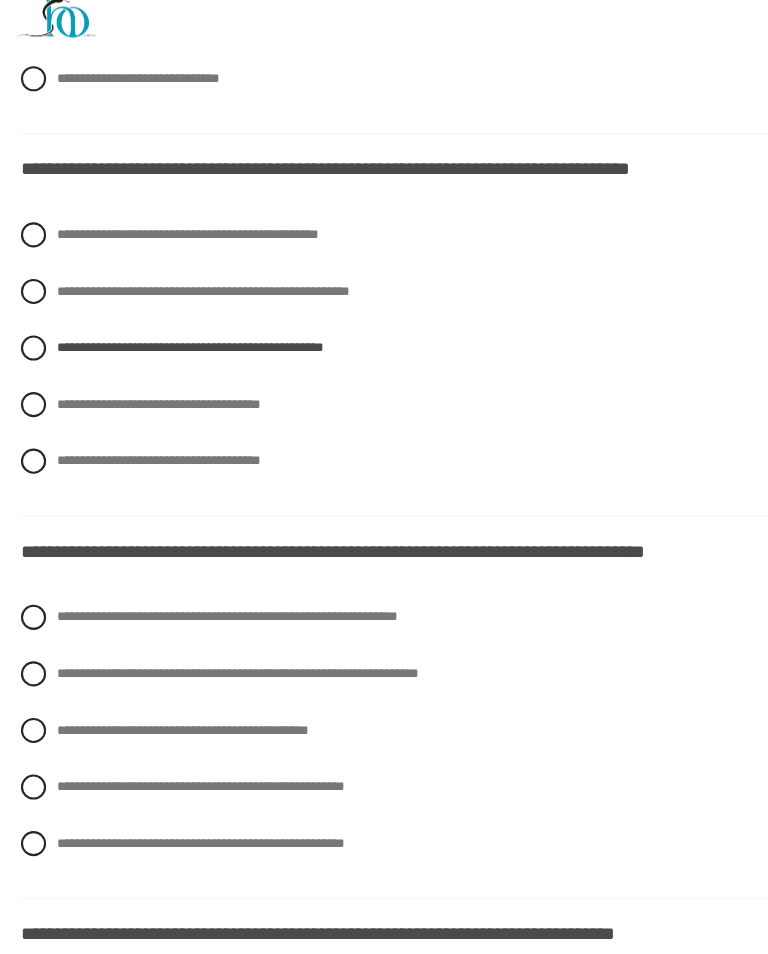 scroll, scrollTop: 1798, scrollLeft: 0, axis: vertical 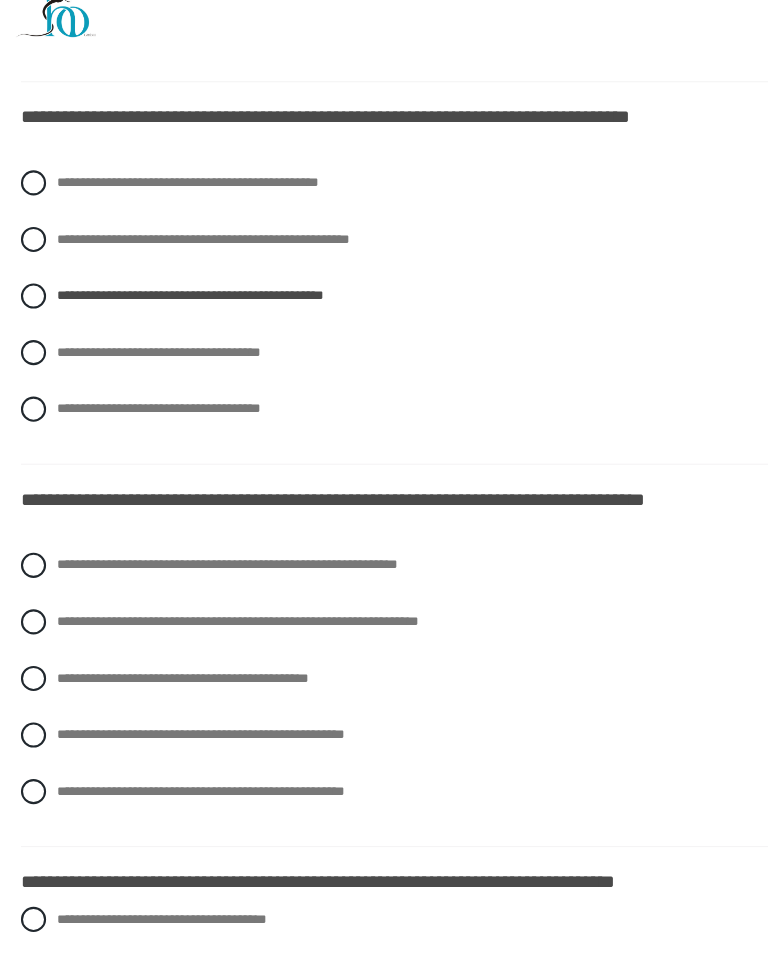 click at bounding box center [32, 554] 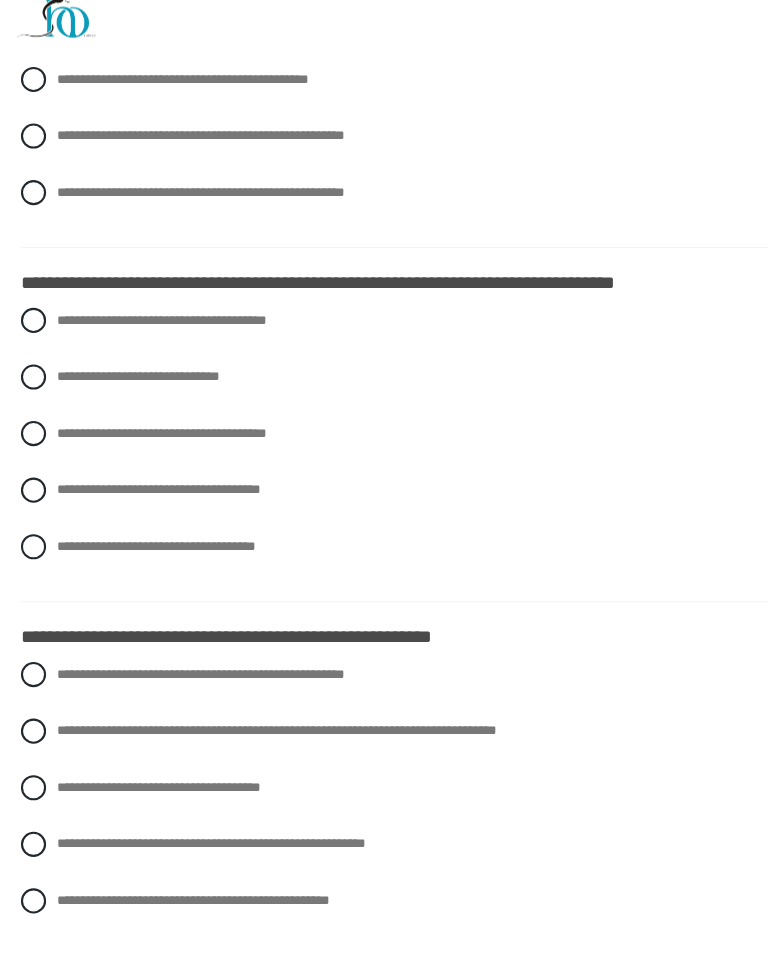 scroll, scrollTop: 2380, scrollLeft: 0, axis: vertical 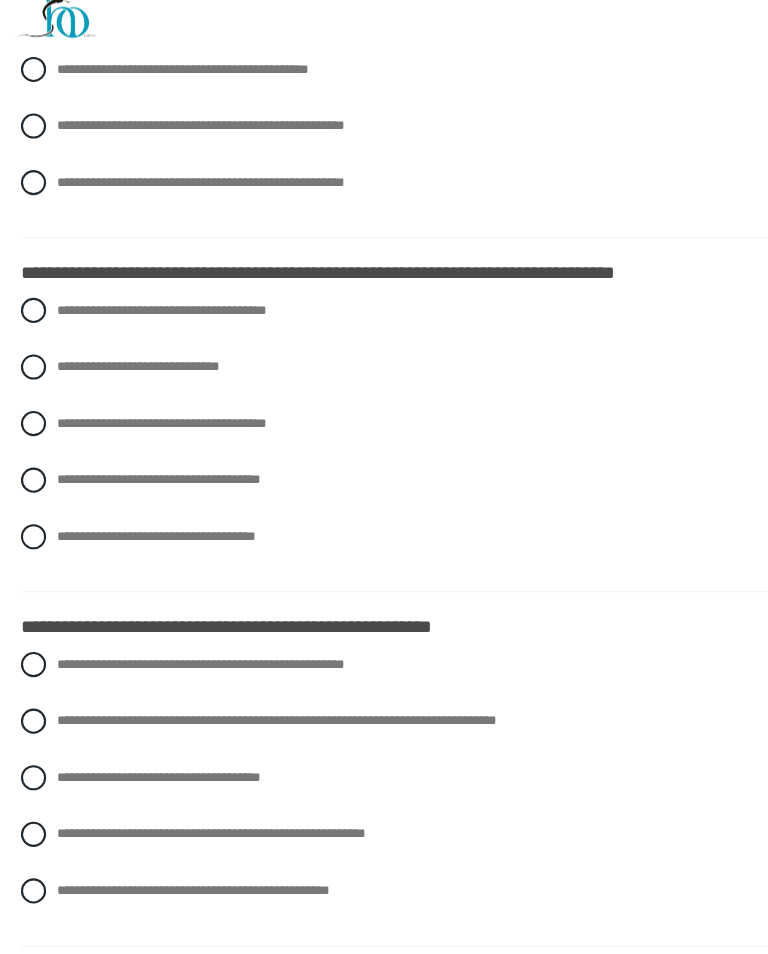 click at bounding box center (32, 364) 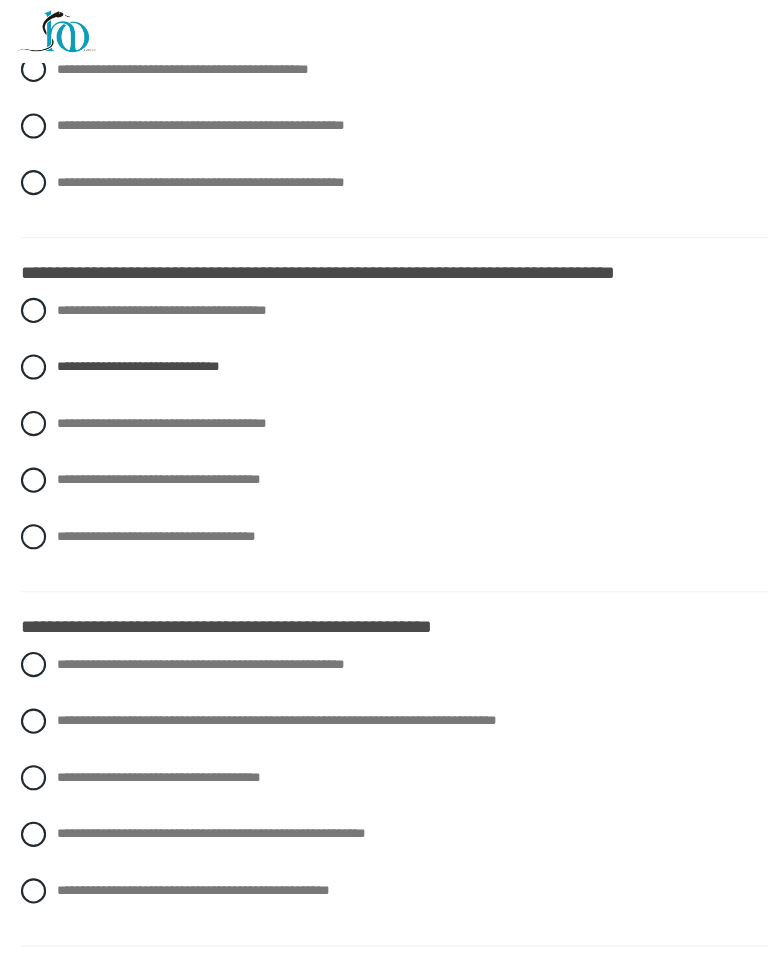 scroll, scrollTop: 2380, scrollLeft: 0, axis: vertical 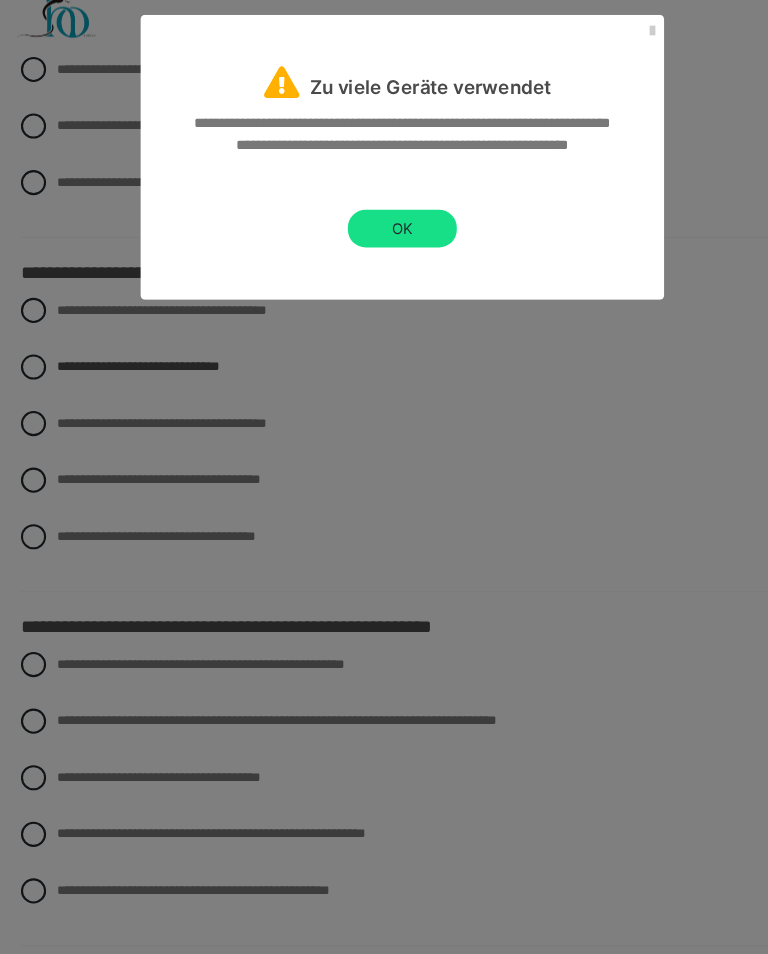 click on "**********" at bounding box center [384, 477] 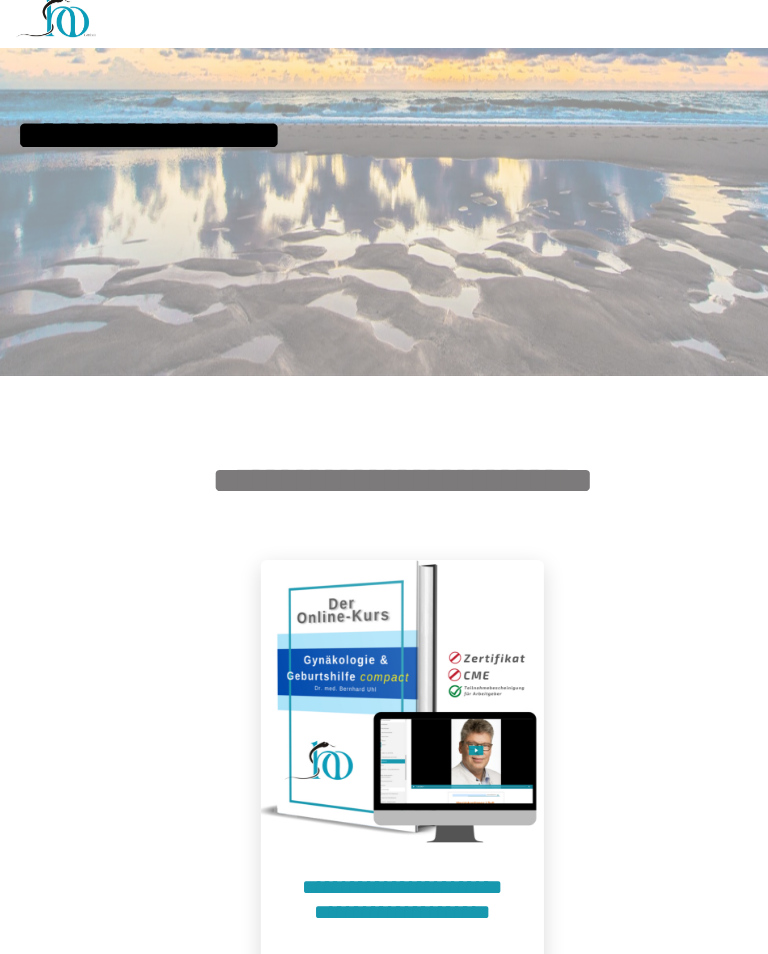 scroll, scrollTop: 268, scrollLeft: 0, axis: vertical 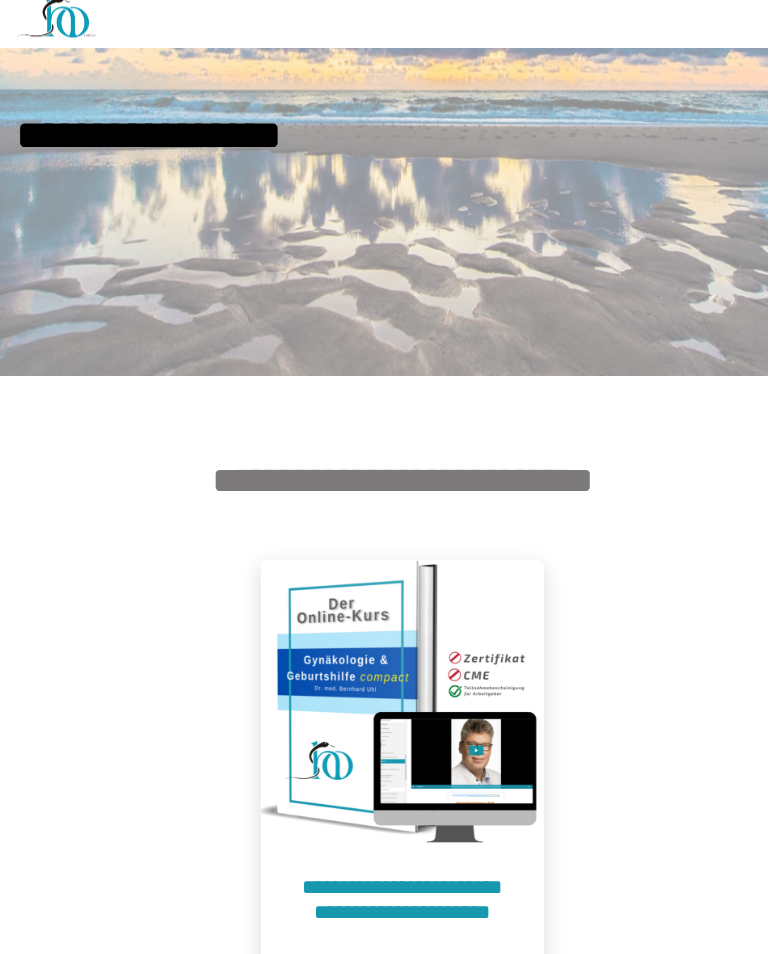 click at bounding box center (384, 683) 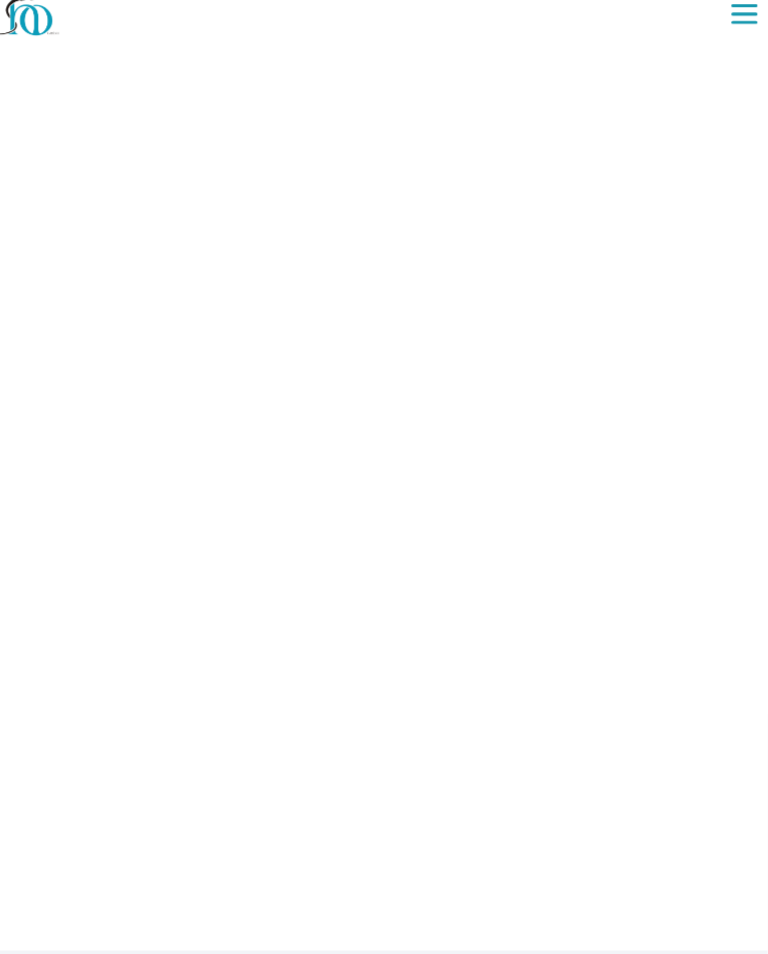scroll, scrollTop: 0, scrollLeft: 0, axis: both 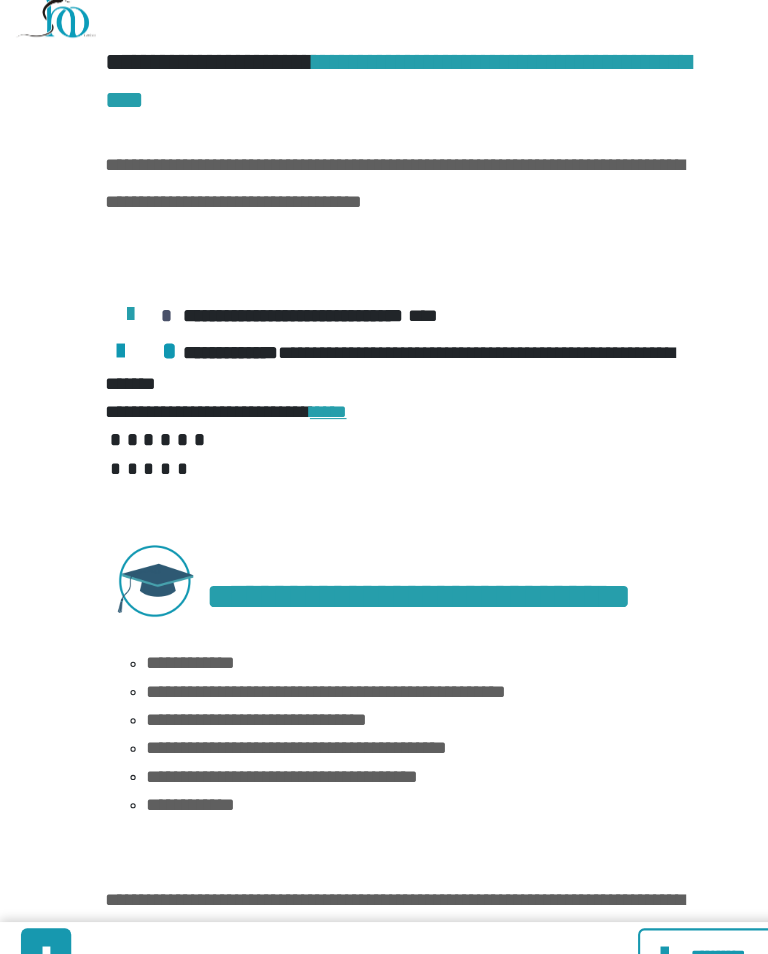 click at bounding box center (637, 924) 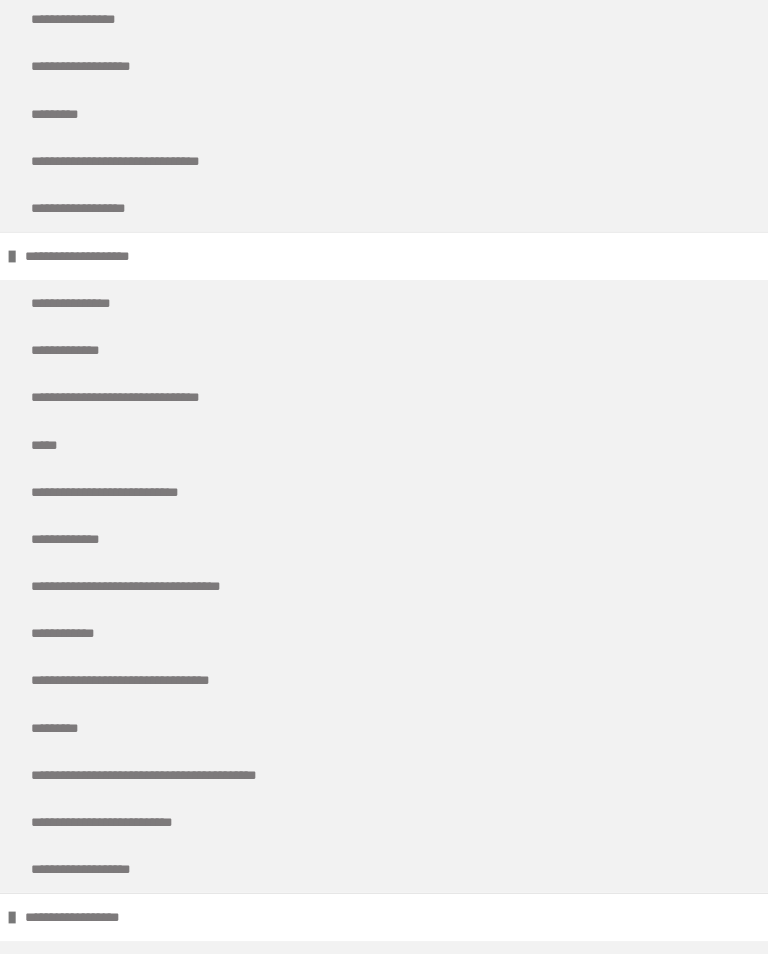 scroll, scrollTop: 1185, scrollLeft: 0, axis: vertical 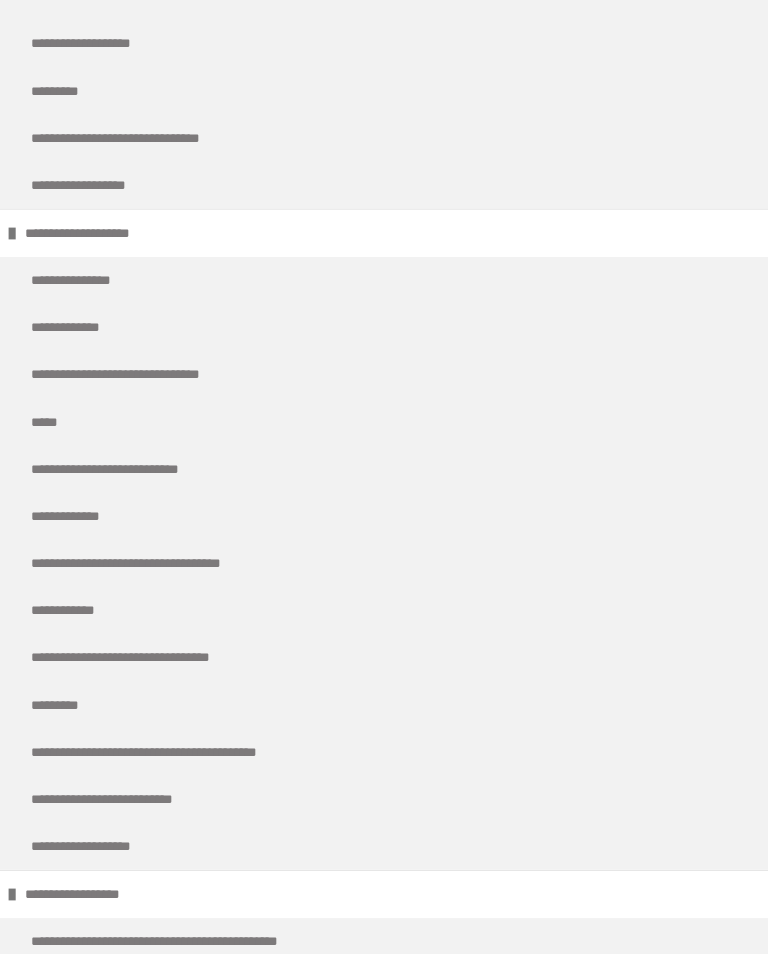 click on "**********" at bounding box center (153, 641) 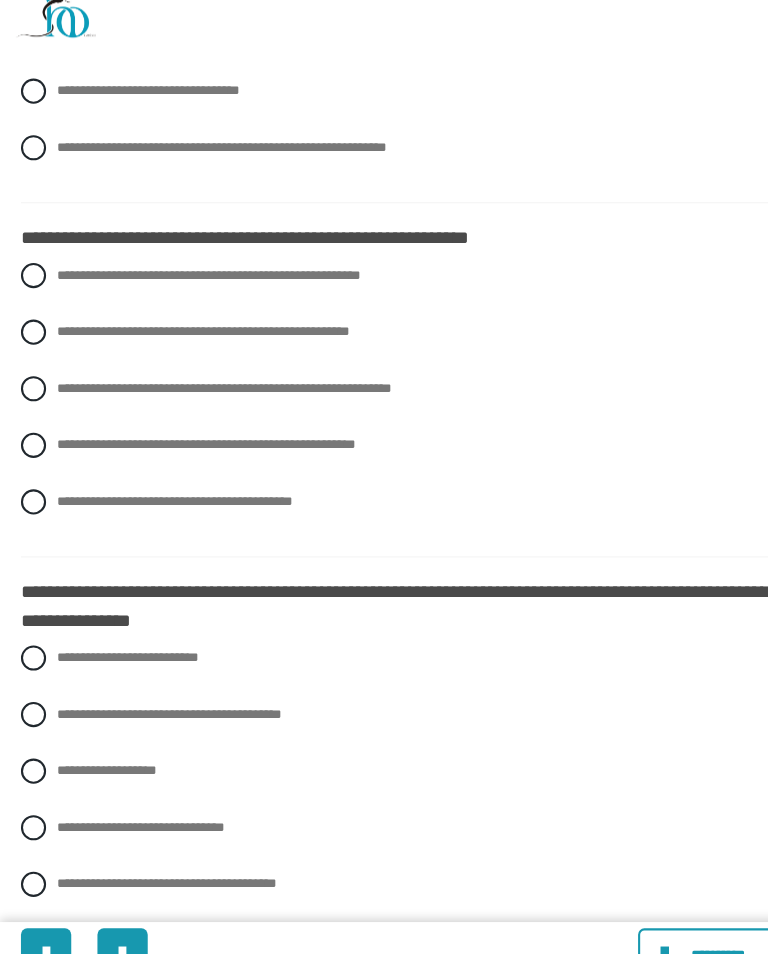 scroll, scrollTop: 0, scrollLeft: 0, axis: both 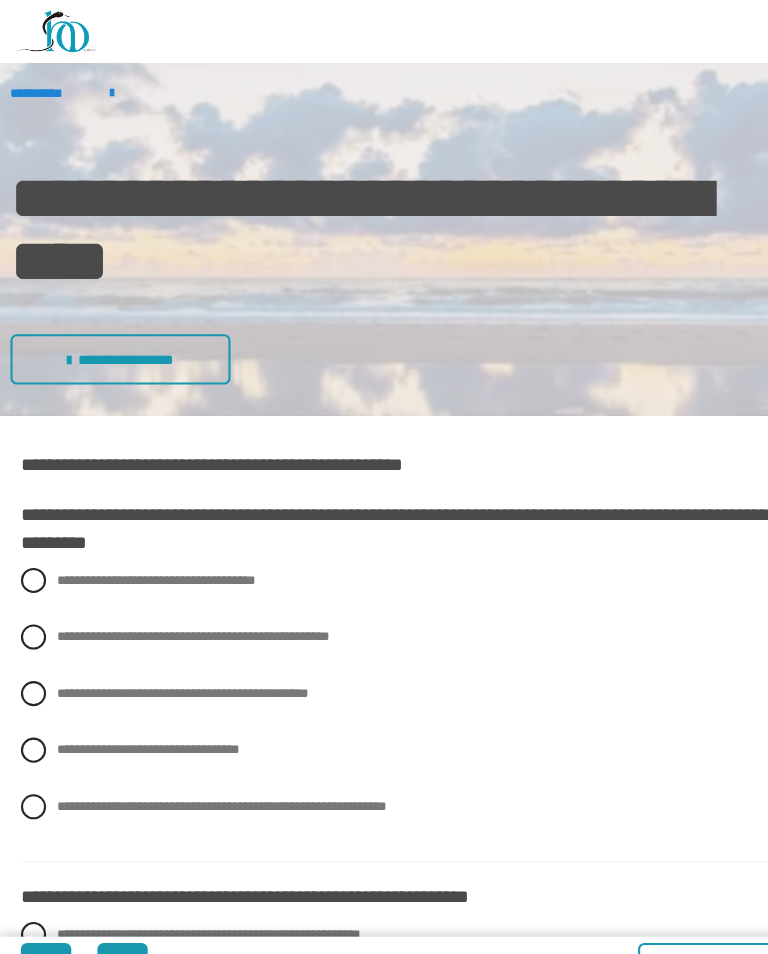 click at bounding box center [32, 608] 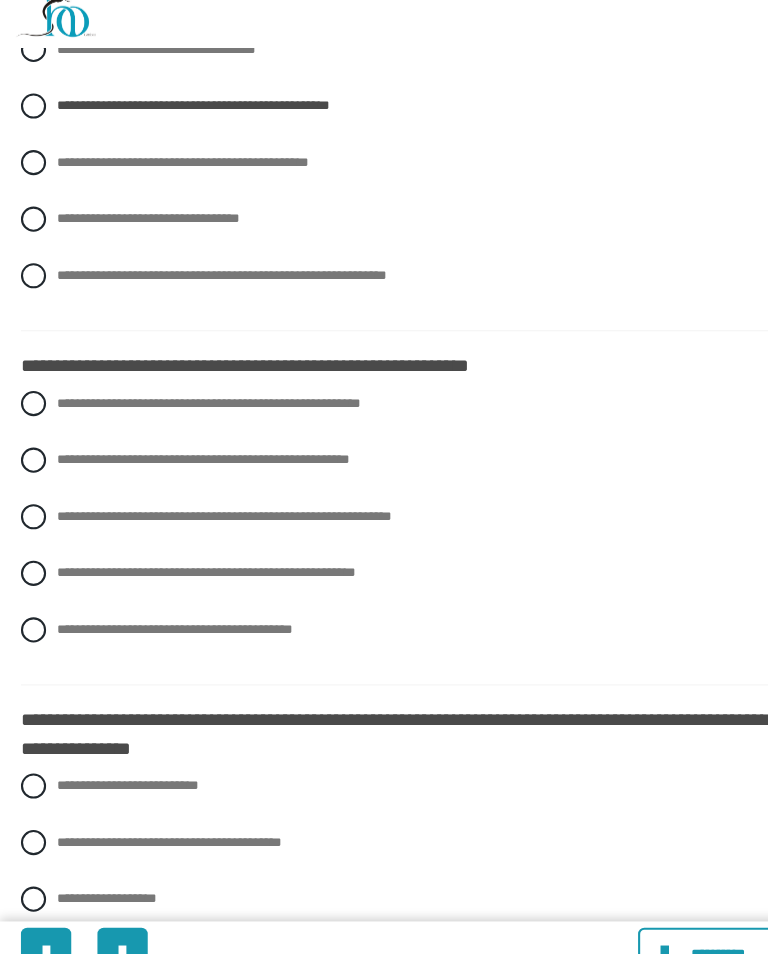 scroll, scrollTop: 493, scrollLeft: 0, axis: vertical 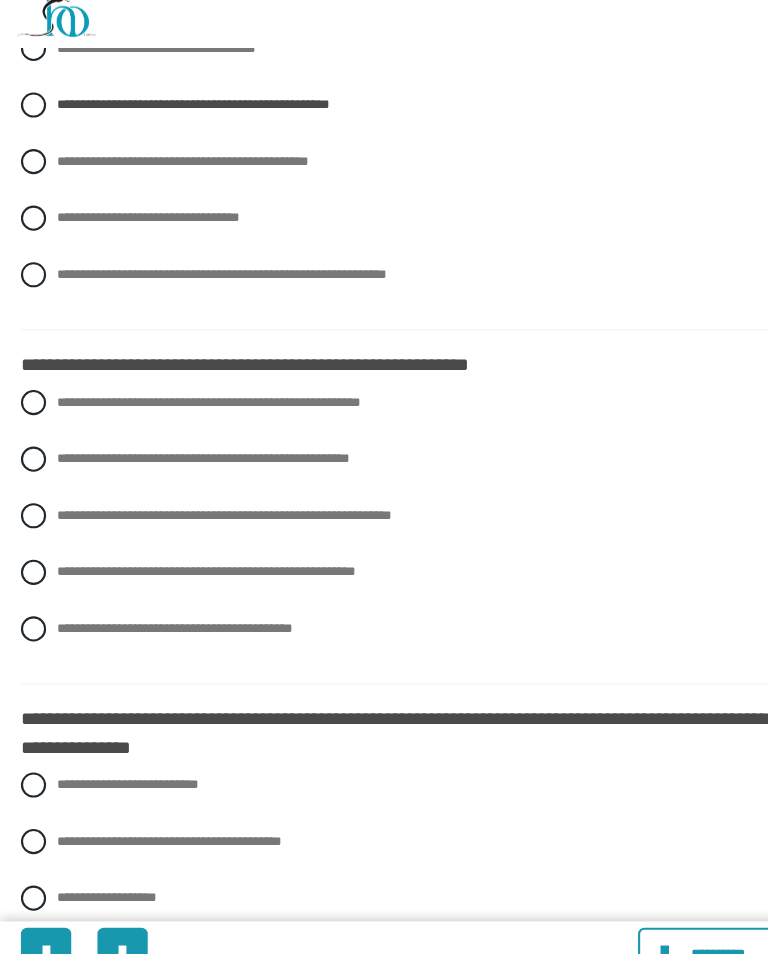 click at bounding box center [32, 561] 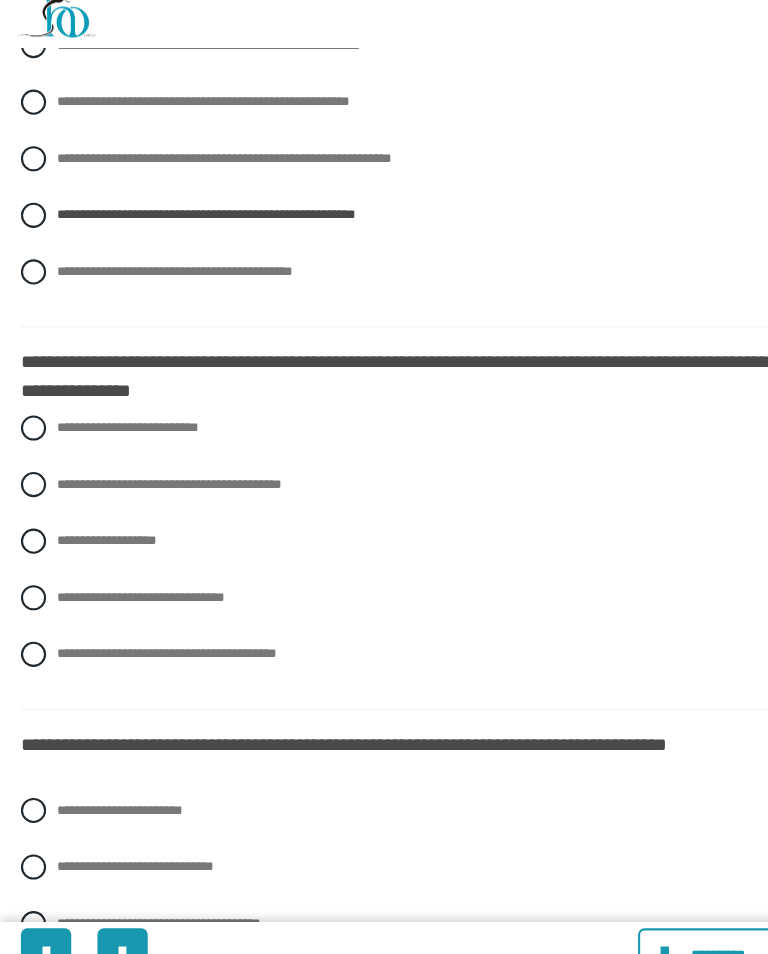 scroll, scrollTop: 838, scrollLeft: 0, axis: vertical 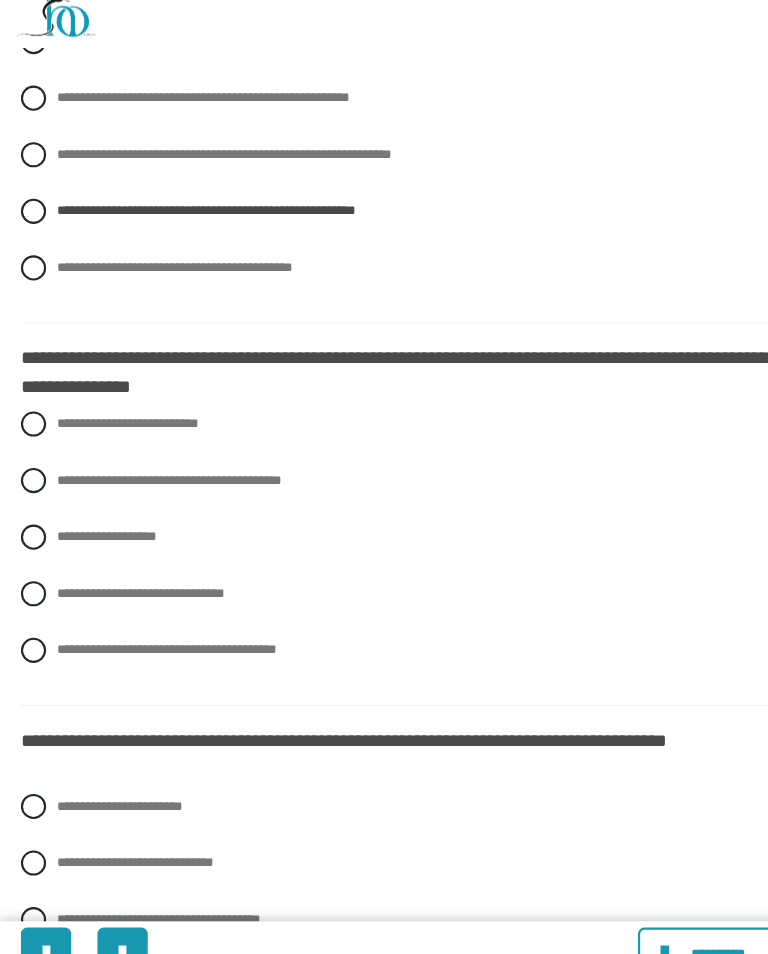 click at bounding box center [32, 473] 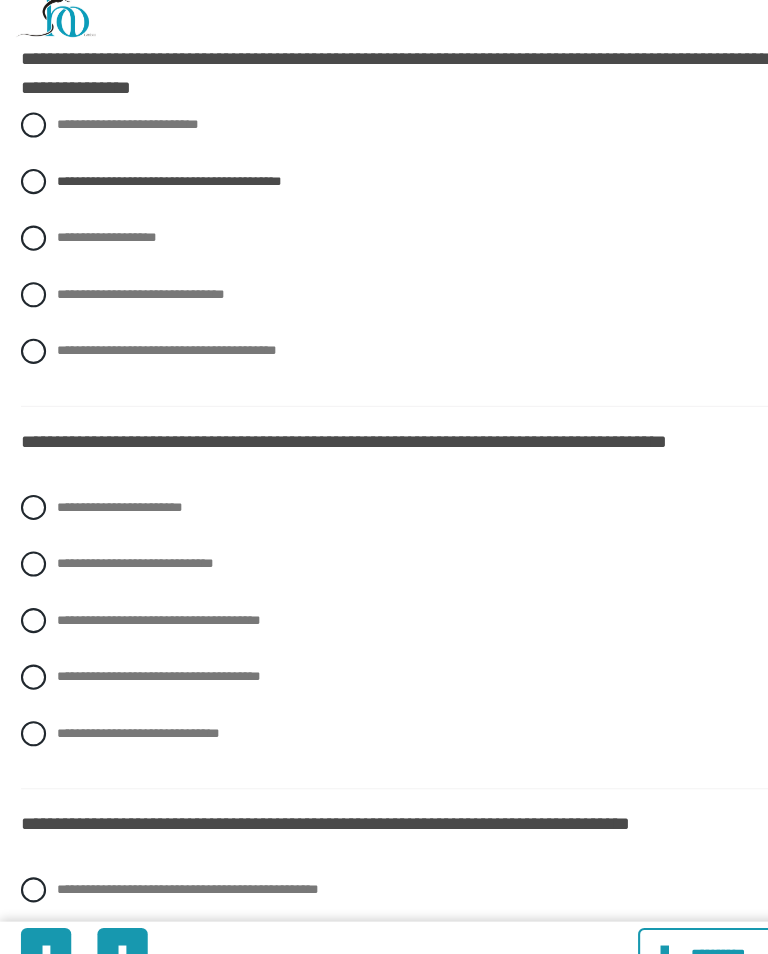scroll, scrollTop: 1125, scrollLeft: 0, axis: vertical 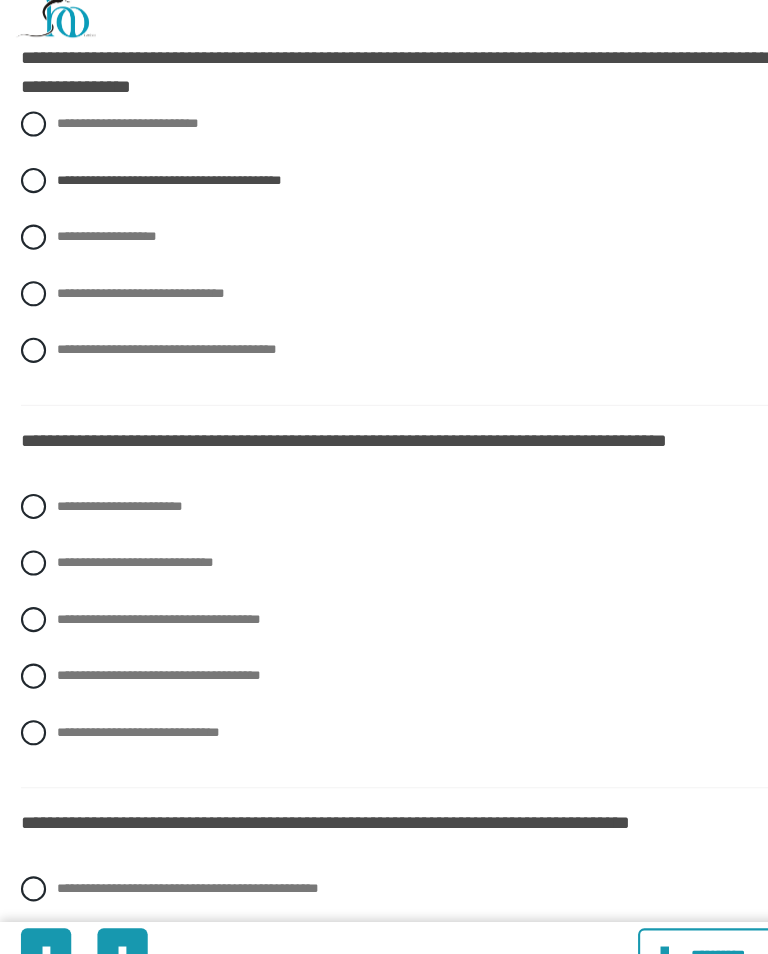 click at bounding box center [32, 605] 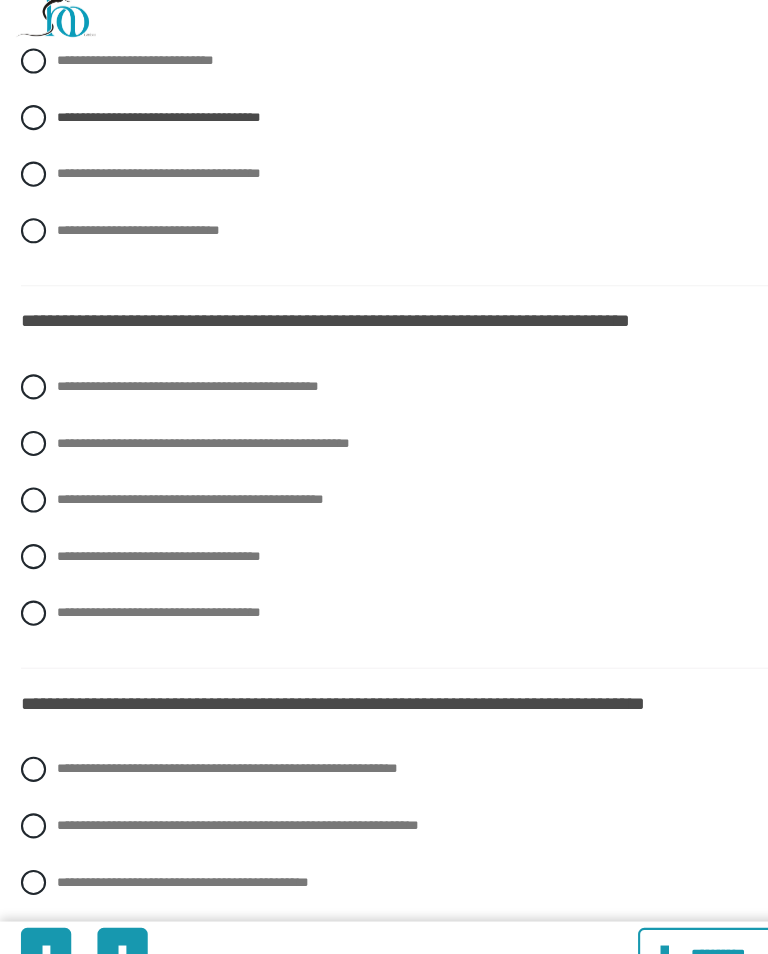 scroll, scrollTop: 1604, scrollLeft: 0, axis: vertical 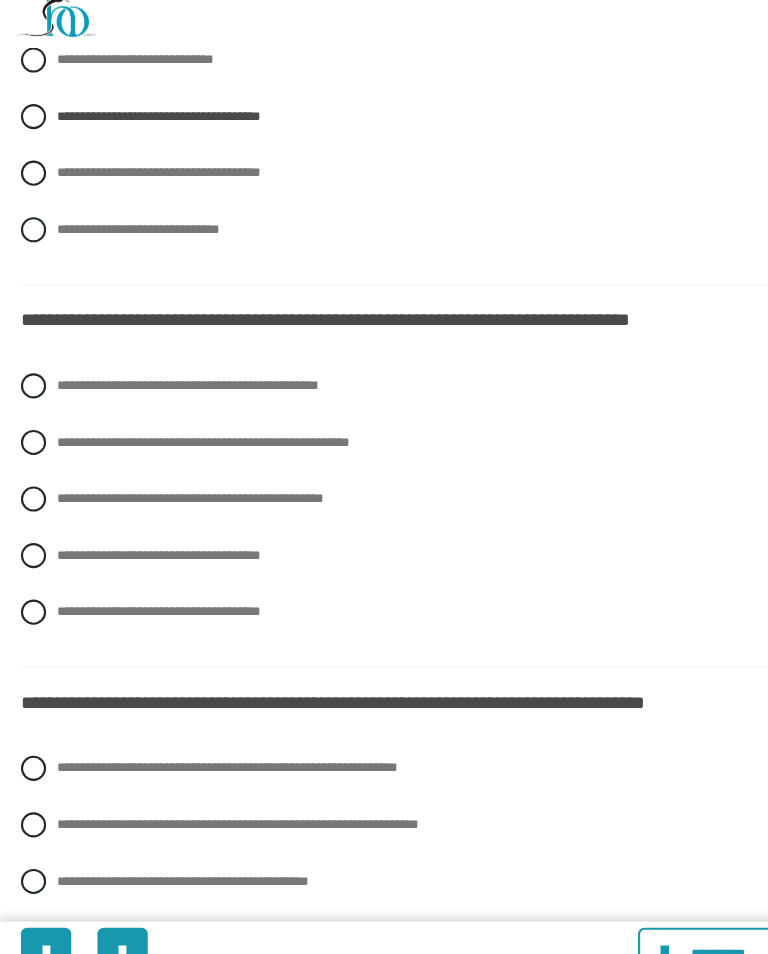 click at bounding box center [32, 491] 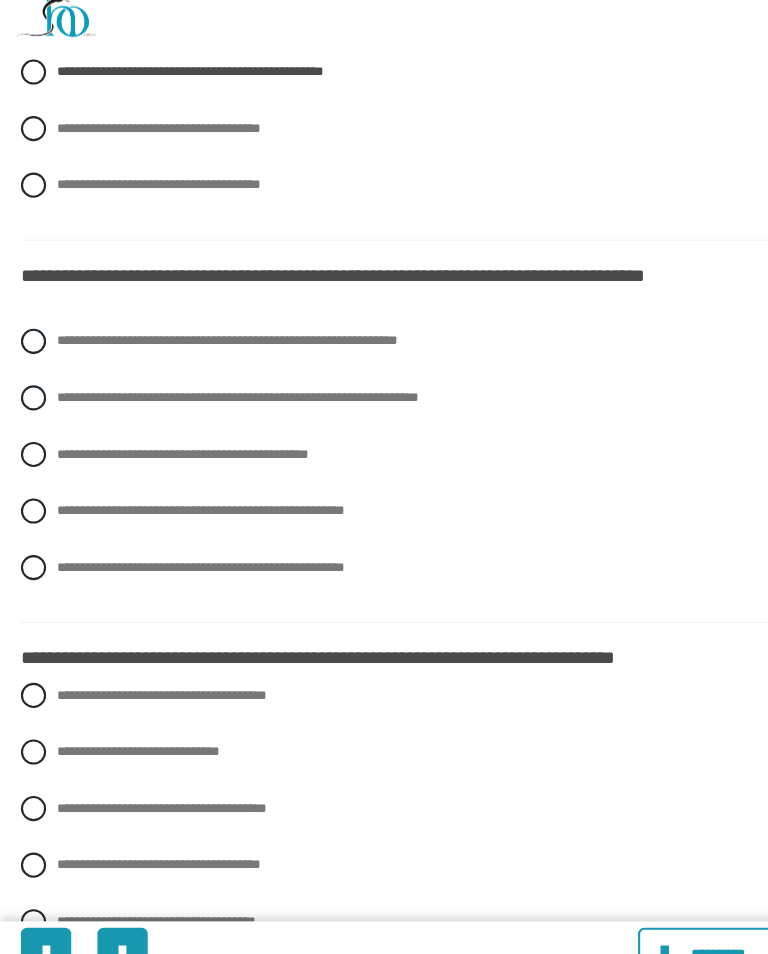 scroll, scrollTop: 2014, scrollLeft: 0, axis: vertical 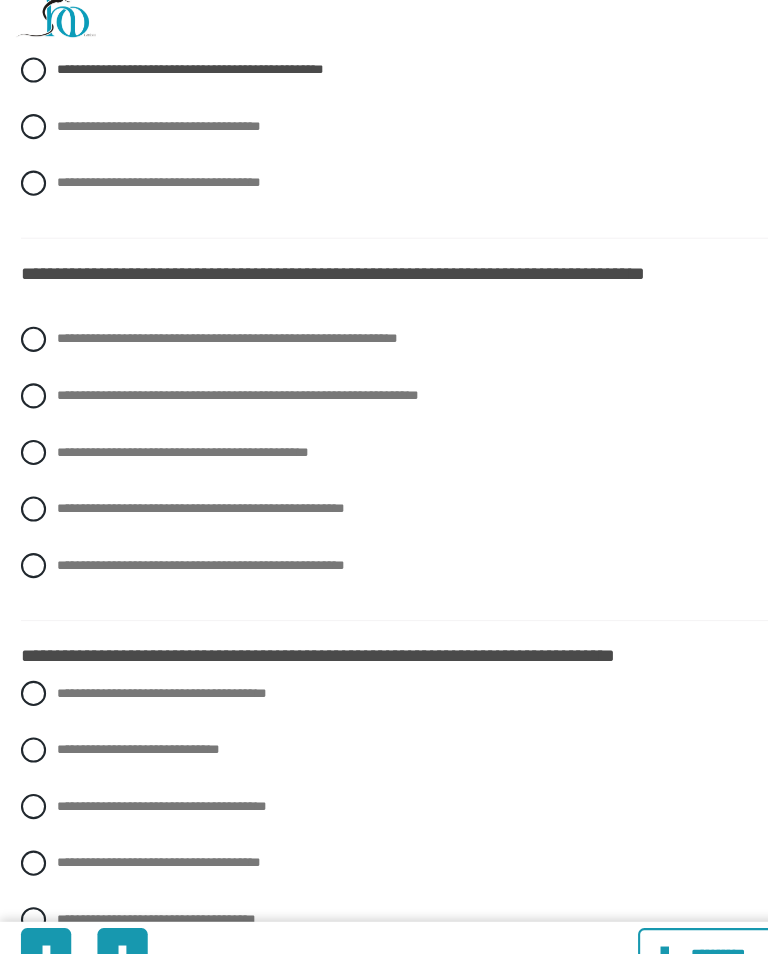 click at bounding box center [32, 338] 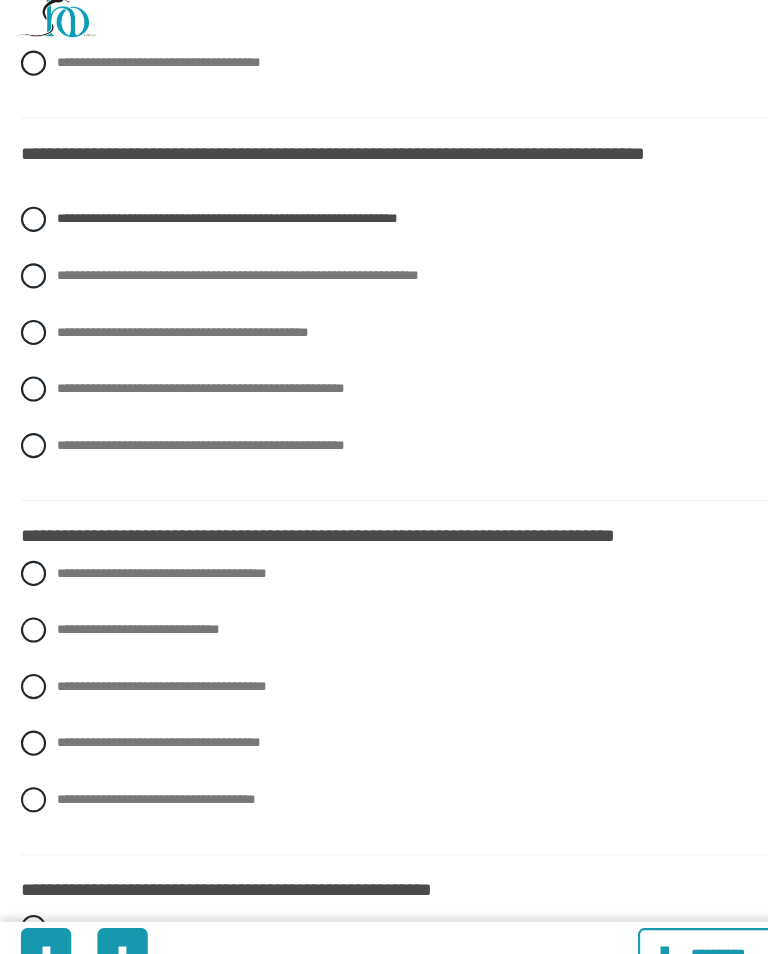 scroll, scrollTop: 2150, scrollLeft: 0, axis: vertical 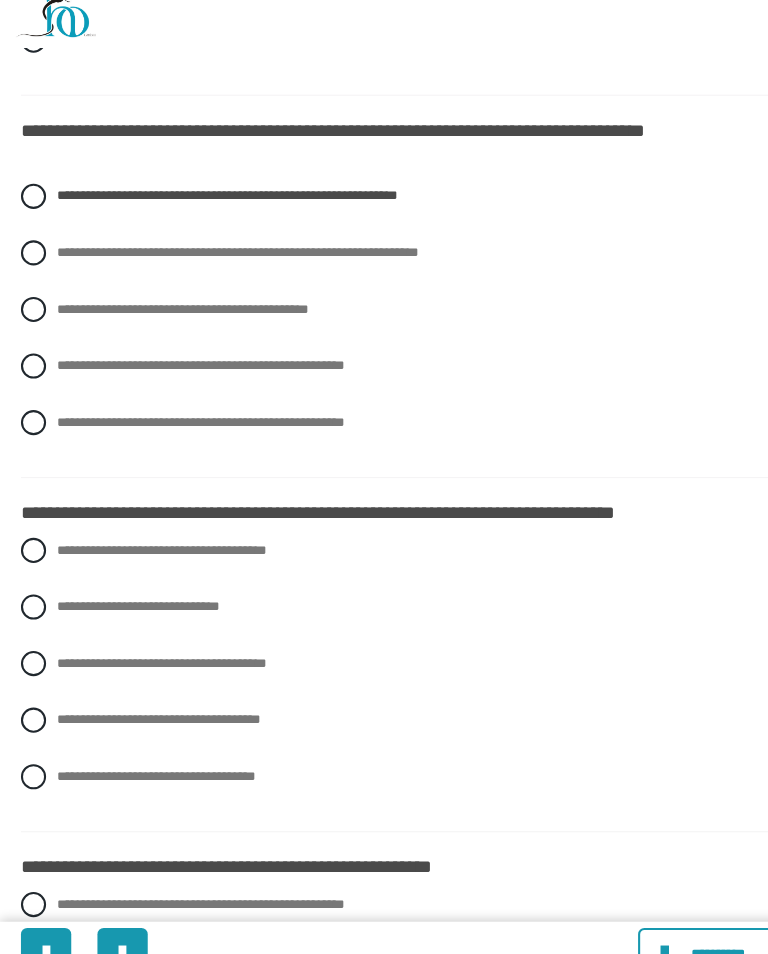 click on "**********" at bounding box center (384, 648) 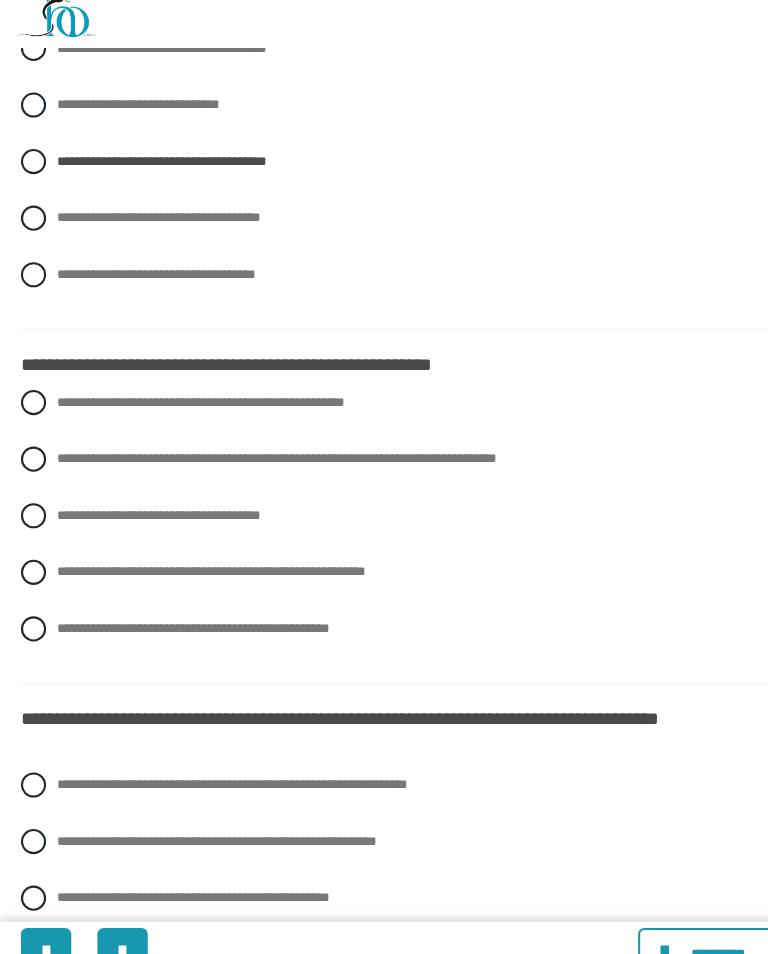 scroll, scrollTop: 2633, scrollLeft: 0, axis: vertical 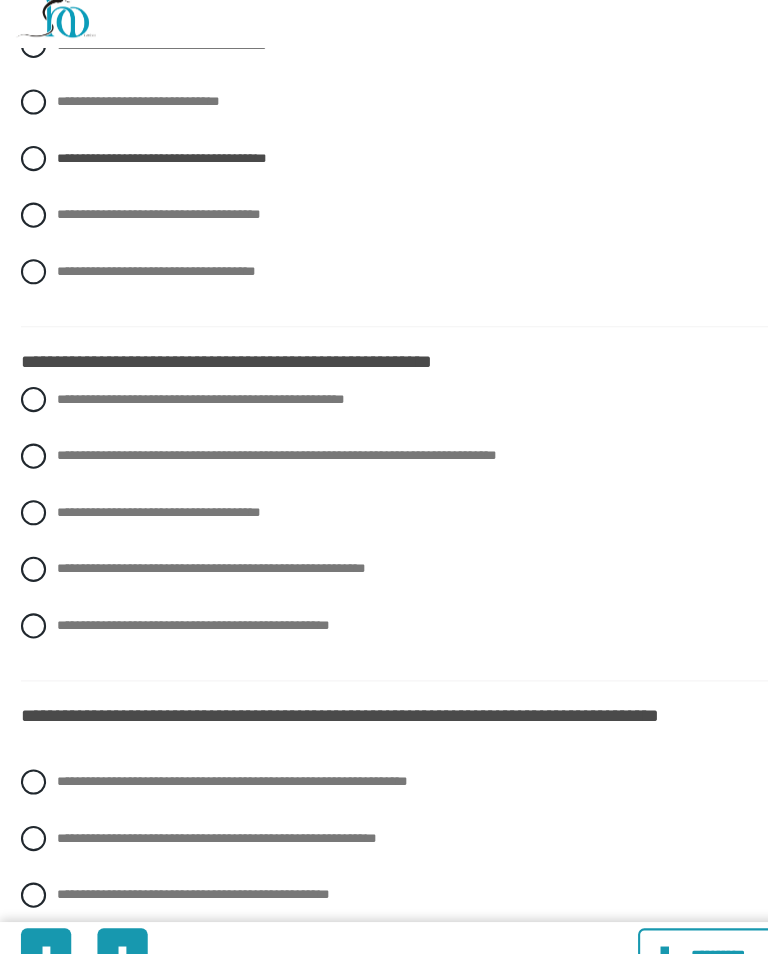 click at bounding box center (32, 557) 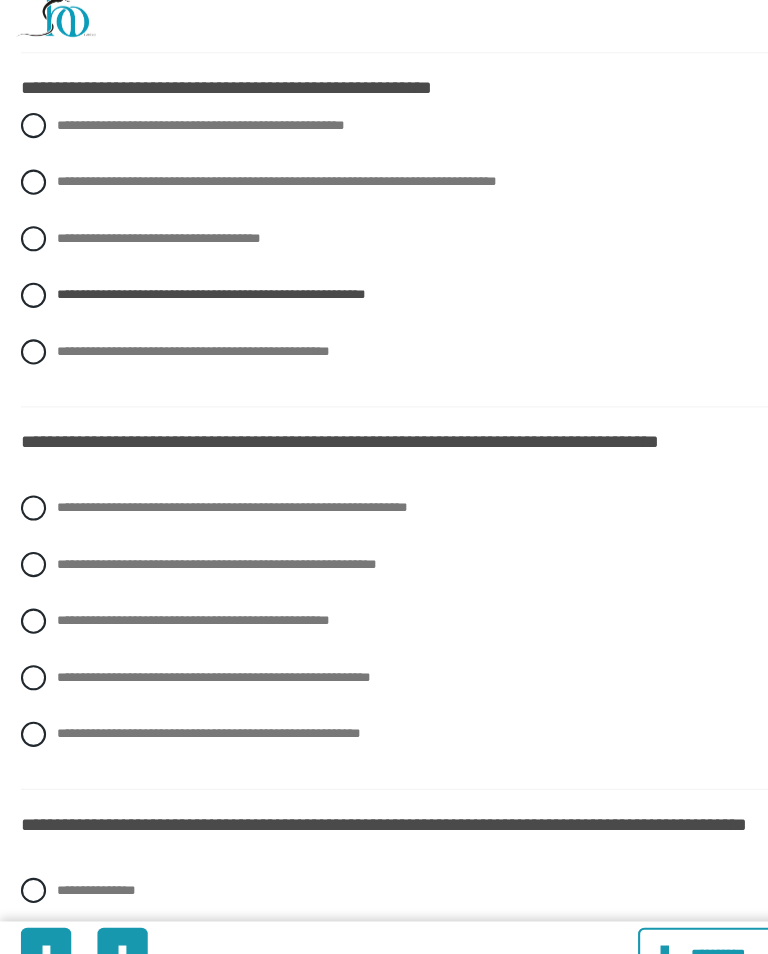 scroll, scrollTop: 2895, scrollLeft: 0, axis: vertical 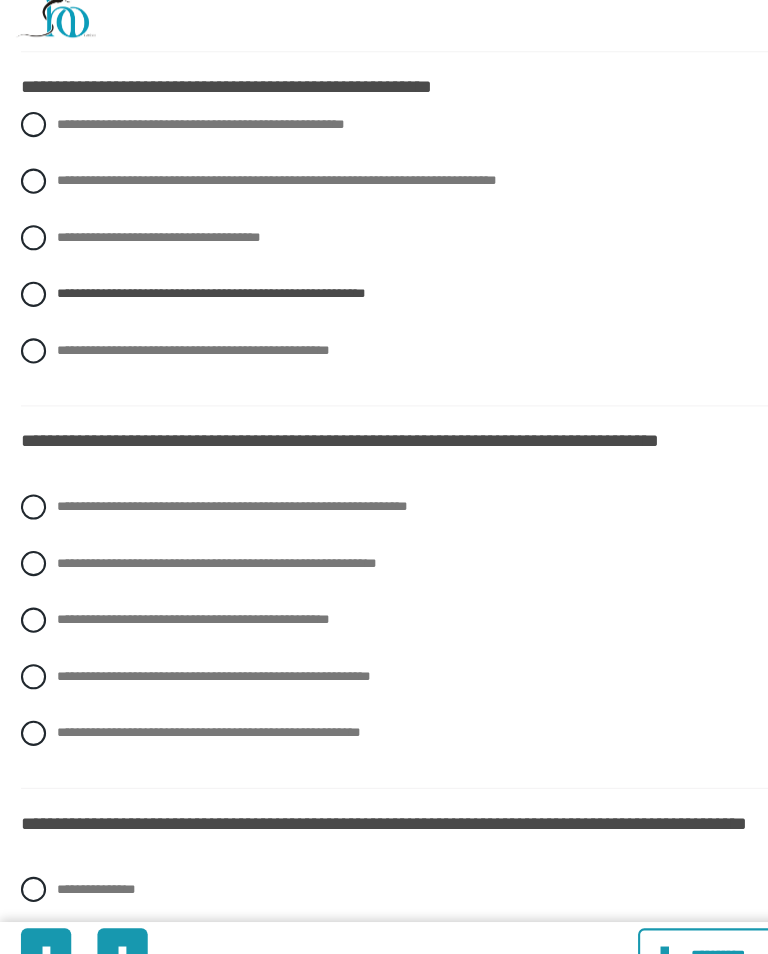 click at bounding box center [32, 498] 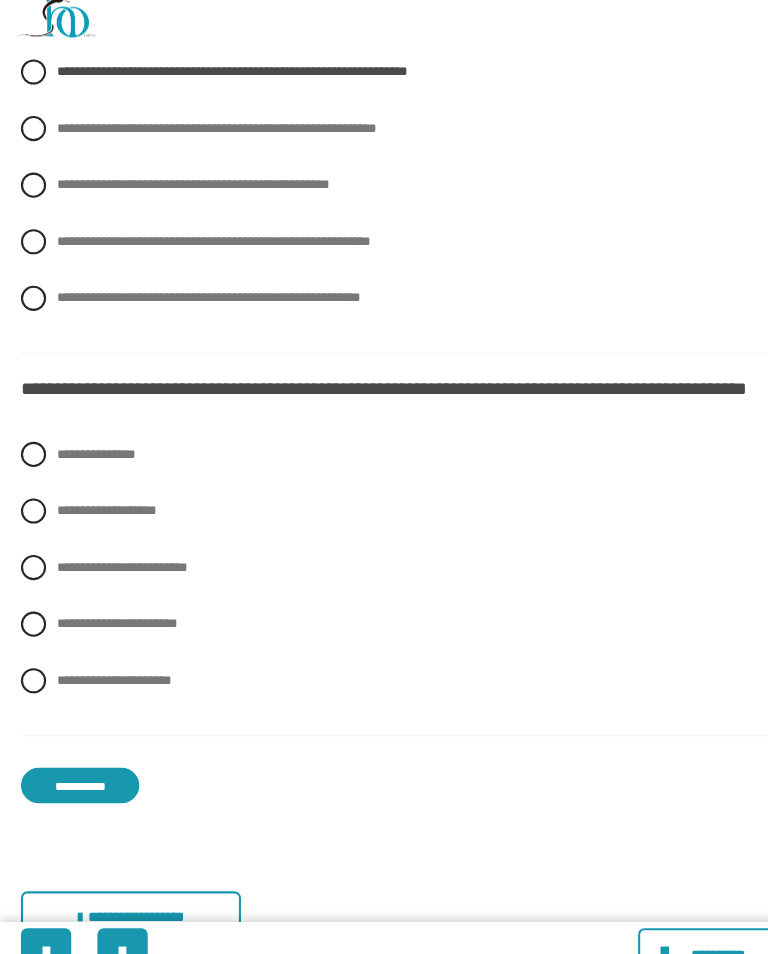 scroll, scrollTop: 3329, scrollLeft: 0, axis: vertical 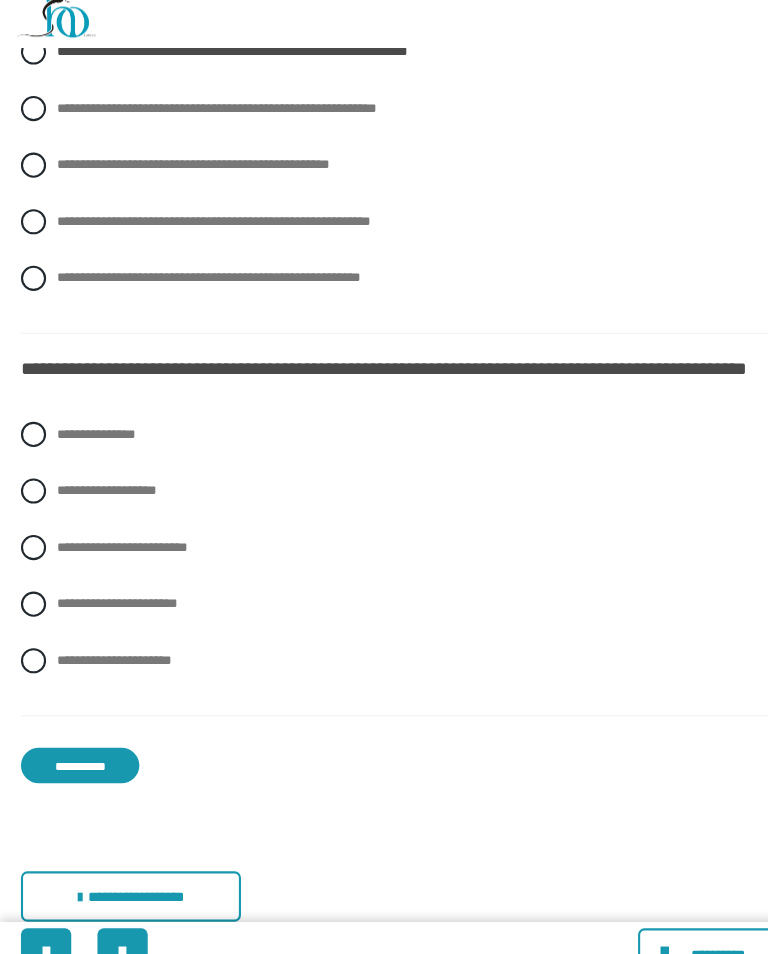 click at bounding box center (32, 537) 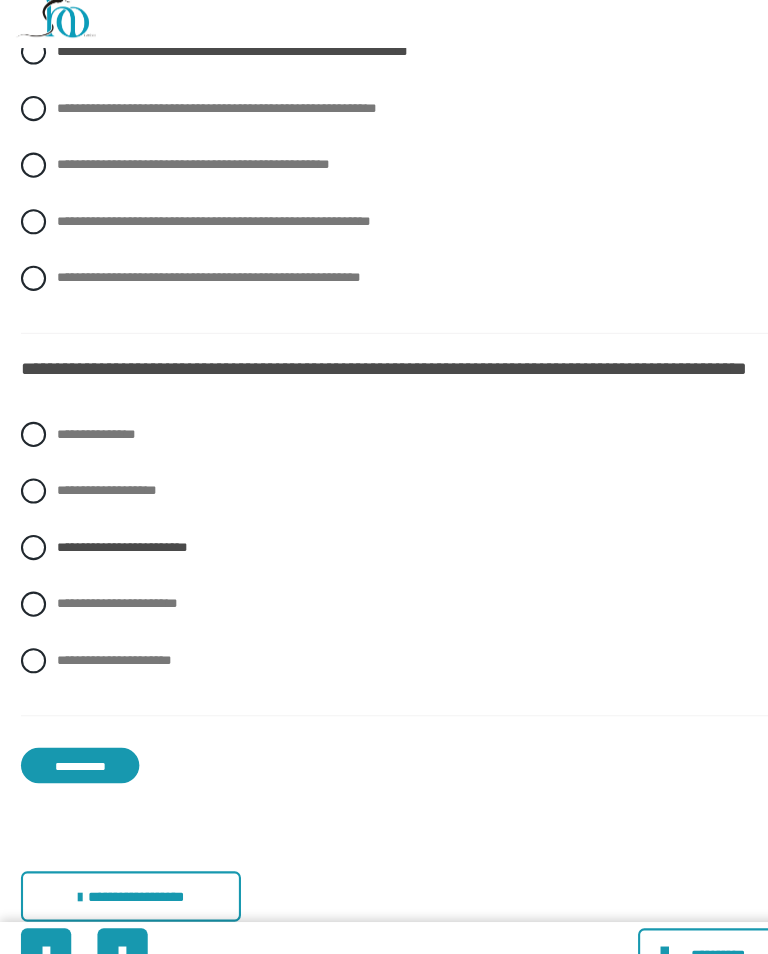 click on "**********" at bounding box center [76, 745] 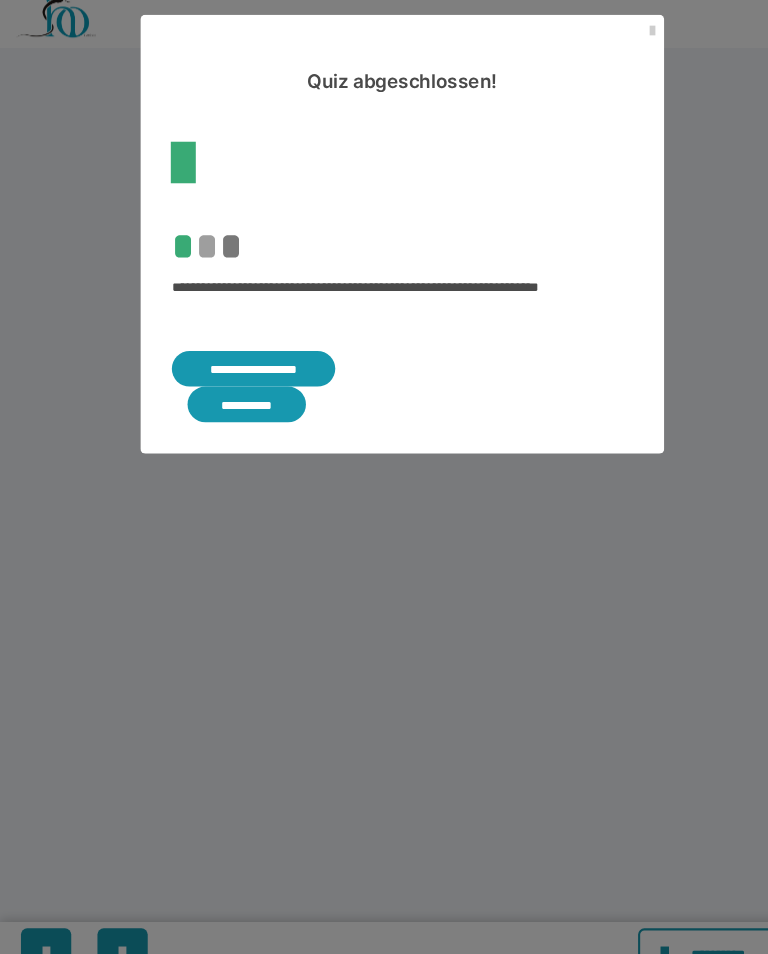 scroll, scrollTop: 468, scrollLeft: 0, axis: vertical 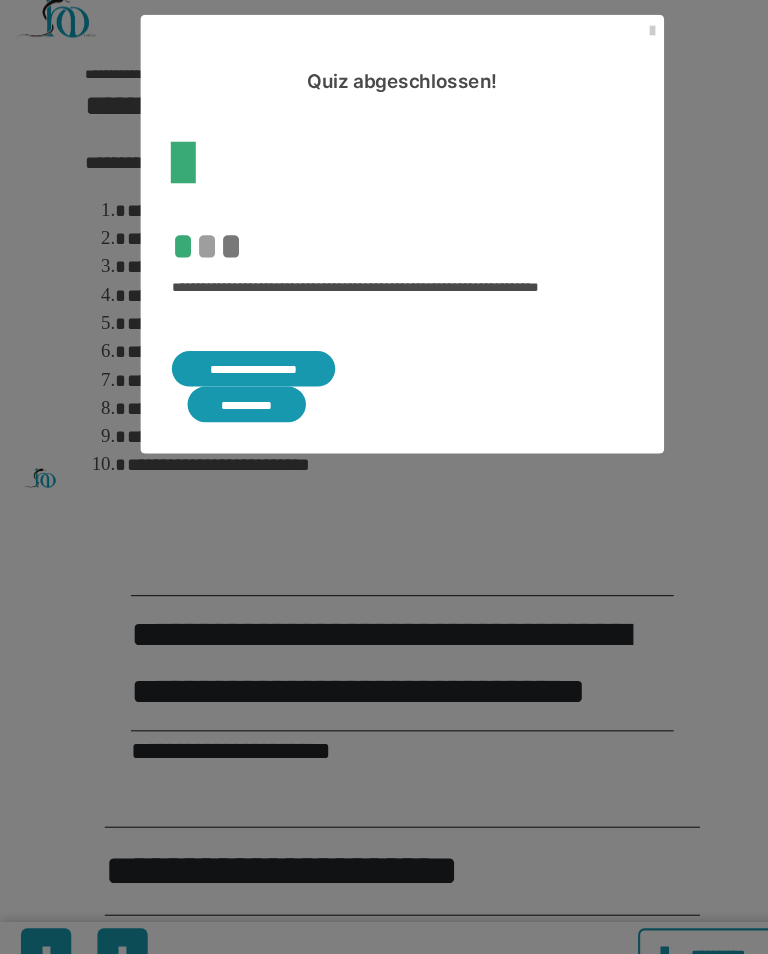 click on "**********" at bounding box center (384, 477) 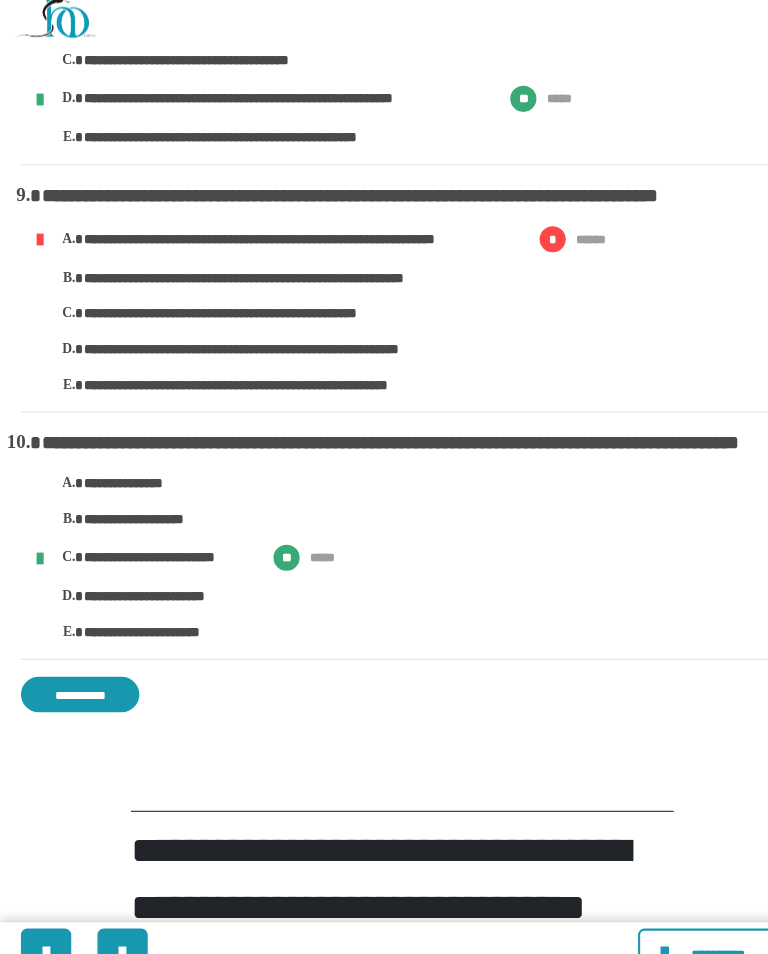 scroll, scrollTop: 1674, scrollLeft: 0, axis: vertical 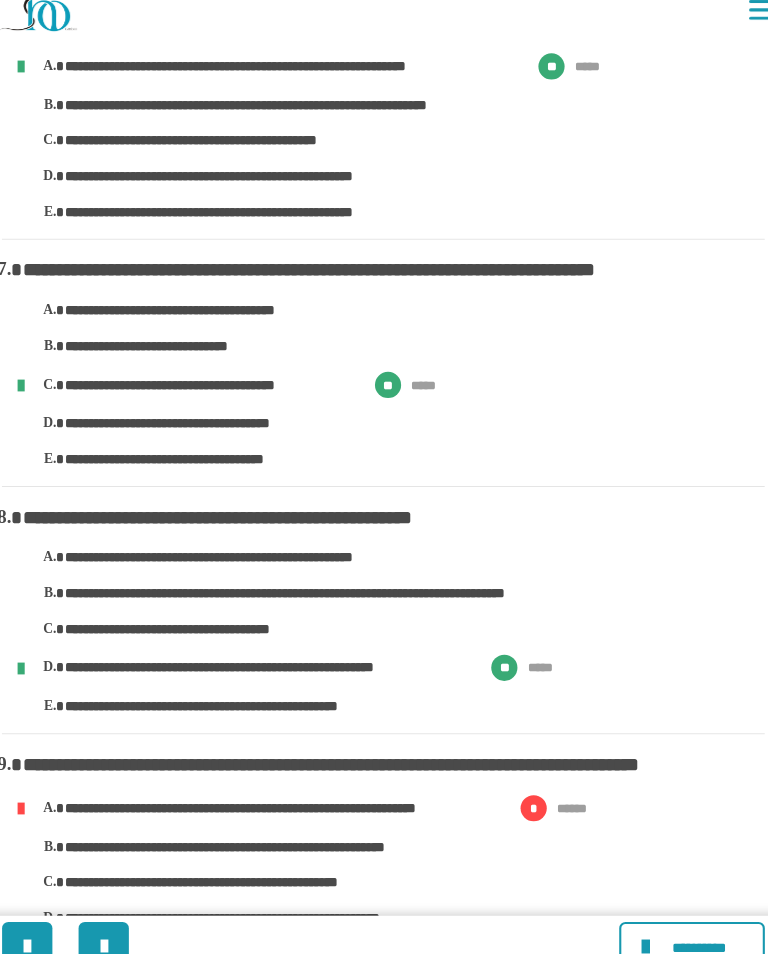 click on "**********" at bounding box center [685, 925] 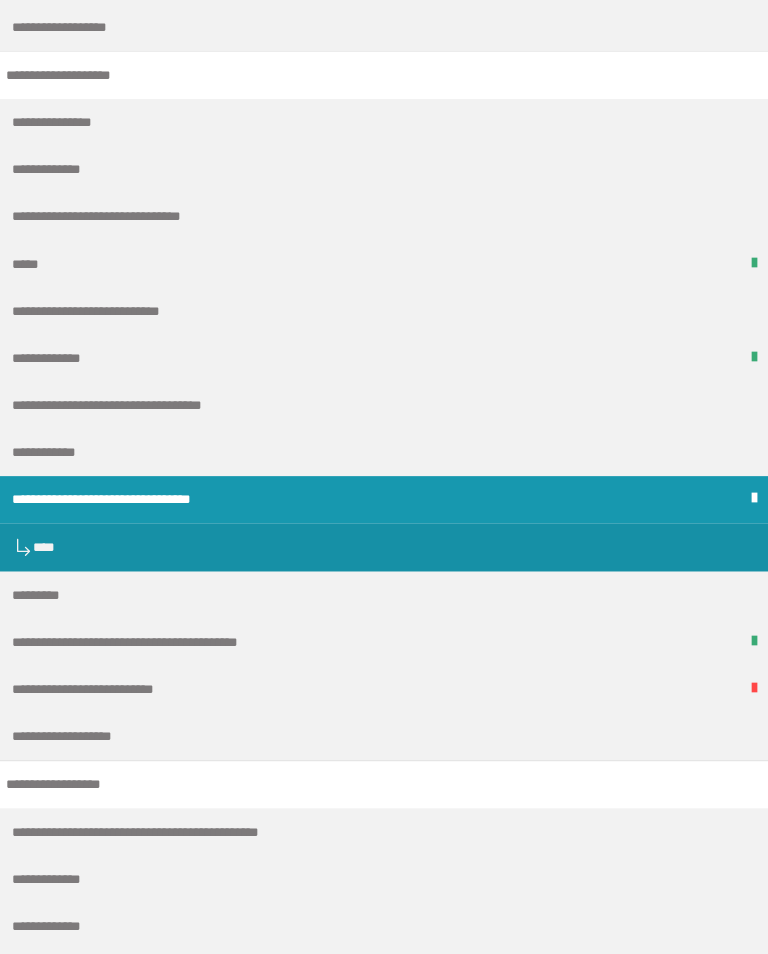 scroll, scrollTop: 1320, scrollLeft: 0, axis: vertical 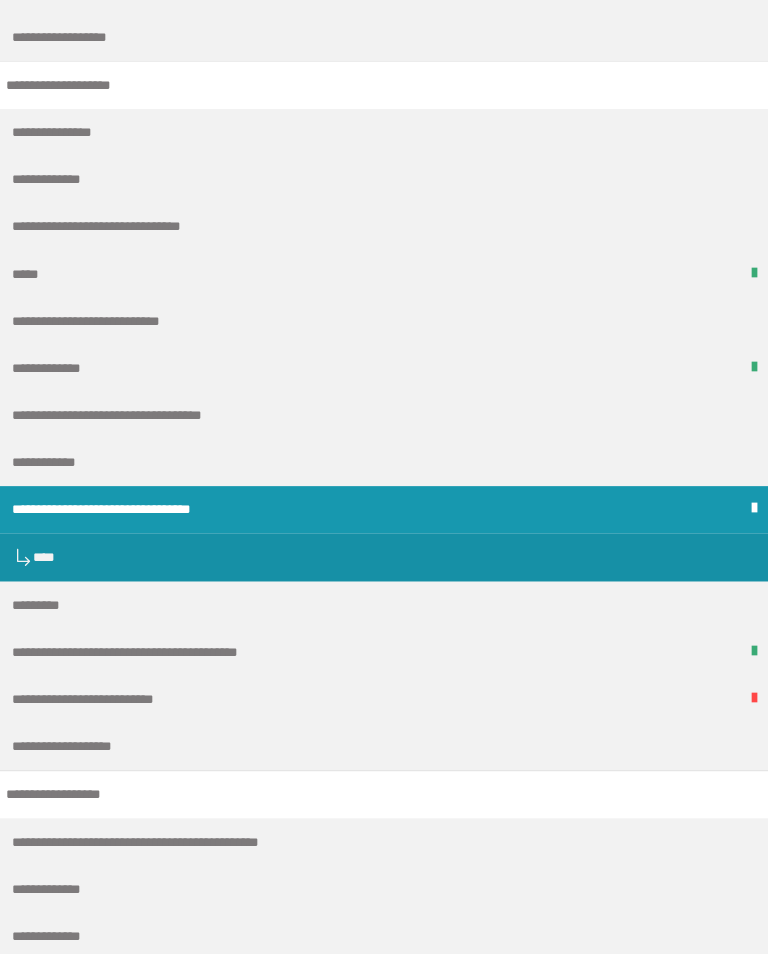 click on "*********" at bounding box center (384, 597) 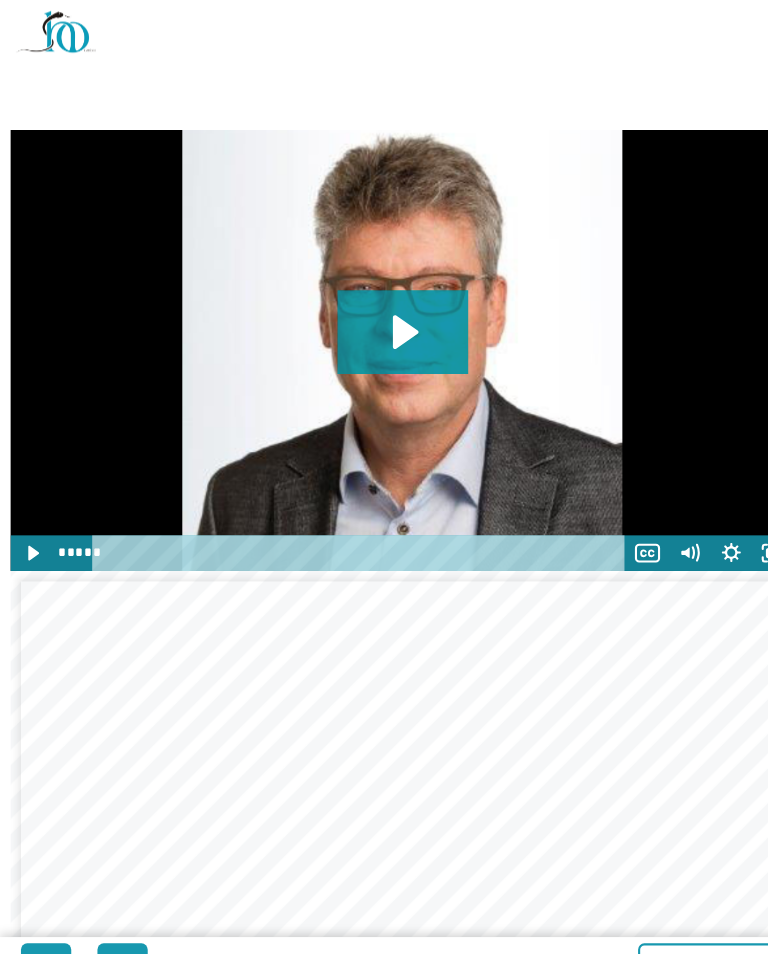 scroll, scrollTop: 439, scrollLeft: 0, axis: vertical 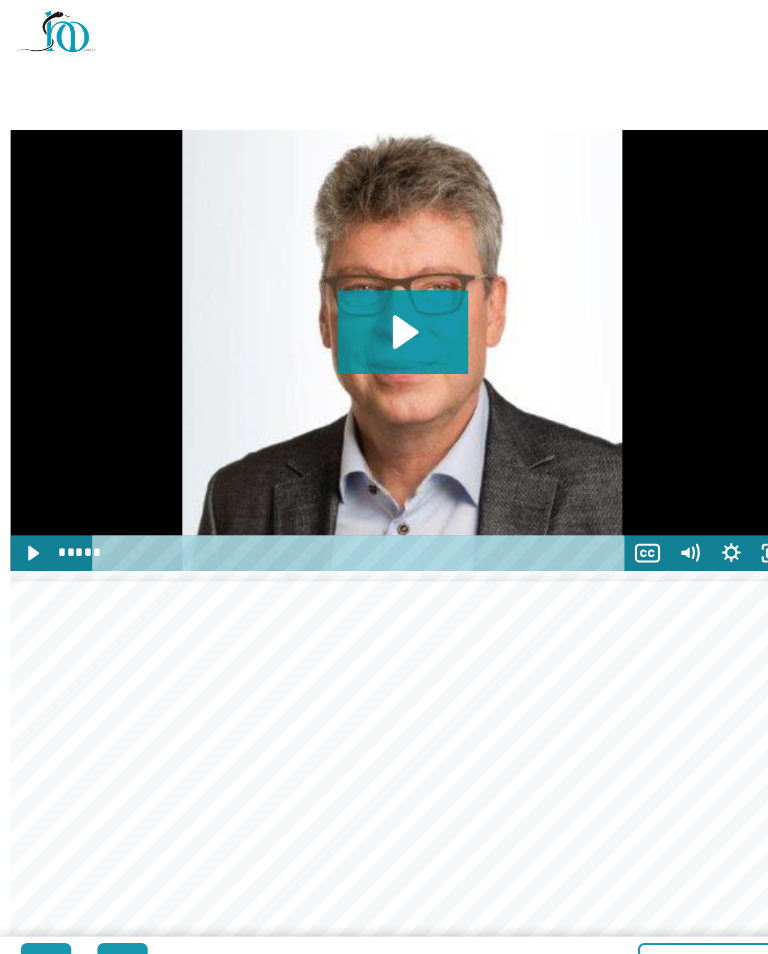 click 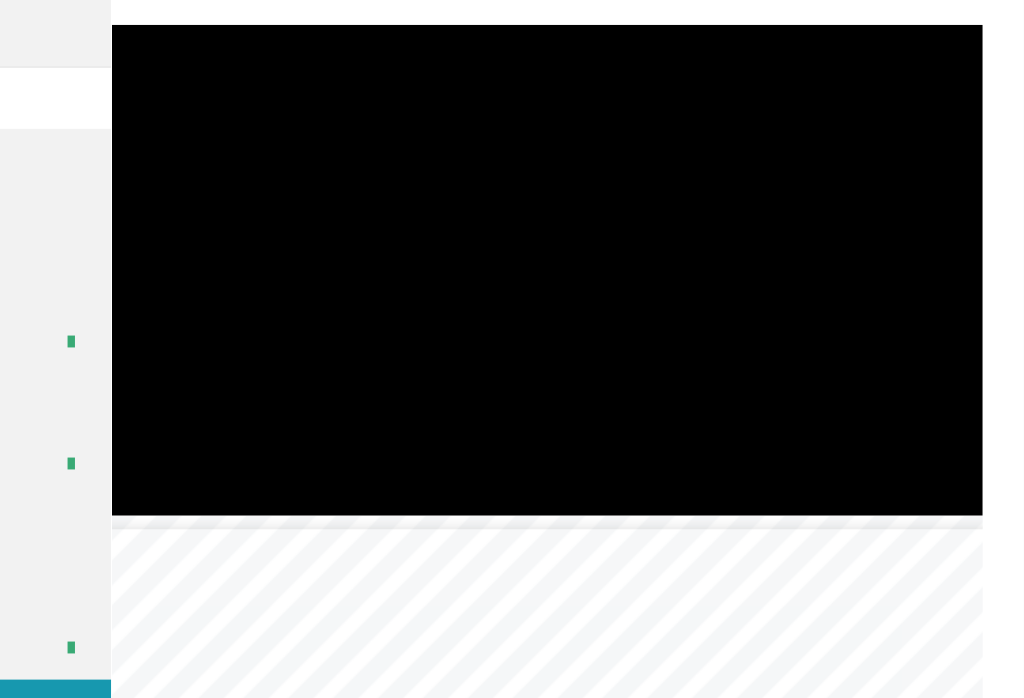 scroll, scrollTop: 640, scrollLeft: 0, axis: vertical 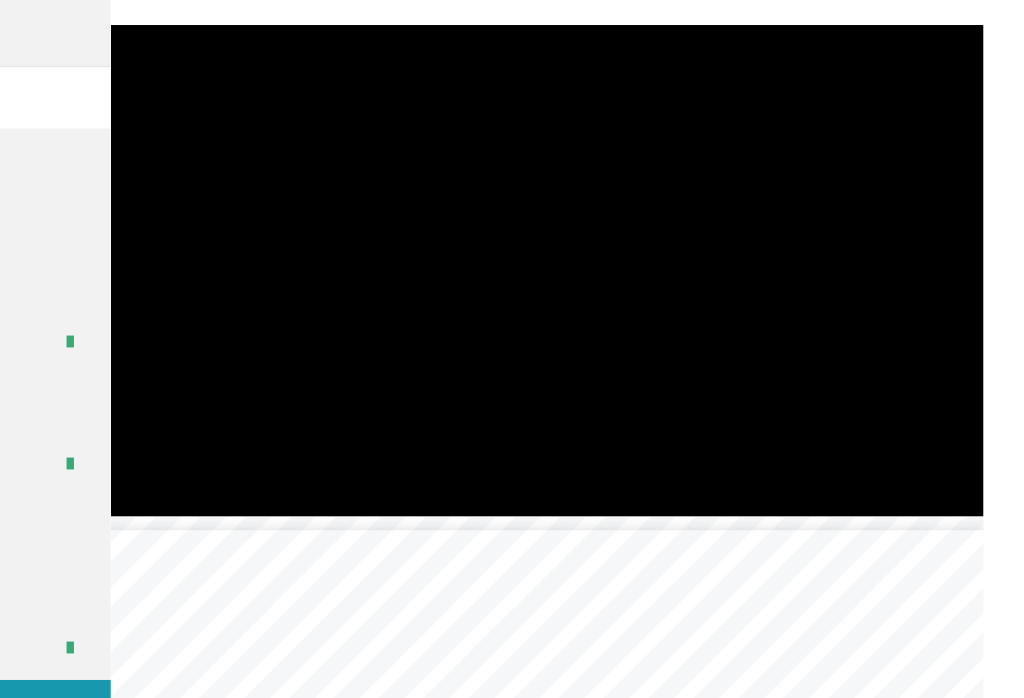 click at bounding box center [673, 234] 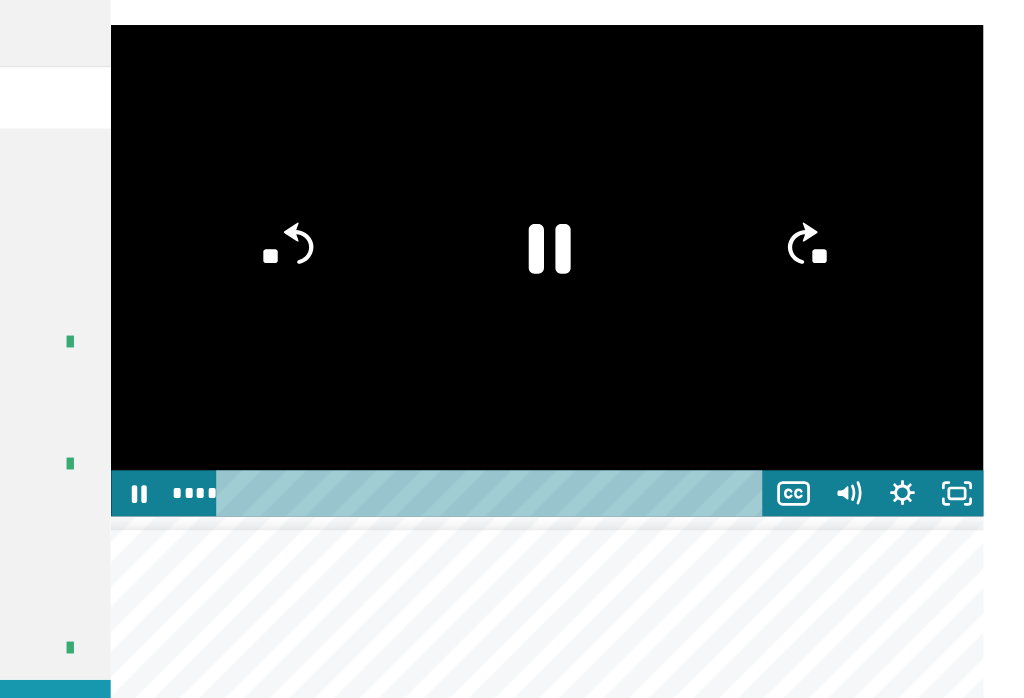 click 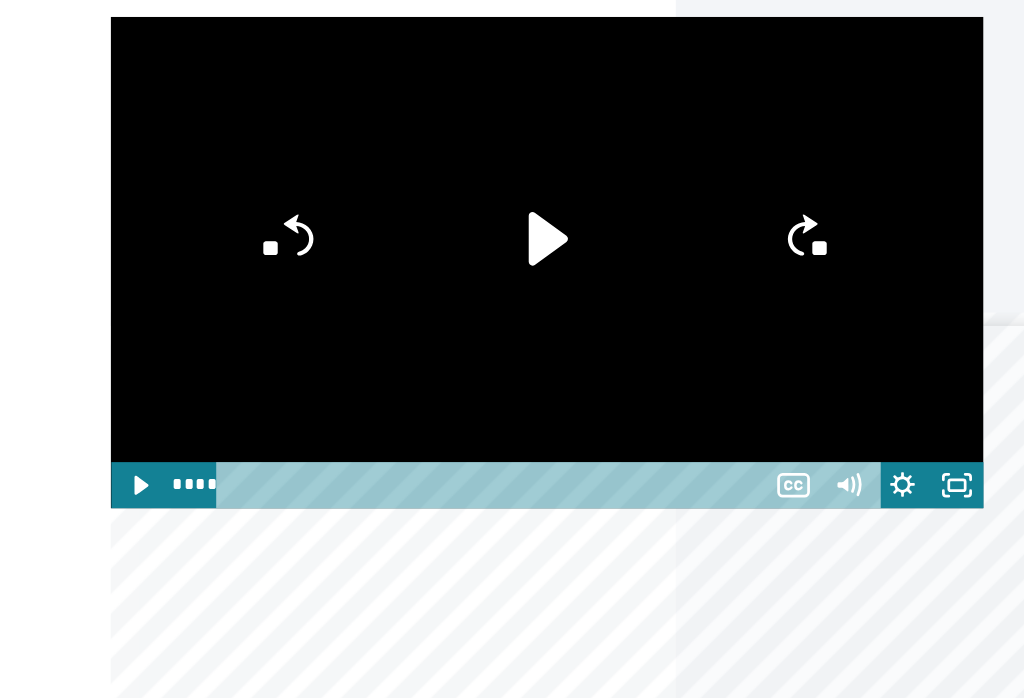 scroll, scrollTop: 579, scrollLeft: 0, axis: vertical 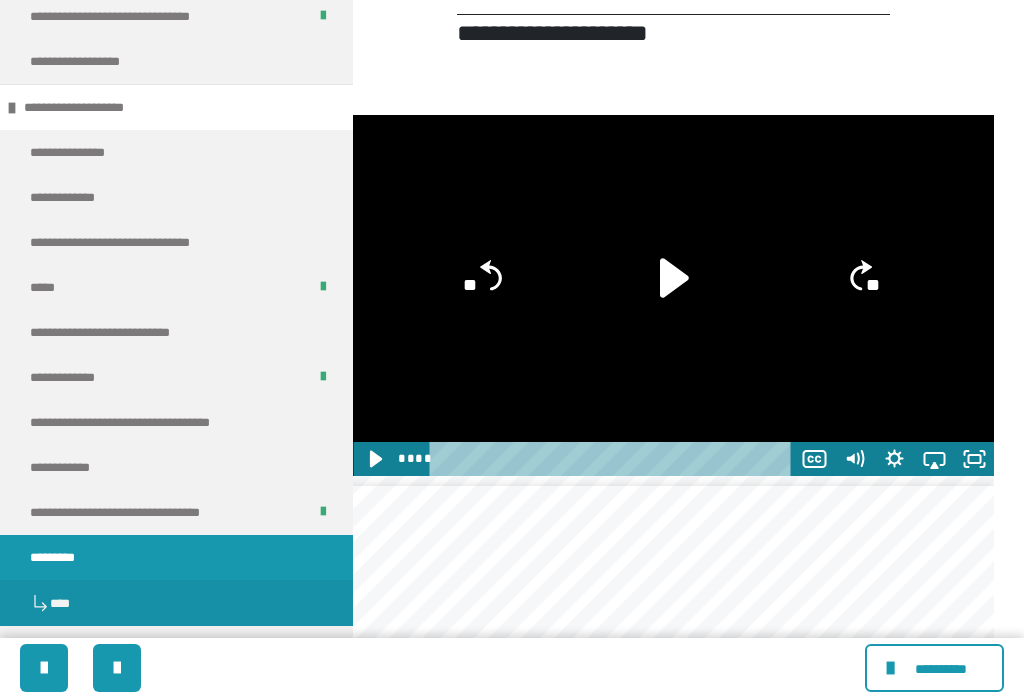 click 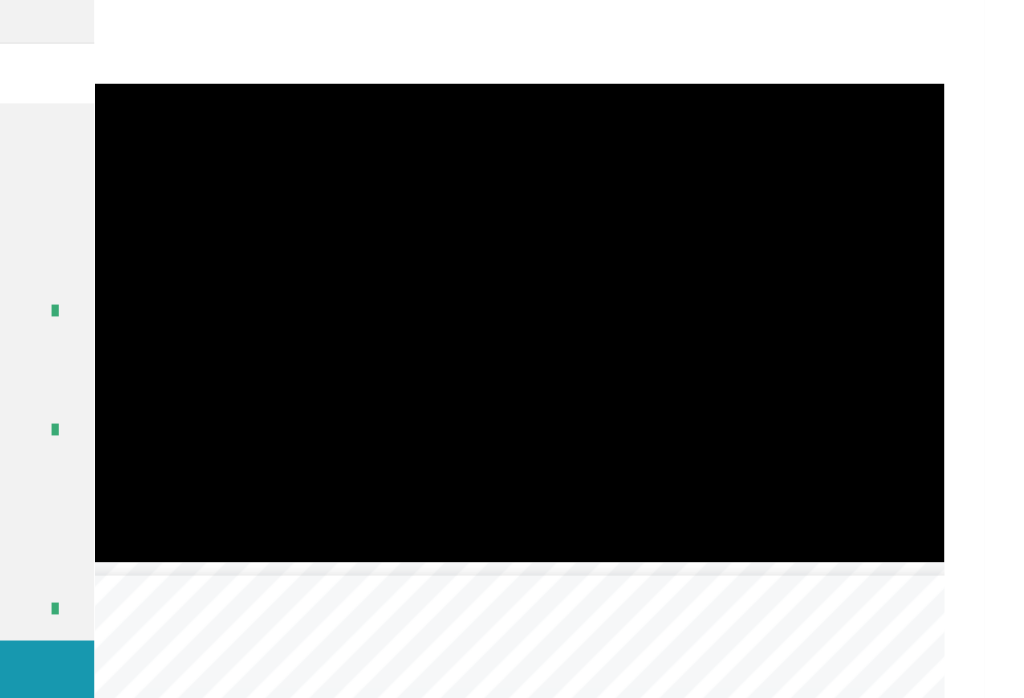 scroll, scrollTop: 557, scrollLeft: 0, axis: vertical 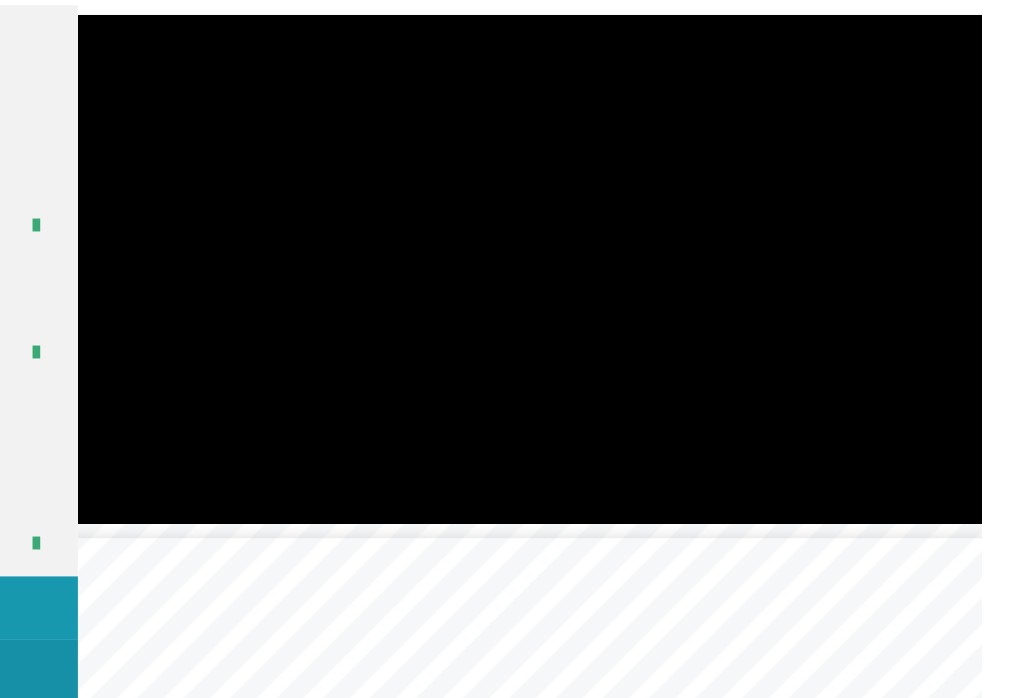 click at bounding box center (673, 317) 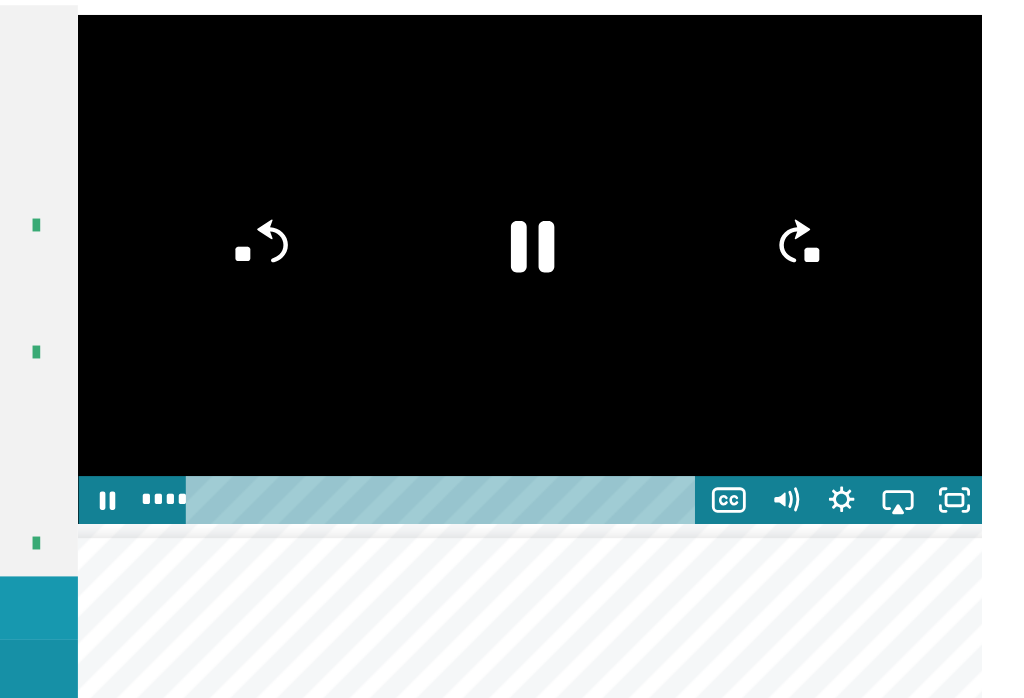 click 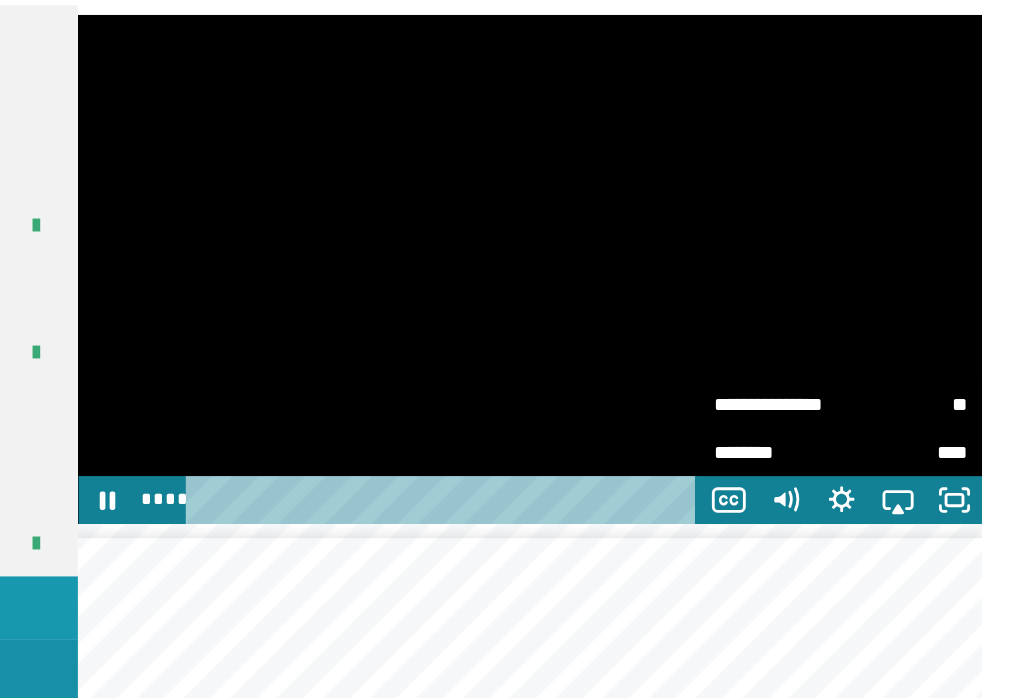 click on "**" at bounding box center [939, 413] 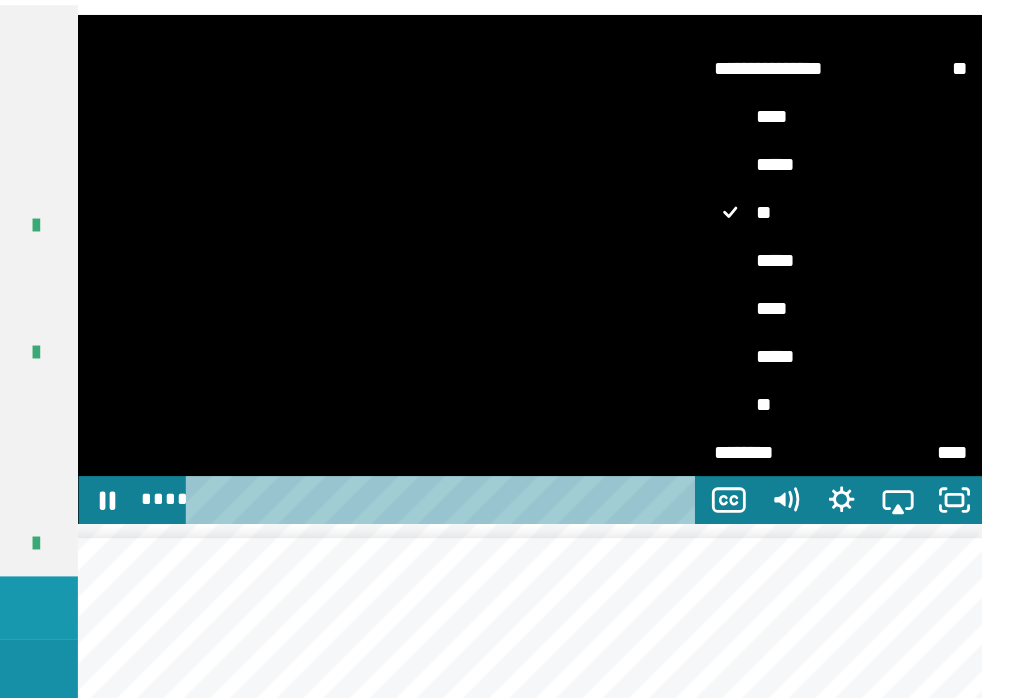 click on "*****" at bounding box center (894, 312) 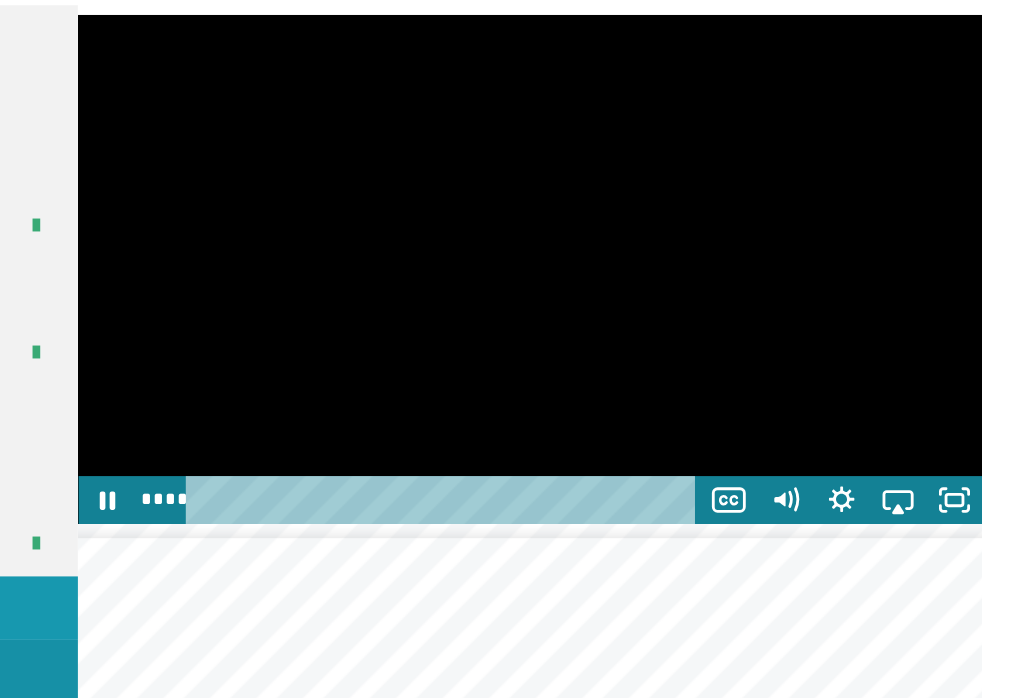 click at bounding box center (673, 317) 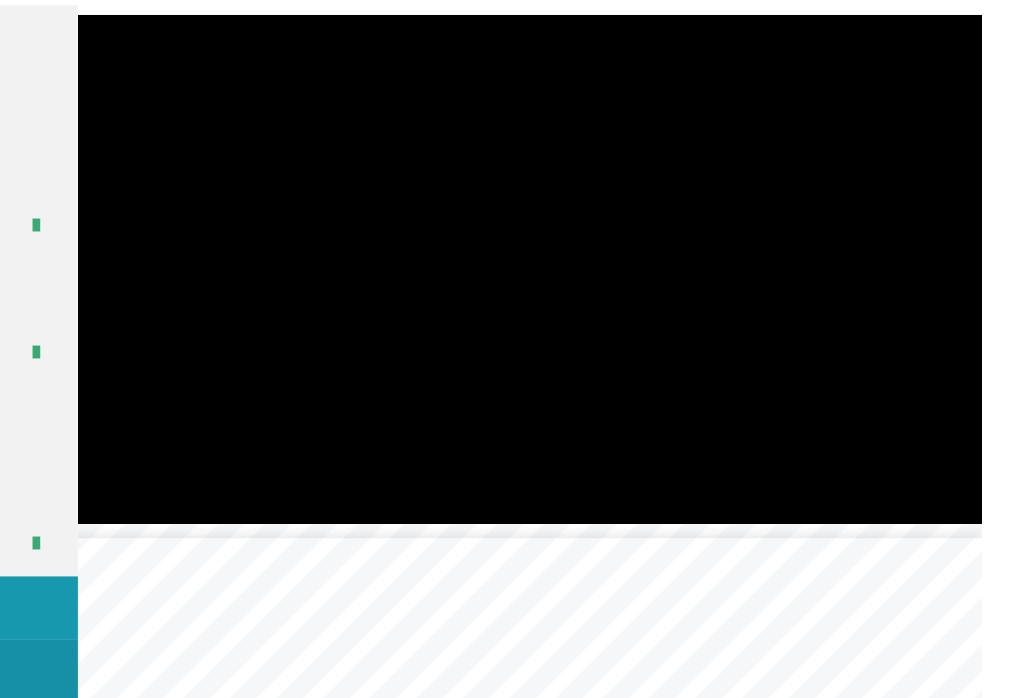 click at bounding box center [673, 317] 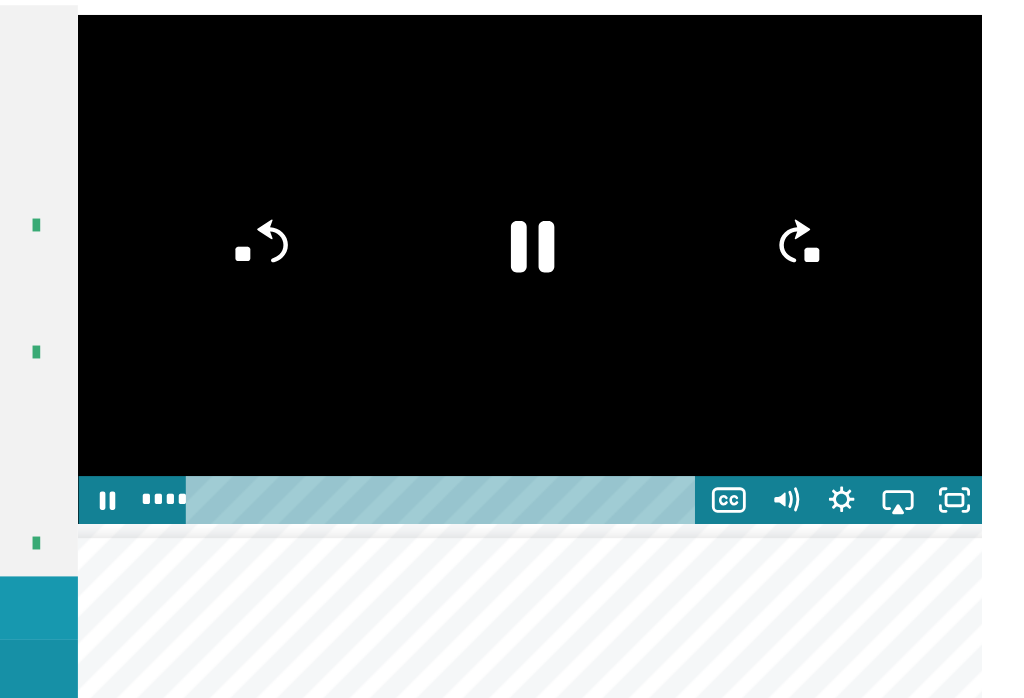 click 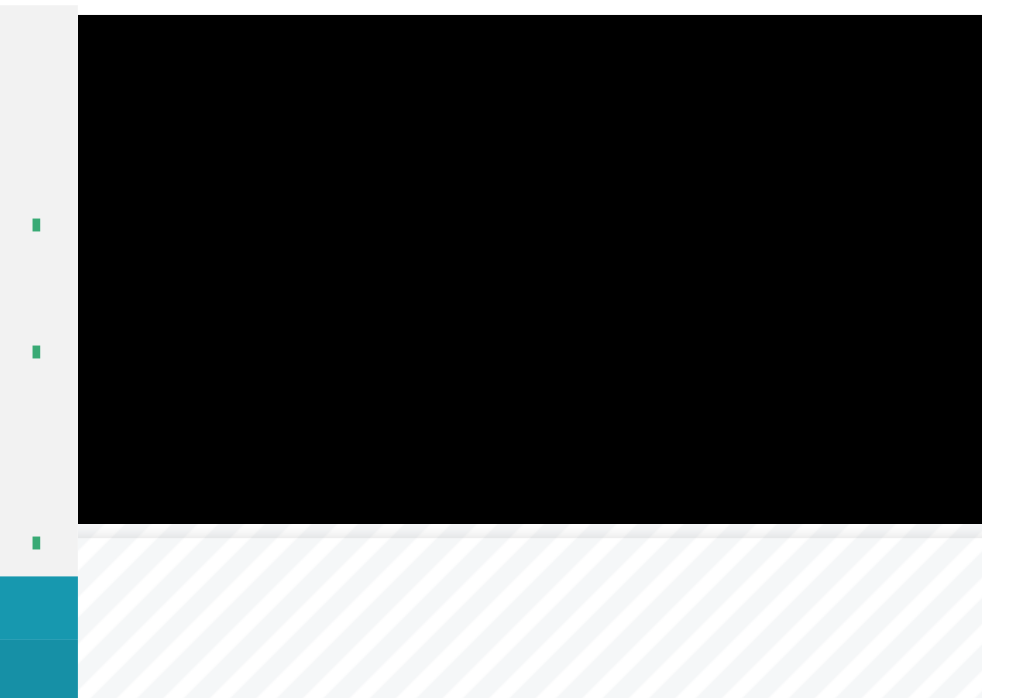 click at bounding box center [673, 317] 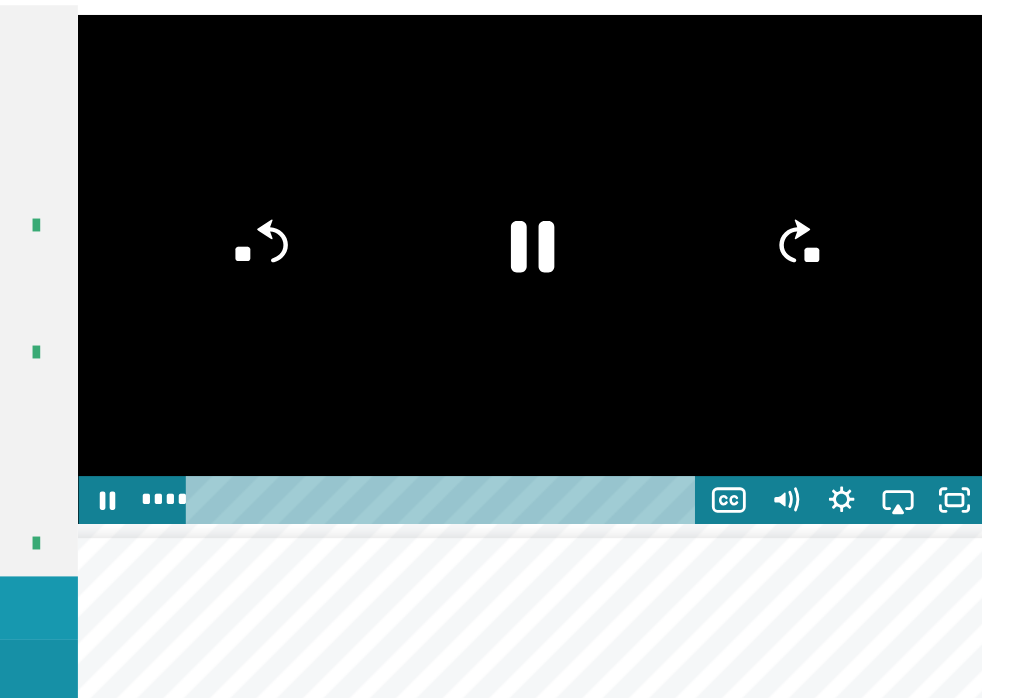 click 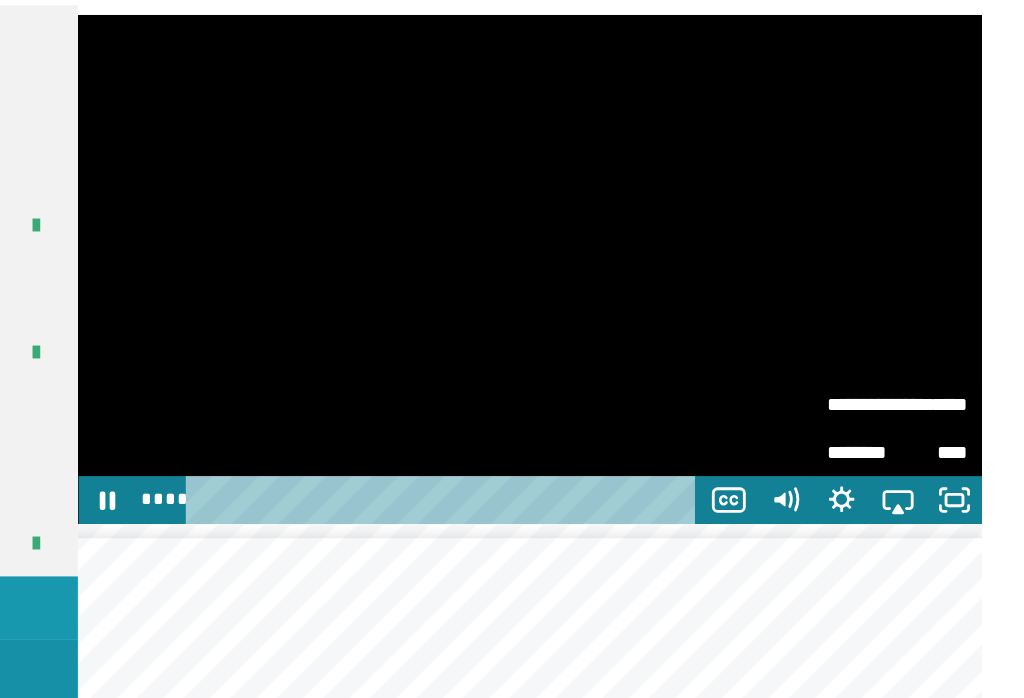 click on "**********" at bounding box center [909, 412] 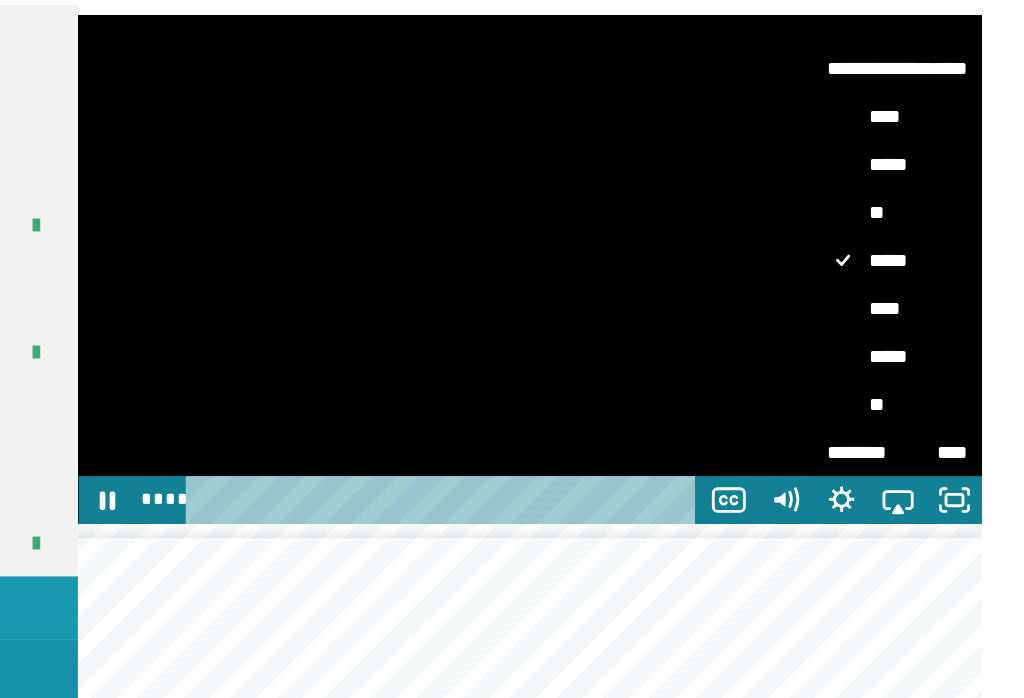 click on "**" at bounding box center (934, 278) 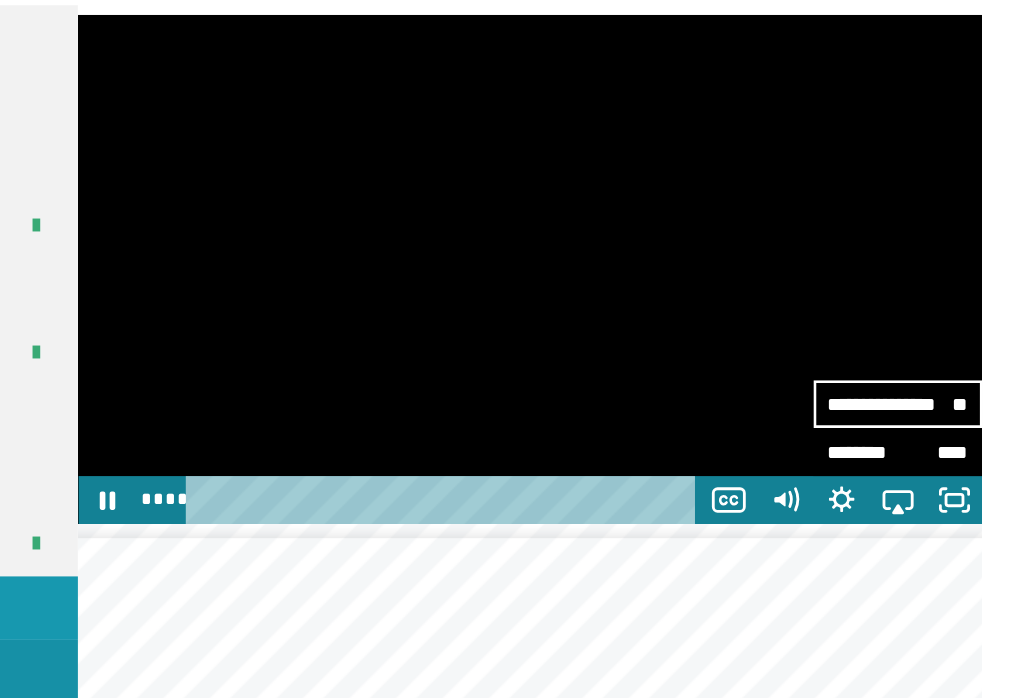 click at bounding box center [673, 317] 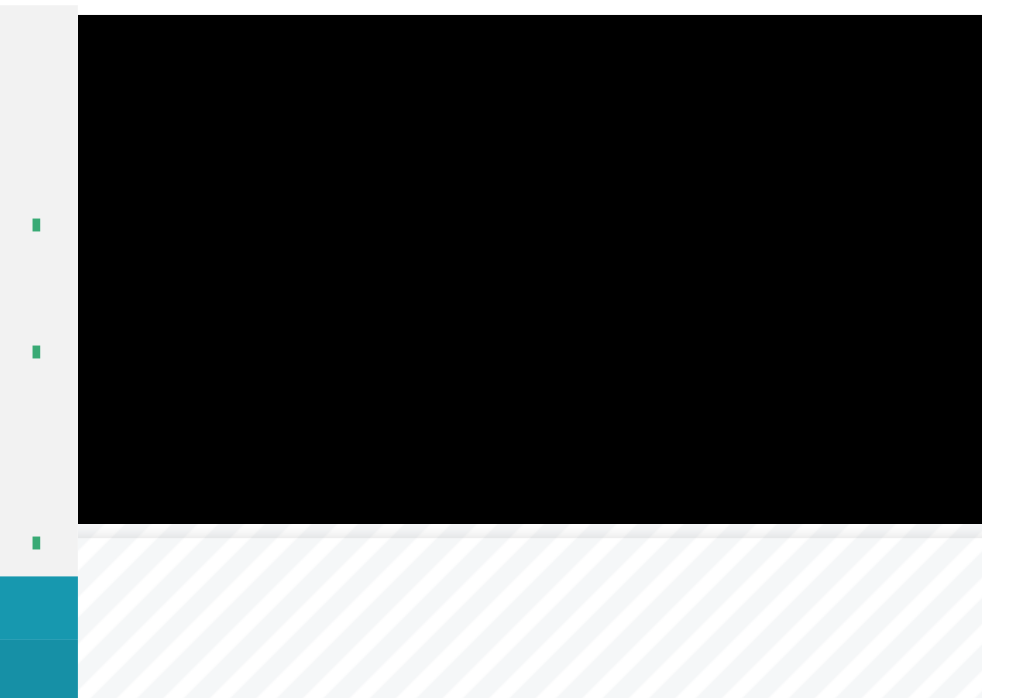 click at bounding box center (673, 317) 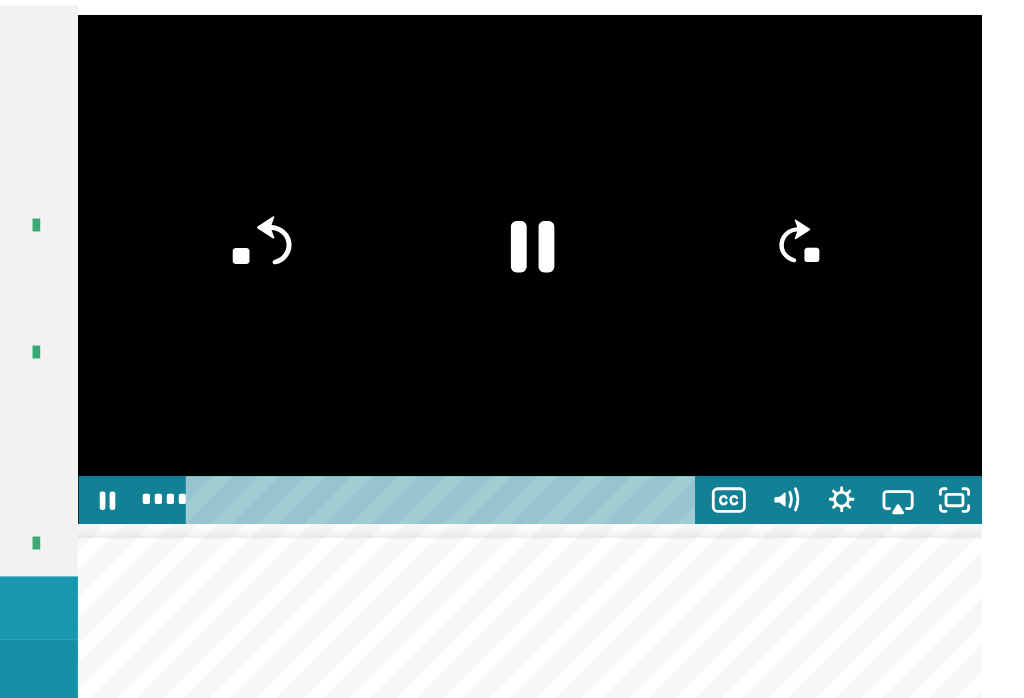 click on "**" 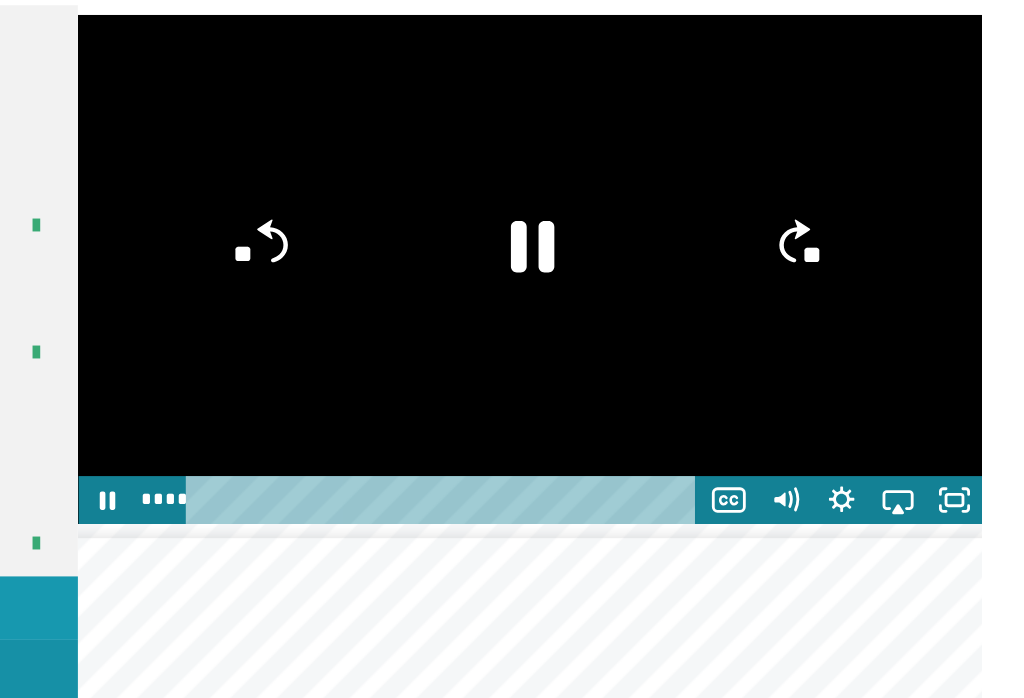 click on "**" 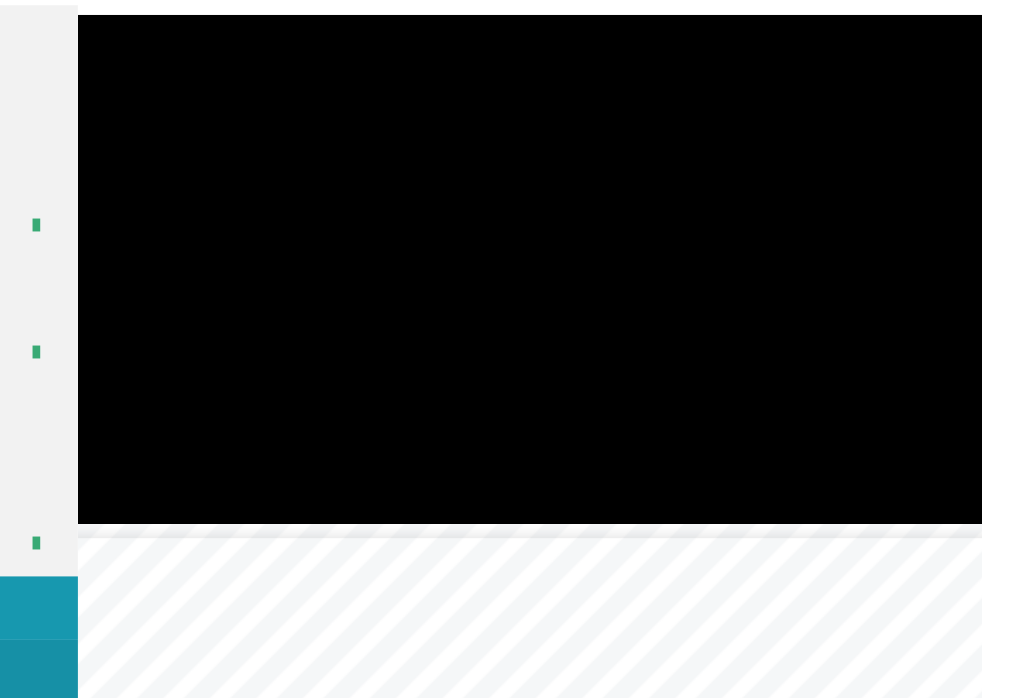 click at bounding box center (673, 317) 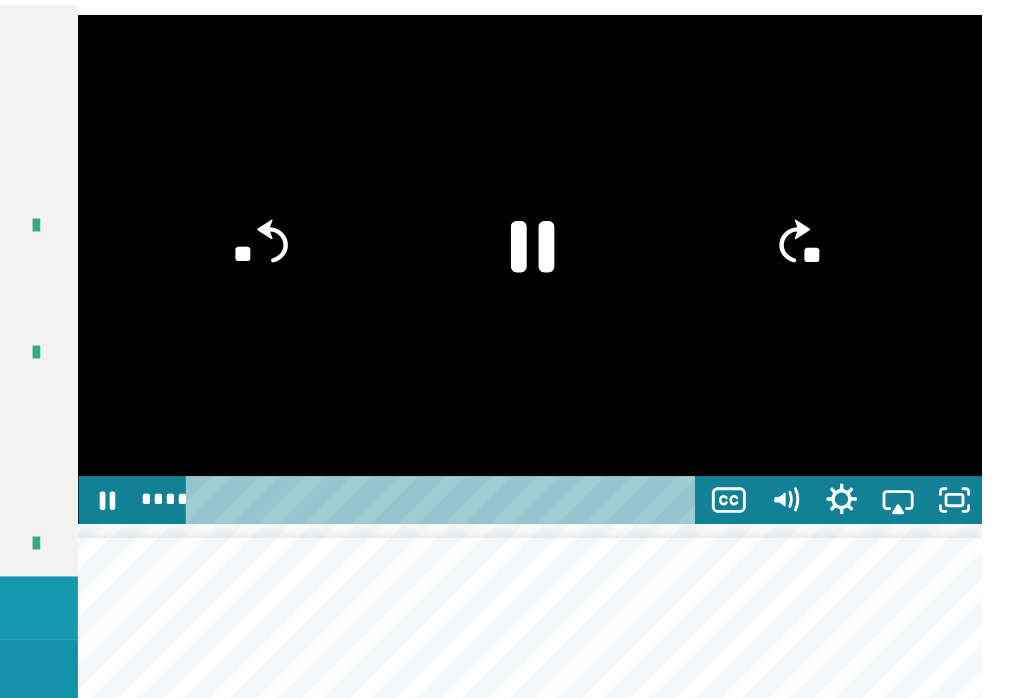 click 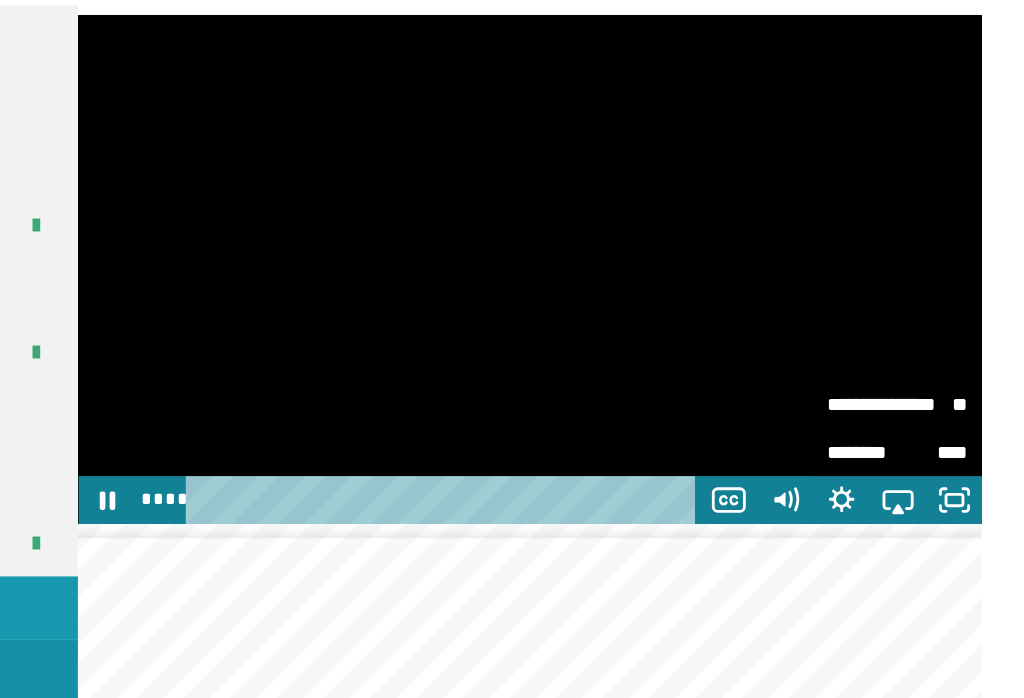 click on "**" at bounding box center [959, 412] 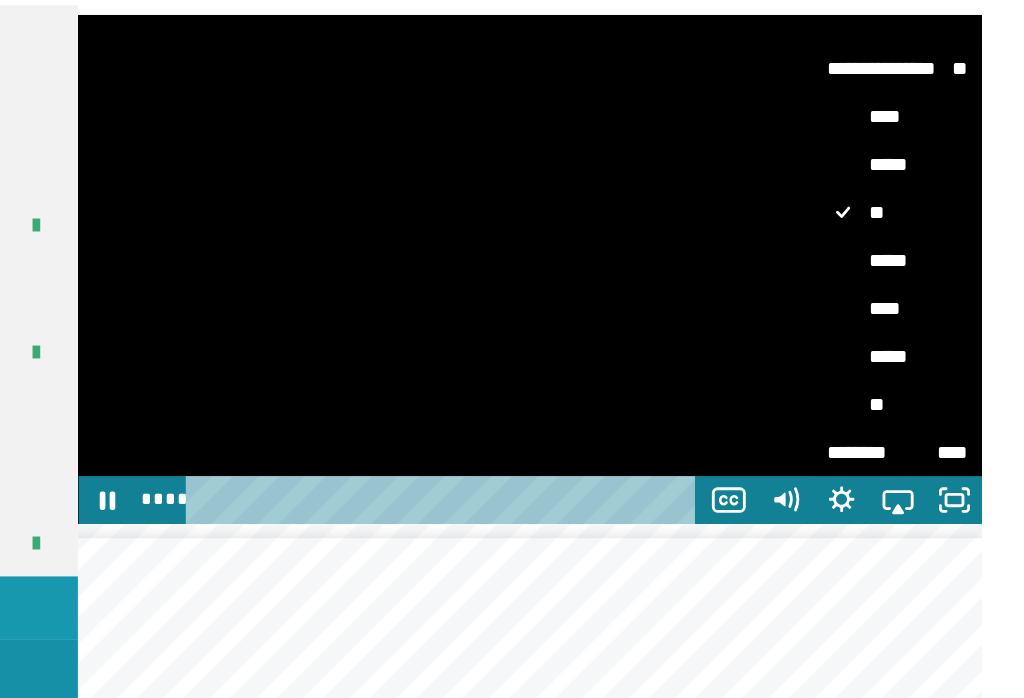 click on "*****" at bounding box center (934, 312) 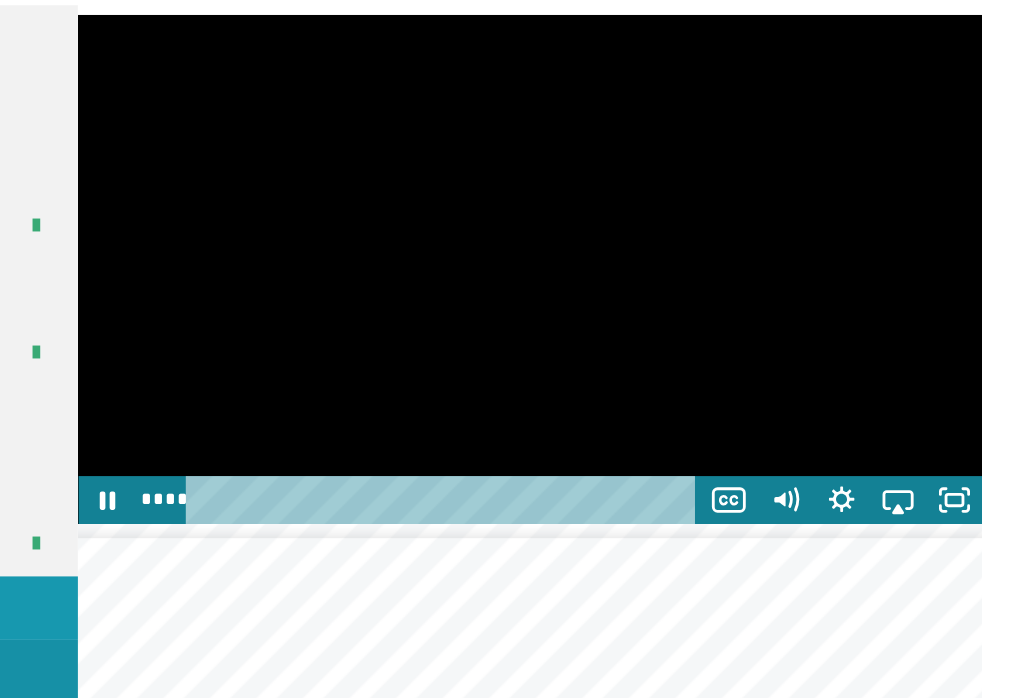 click at bounding box center (673, 317) 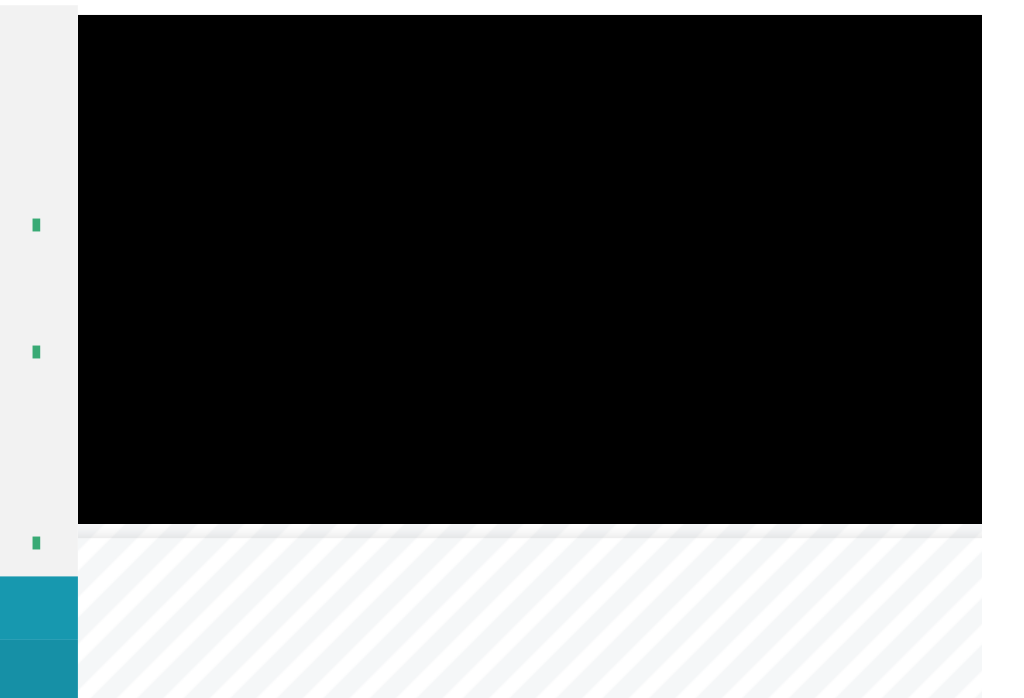 click at bounding box center (673, 317) 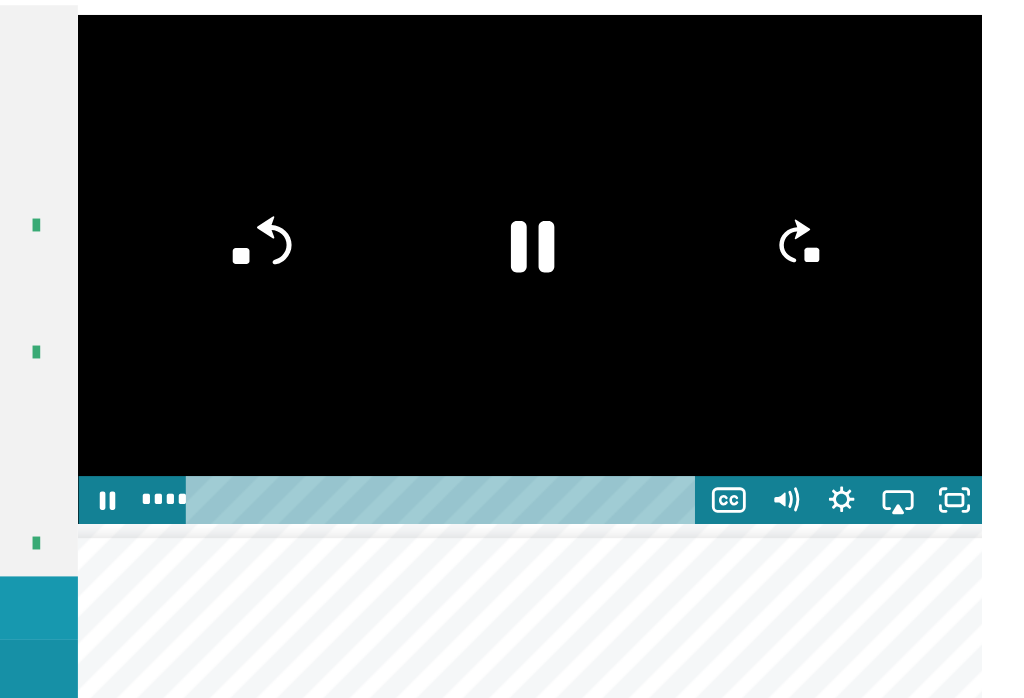 click on "**" 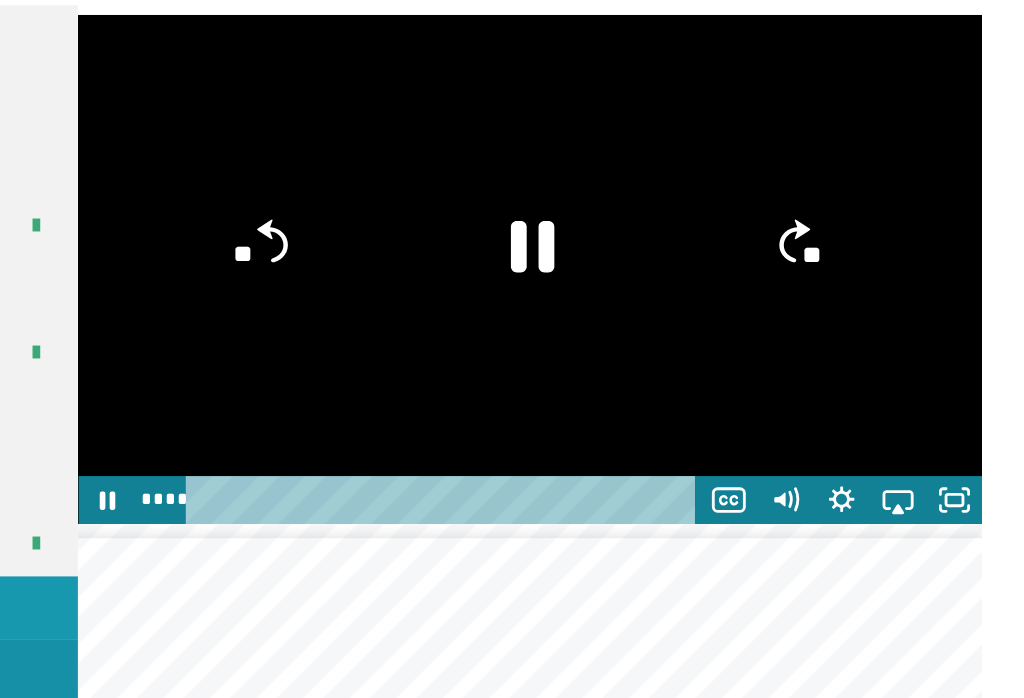 click on "**" 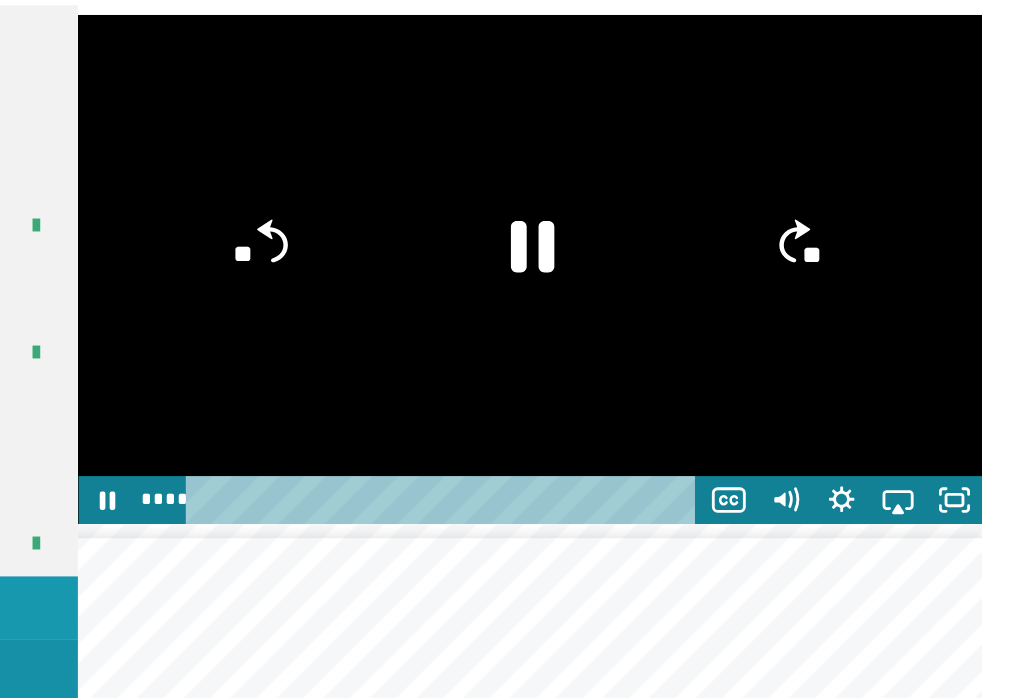 click on "**" 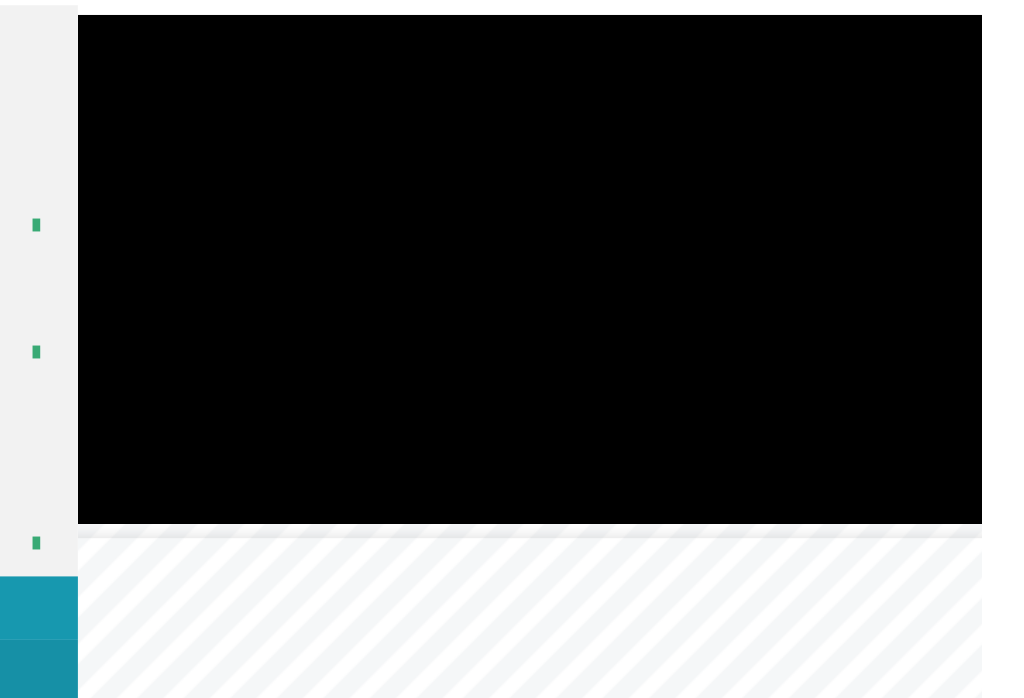 click at bounding box center [673, 317] 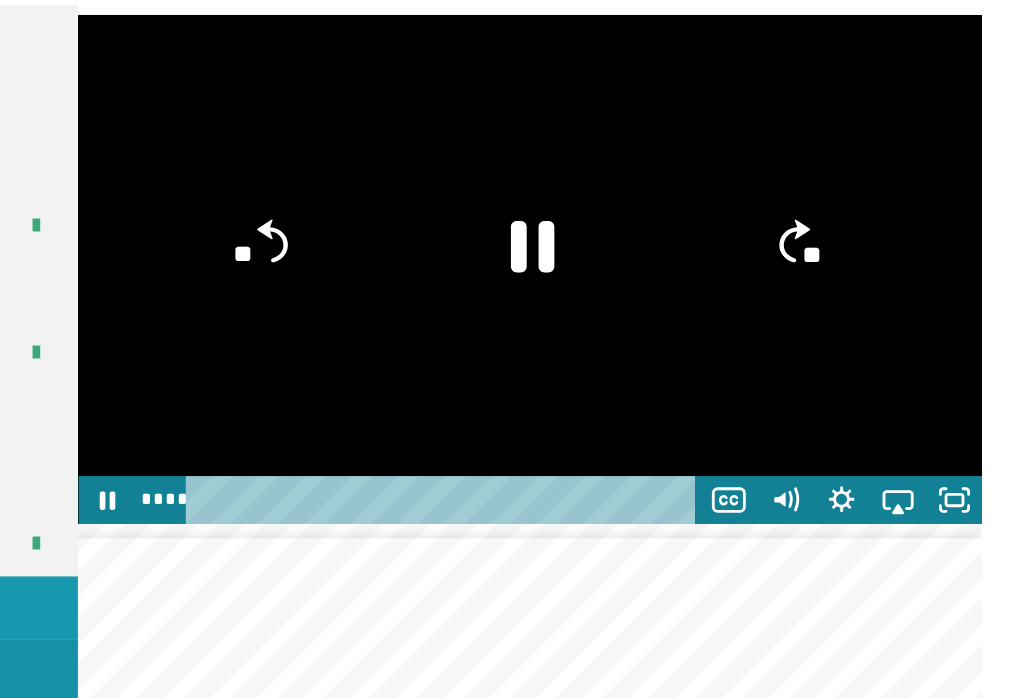 click 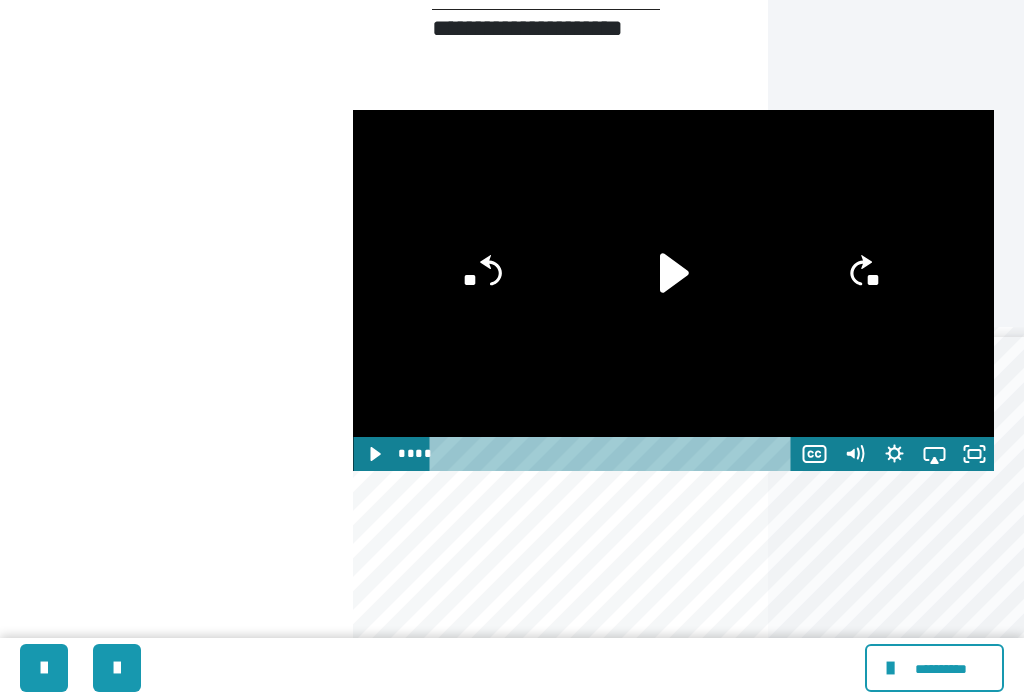 scroll, scrollTop: 557, scrollLeft: 0, axis: vertical 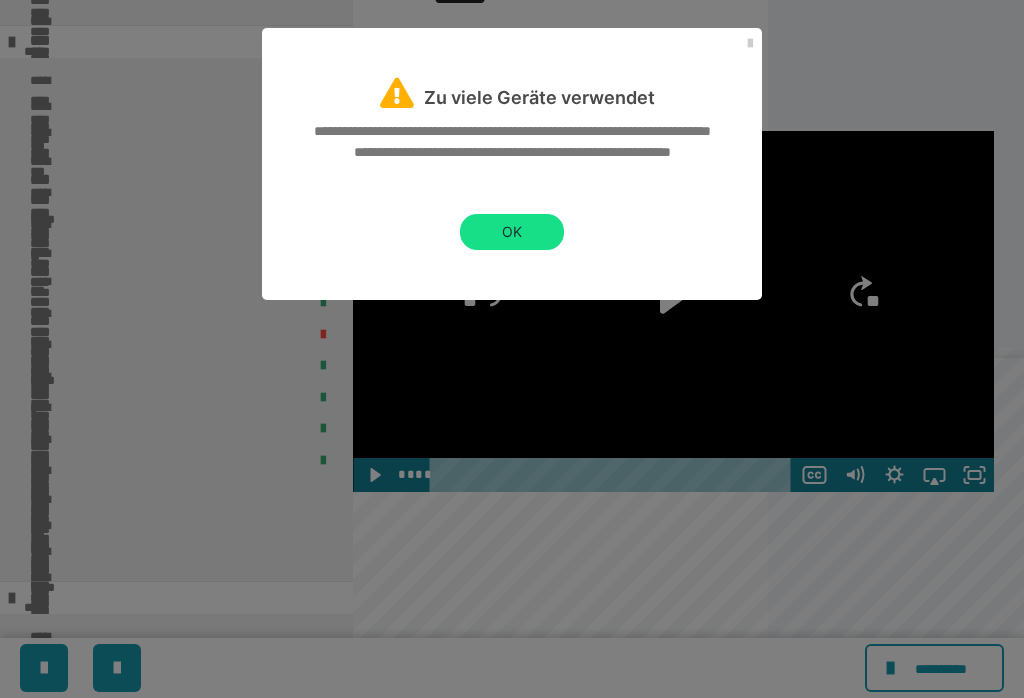 click on "OK" at bounding box center [512, 232] 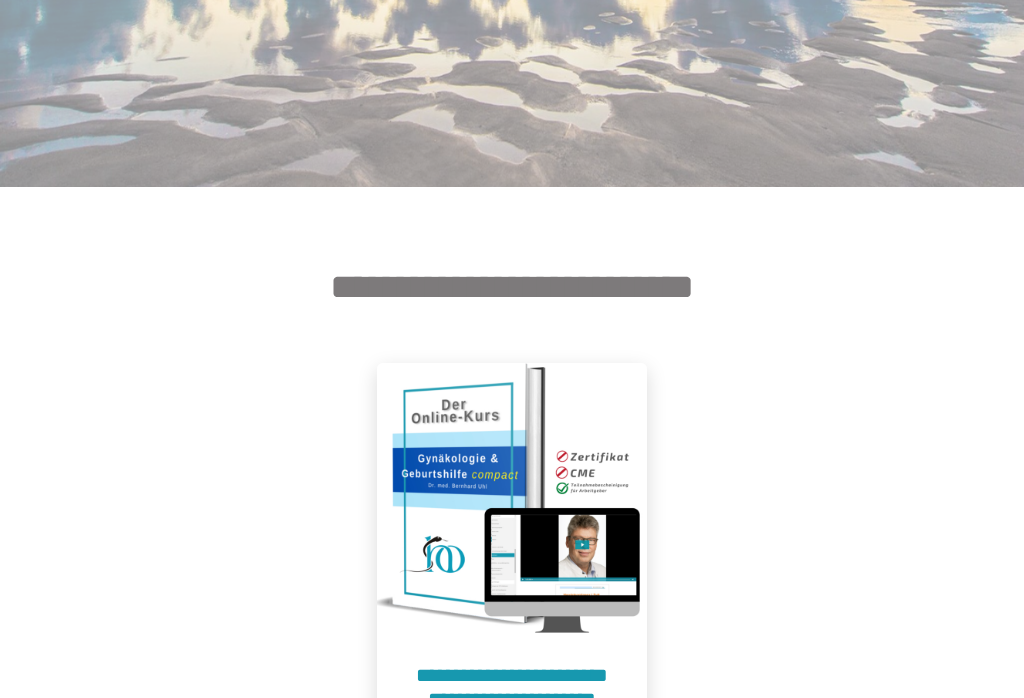 scroll, scrollTop: 504, scrollLeft: 0, axis: vertical 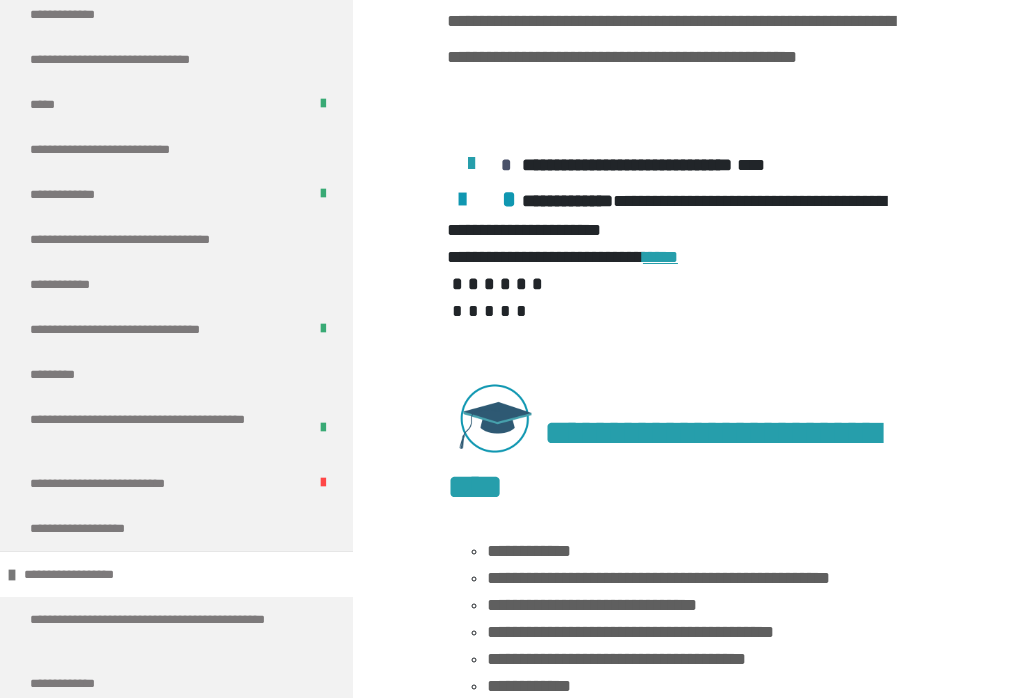 click on "*********" at bounding box center (65, 374) 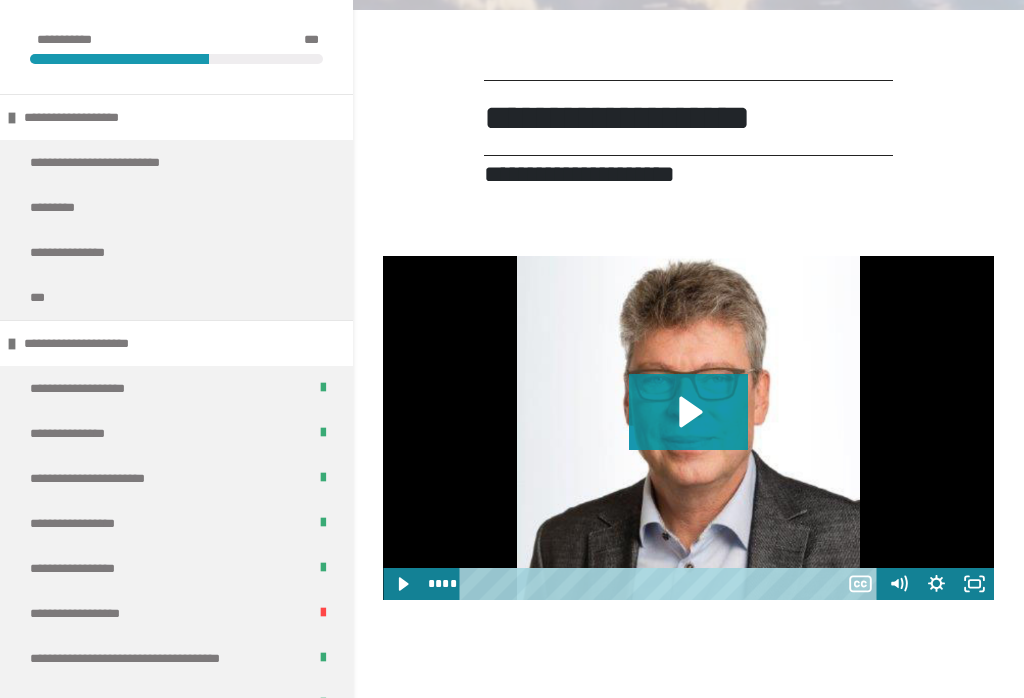 scroll, scrollTop: 573, scrollLeft: 0, axis: vertical 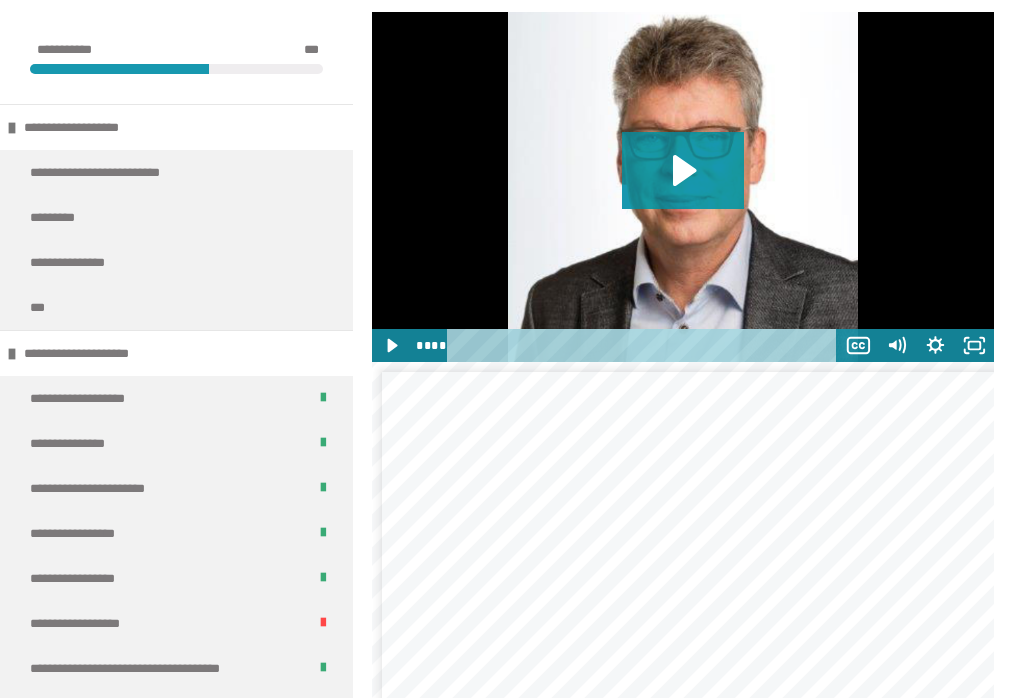 click 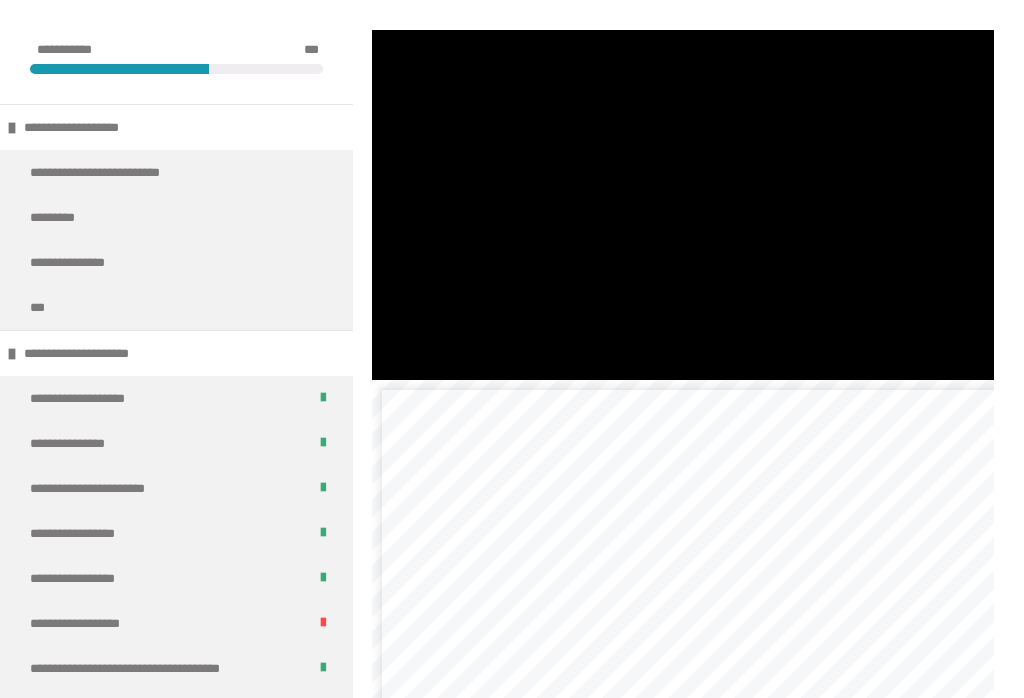 scroll, scrollTop: 663, scrollLeft: 0, axis: vertical 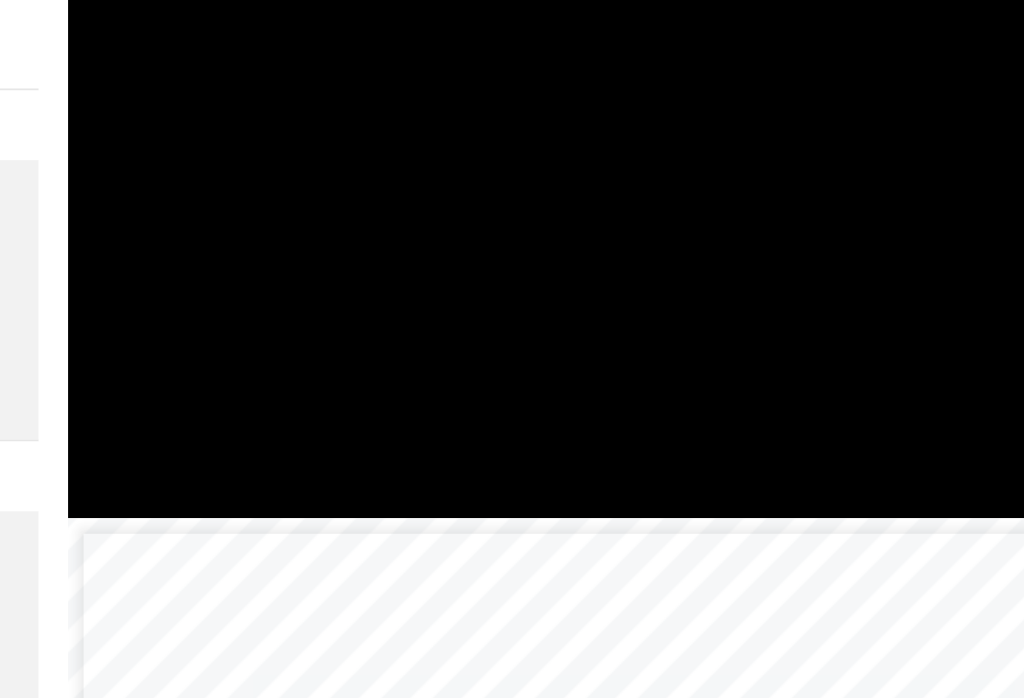 click at bounding box center (683, 206) 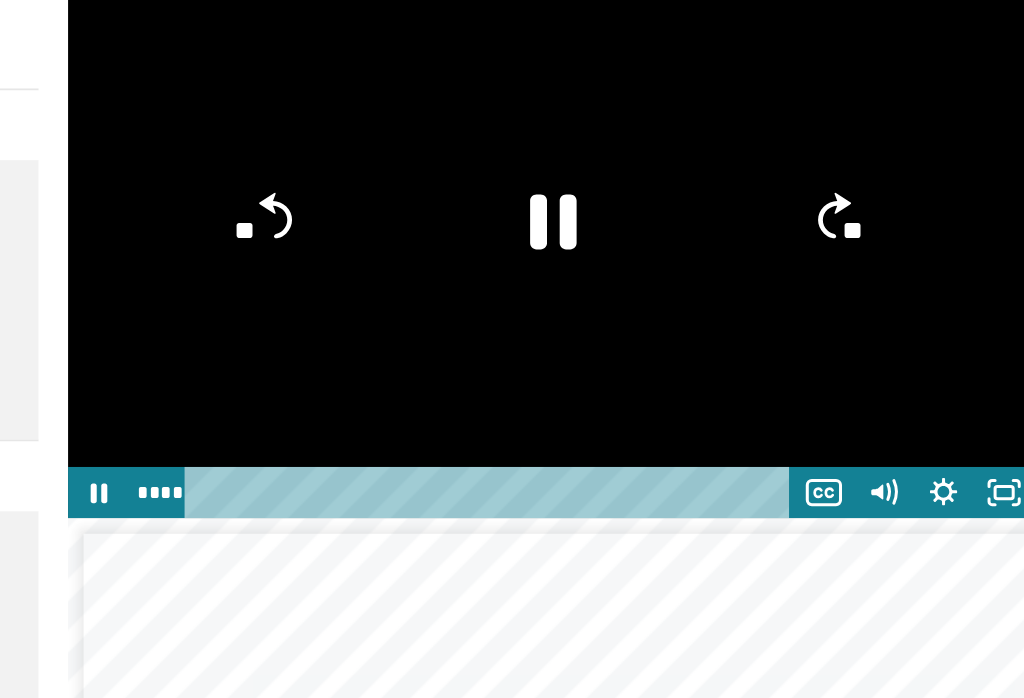 click 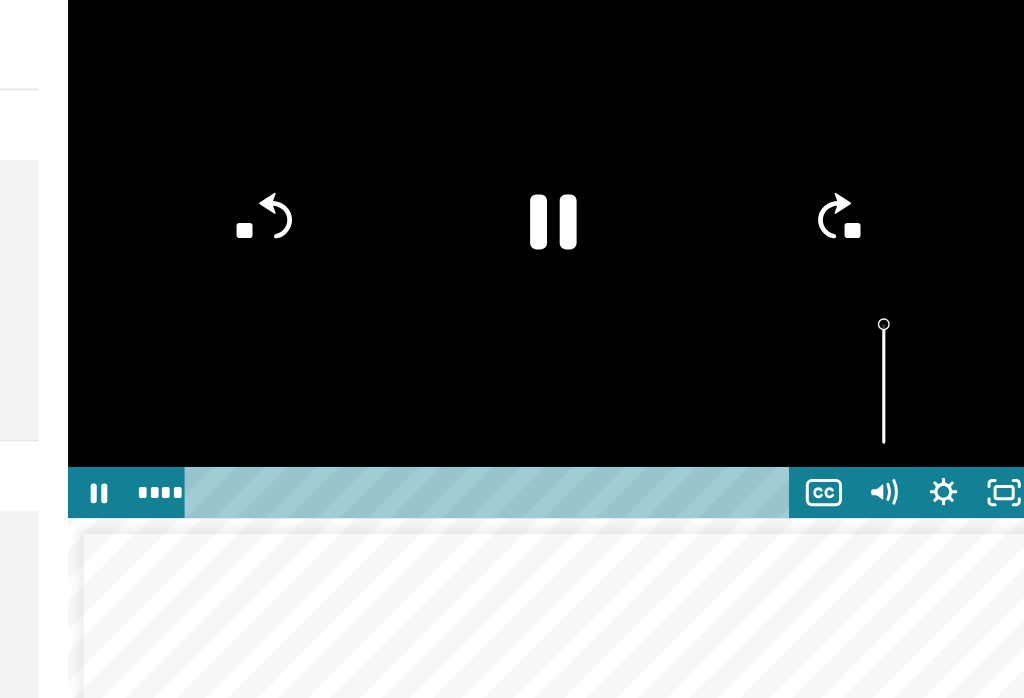 click 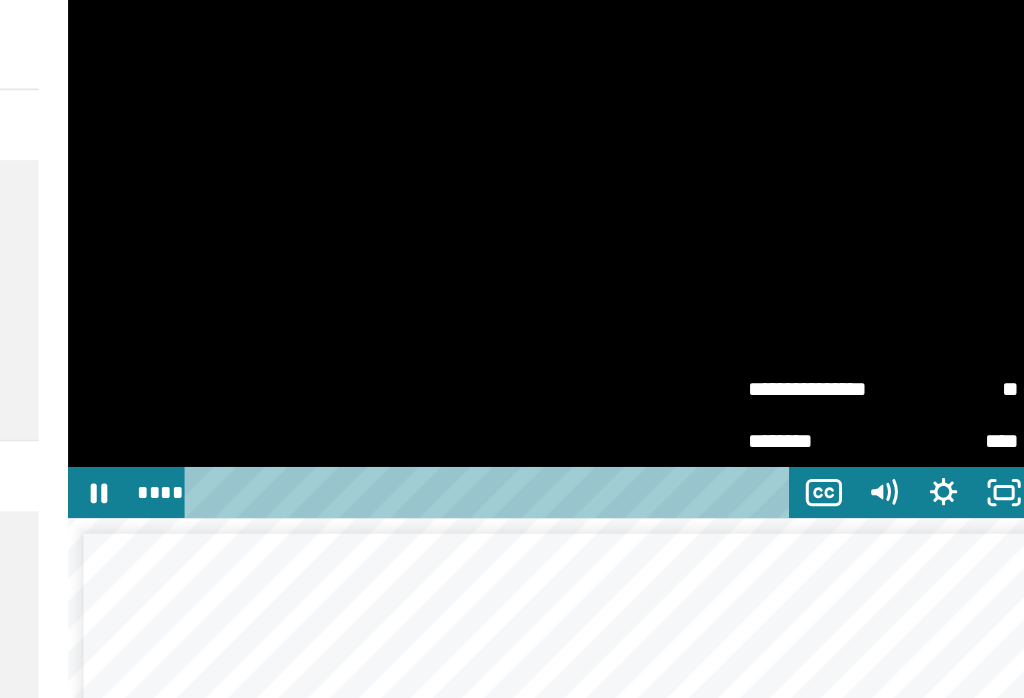 click on "**" at bounding box center (940, 298) 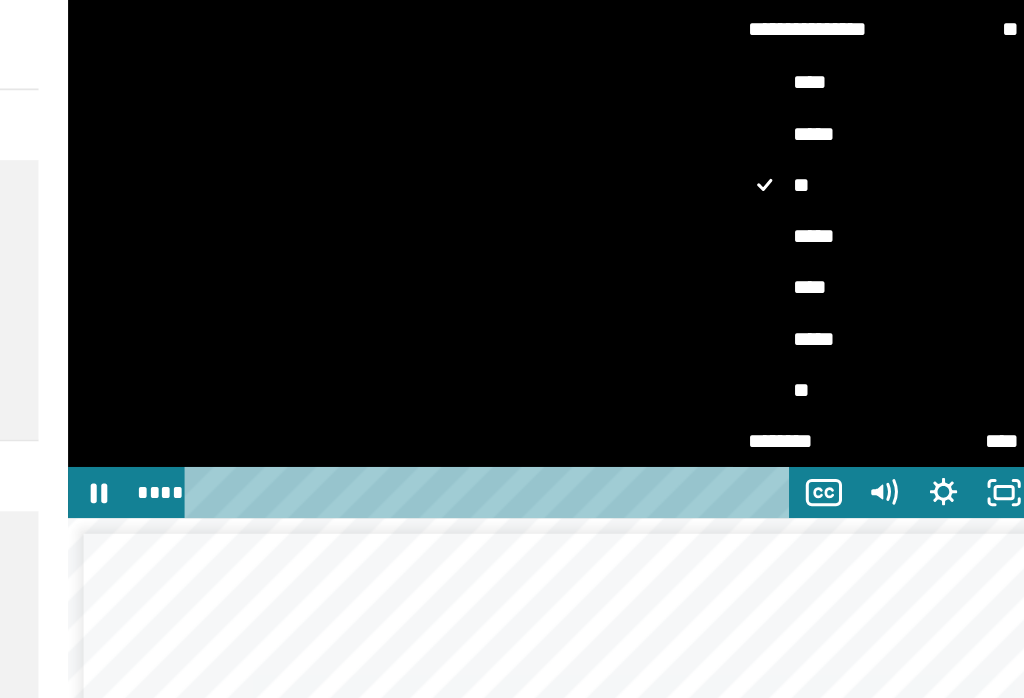 click on "*****" at bounding box center (897, 199) 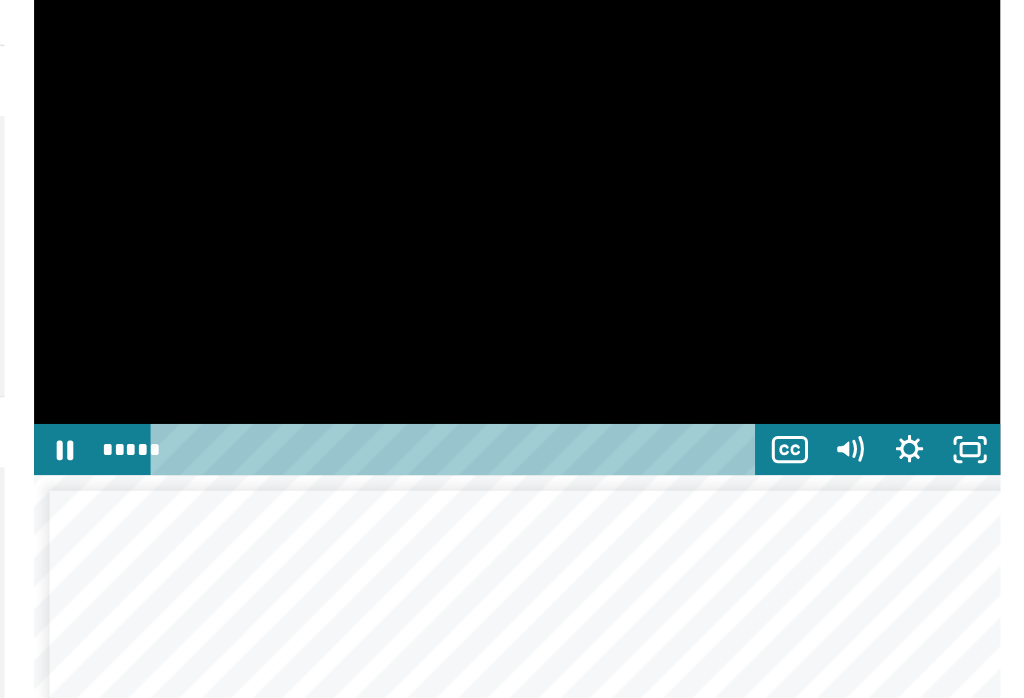 click at bounding box center [683, 206] 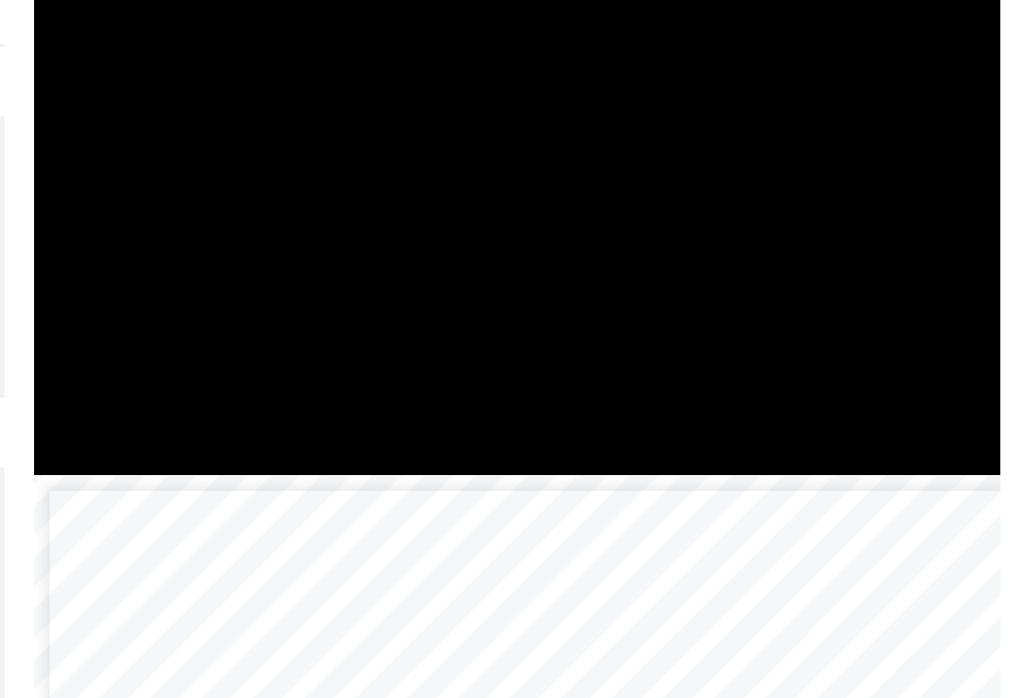 click at bounding box center (683, 206) 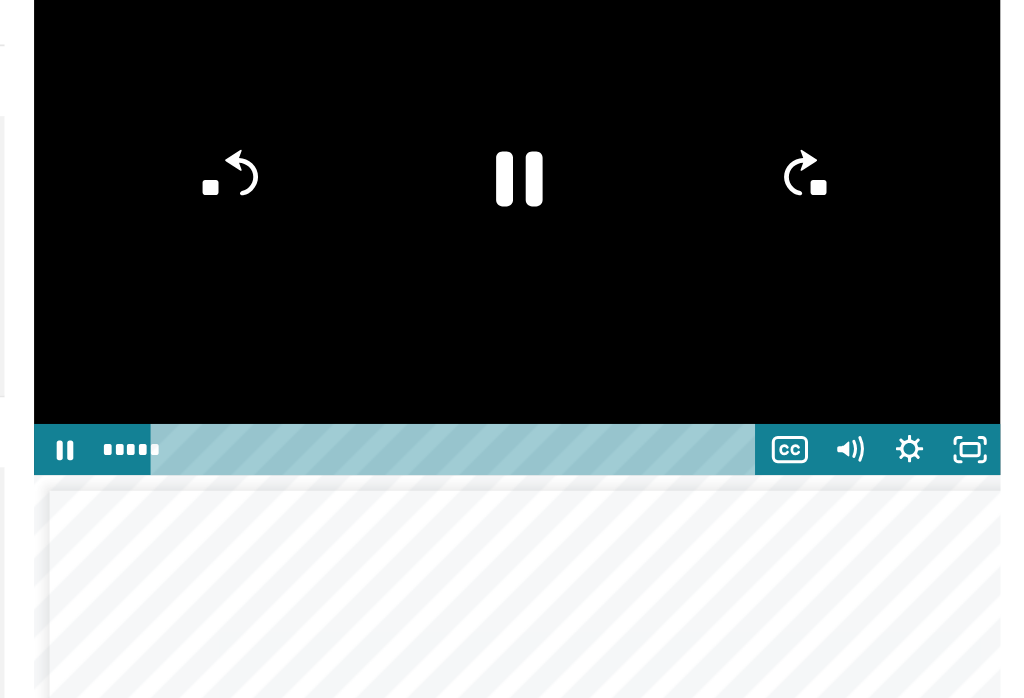click 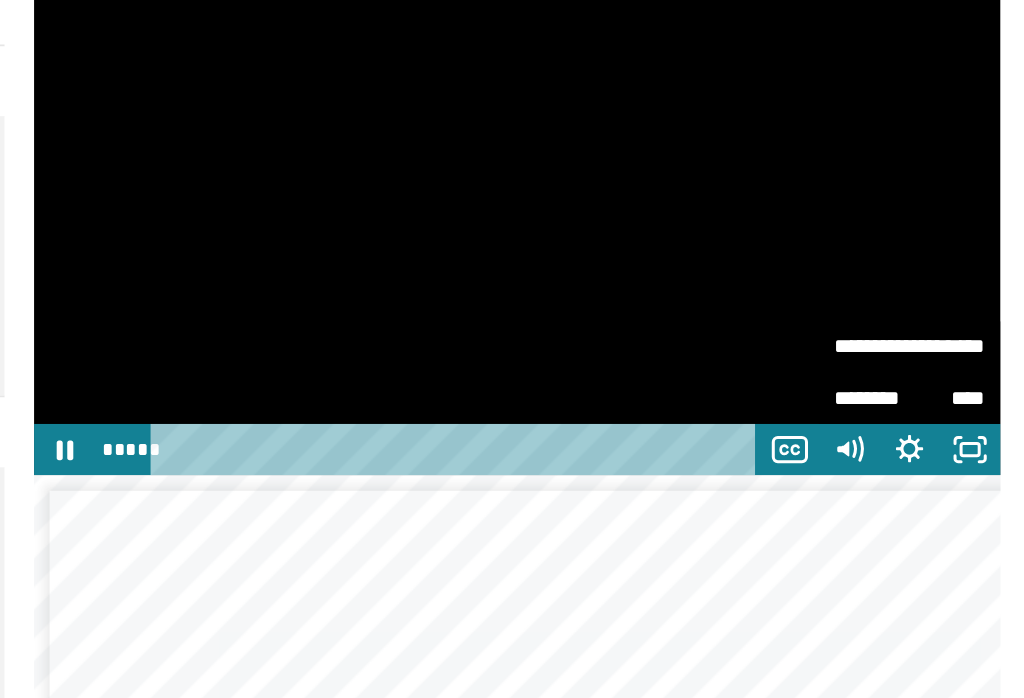 click on "*****" at bounding box center (960, 298) 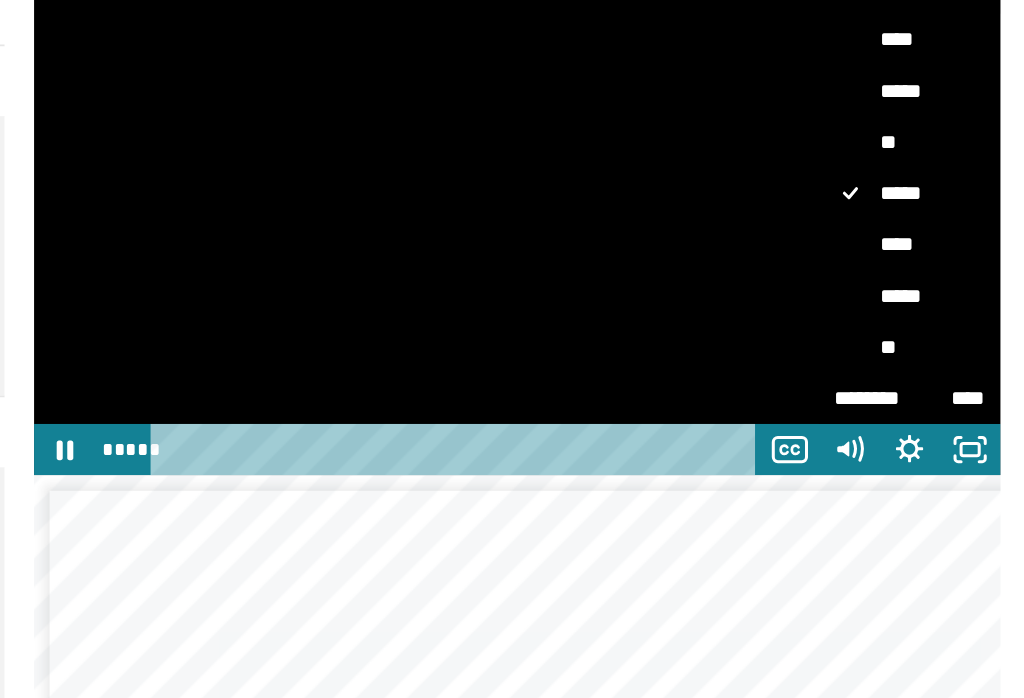 click on "**" at bounding box center [935, 166] 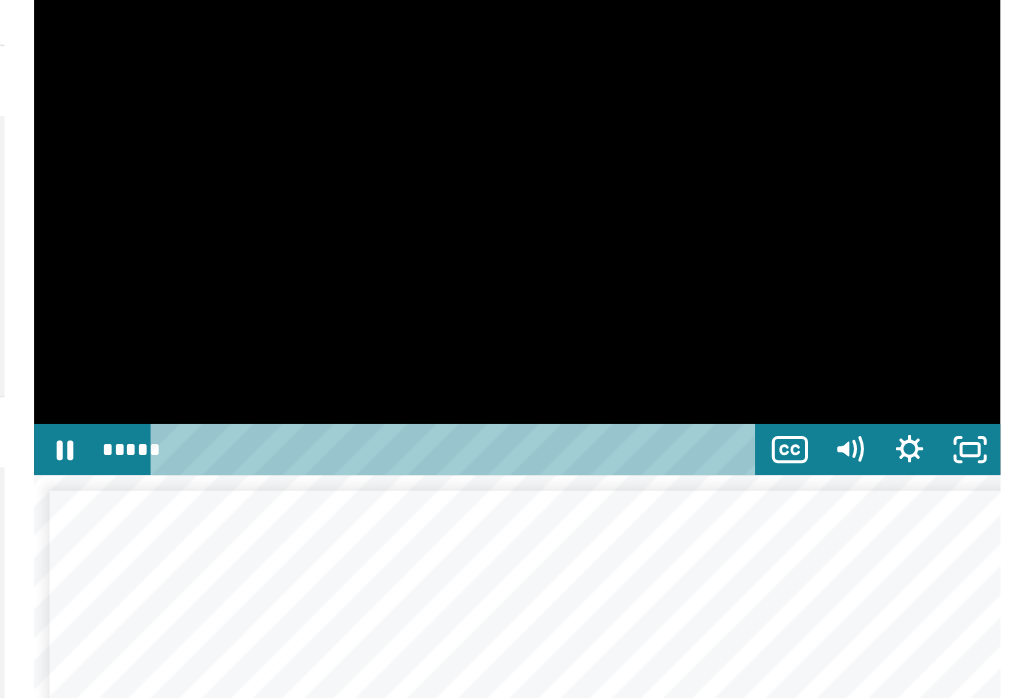click at bounding box center (683, 206) 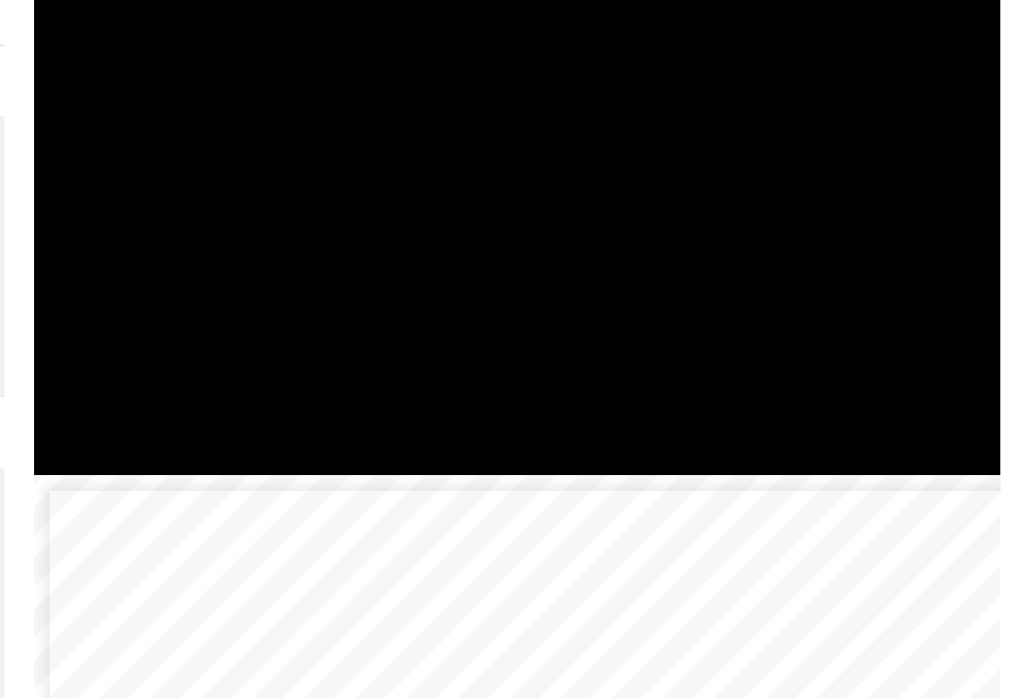 click at bounding box center [683, 206] 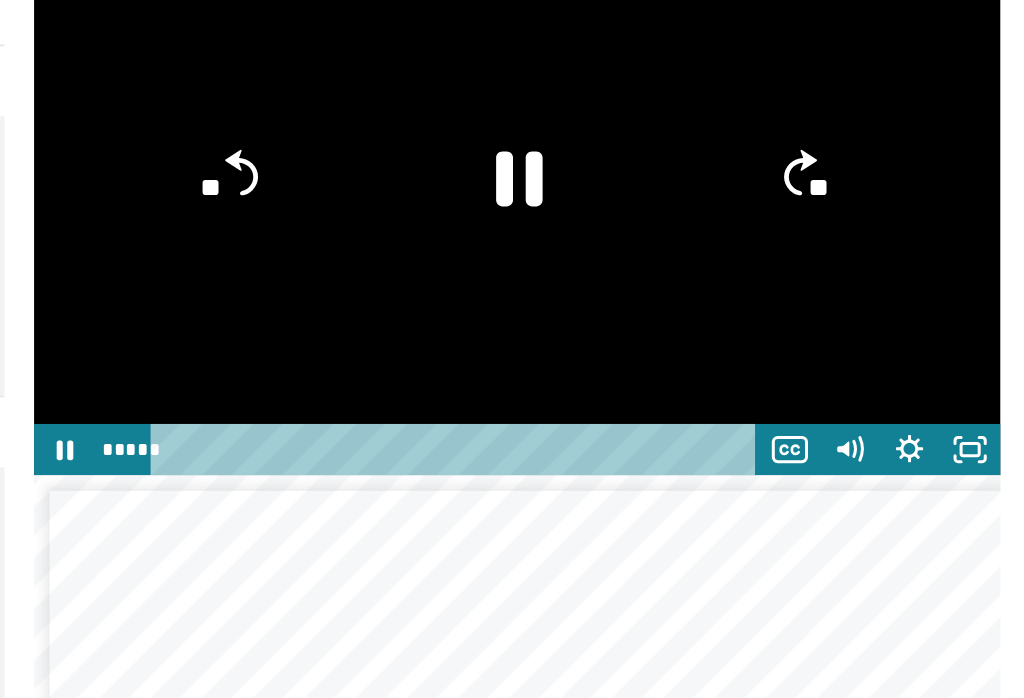 click on "**" 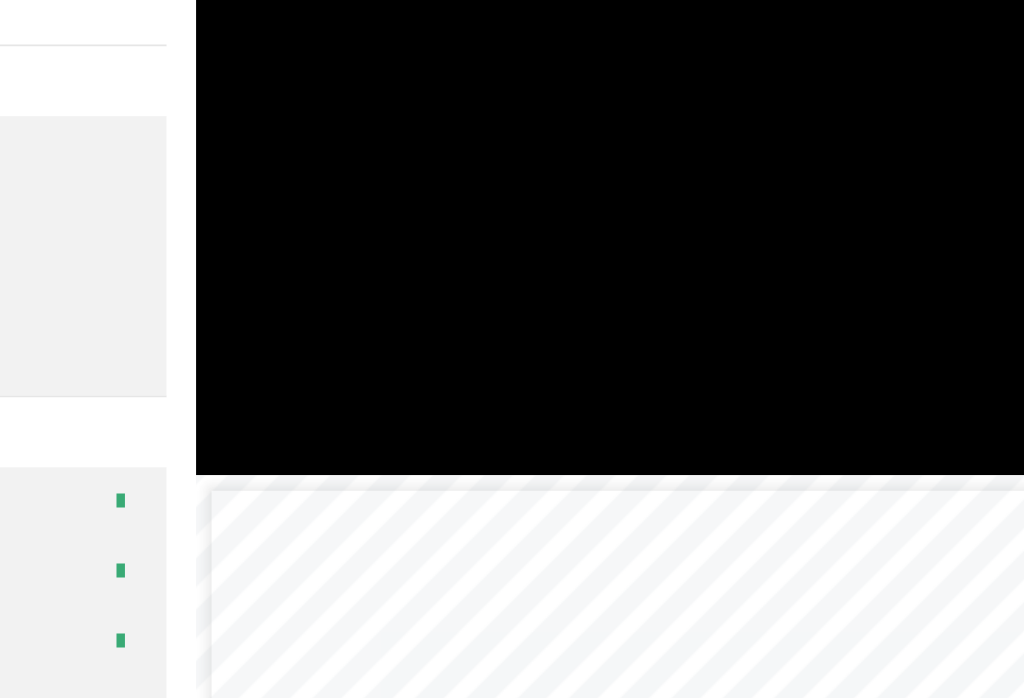 click at bounding box center [683, 206] 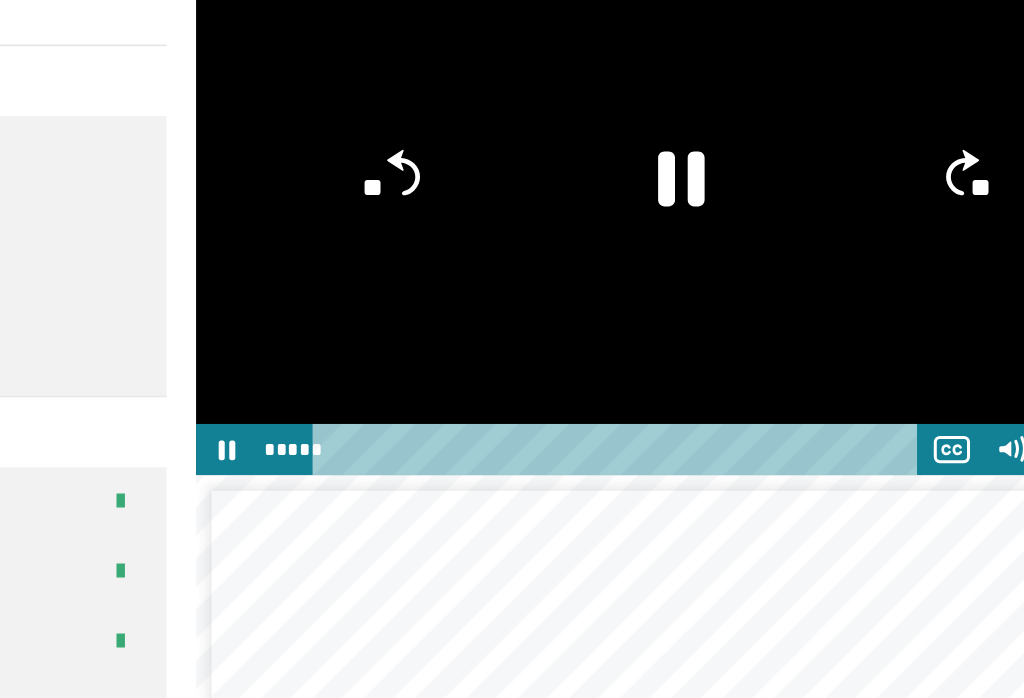 click on "**" 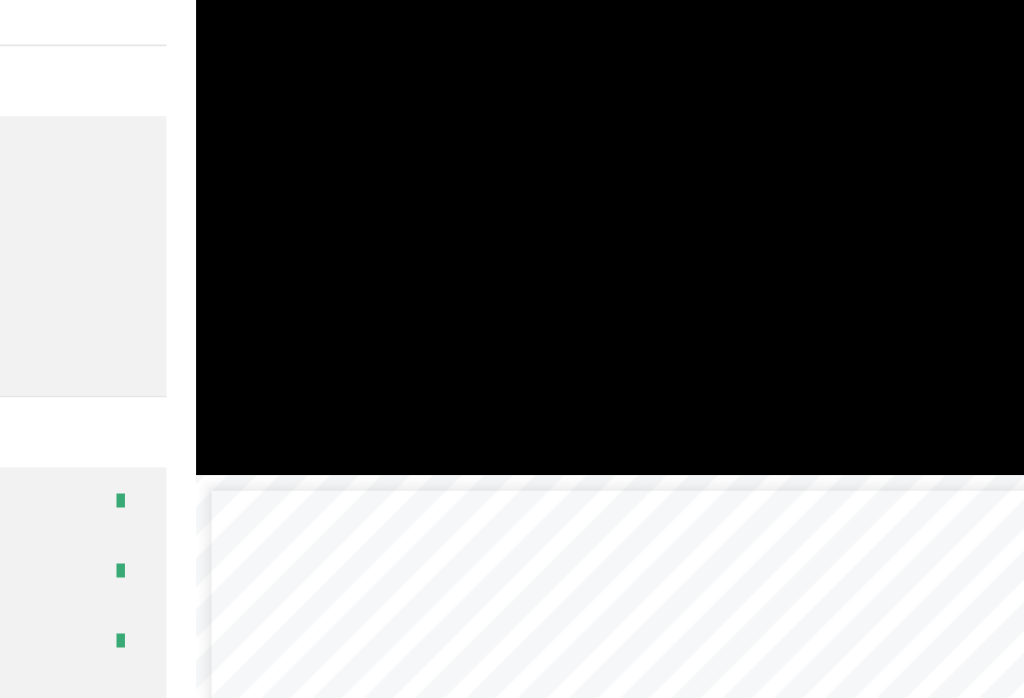 click at bounding box center (683, 206) 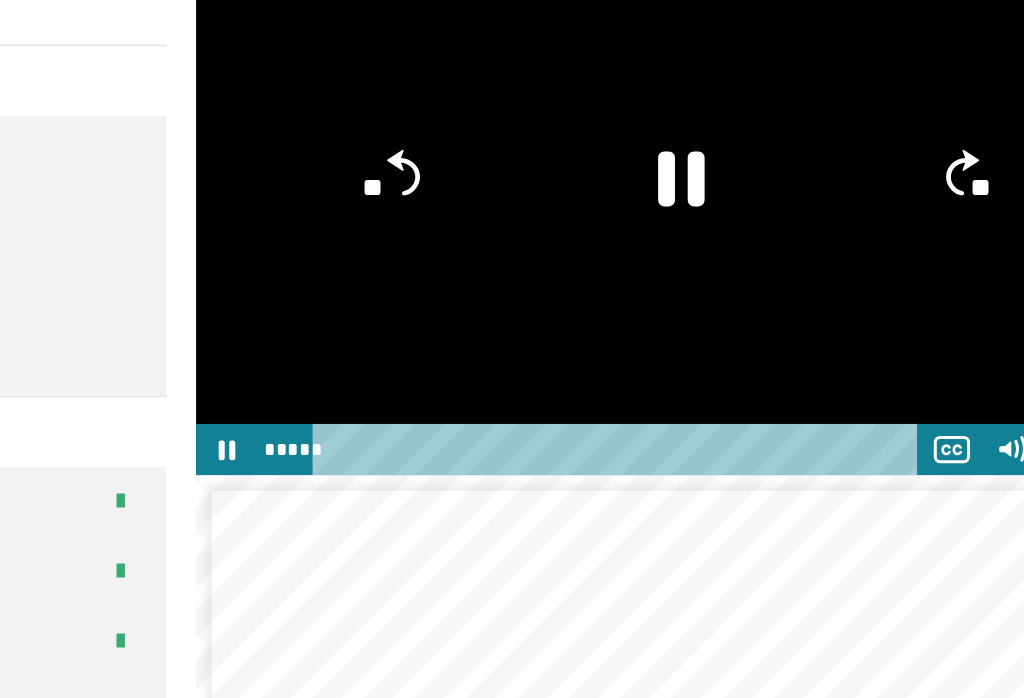 click on "**" 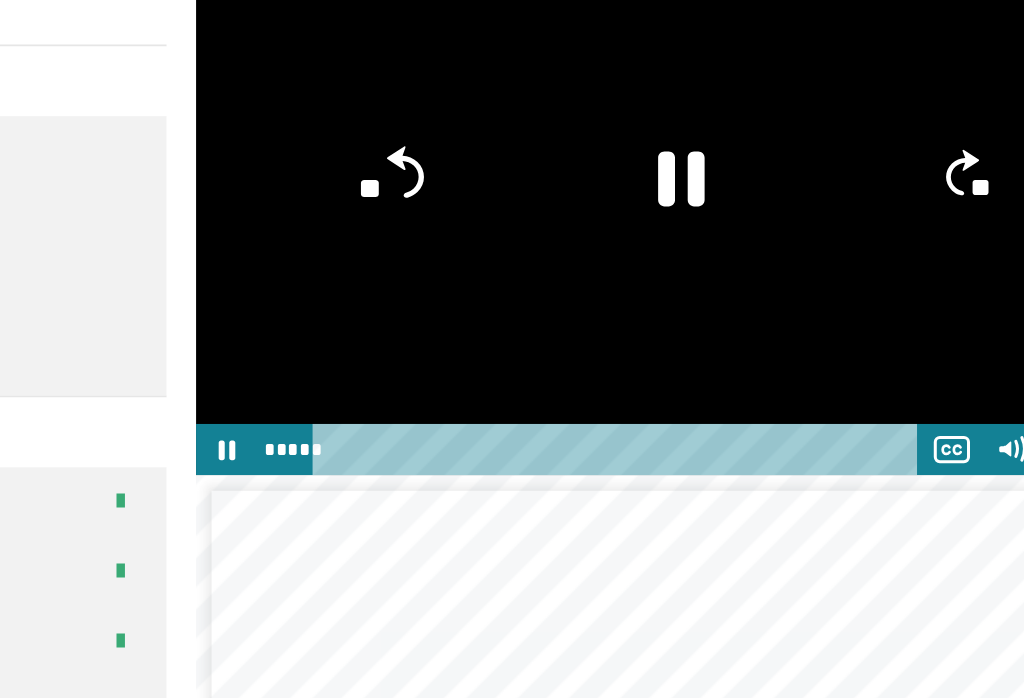 click on "**" 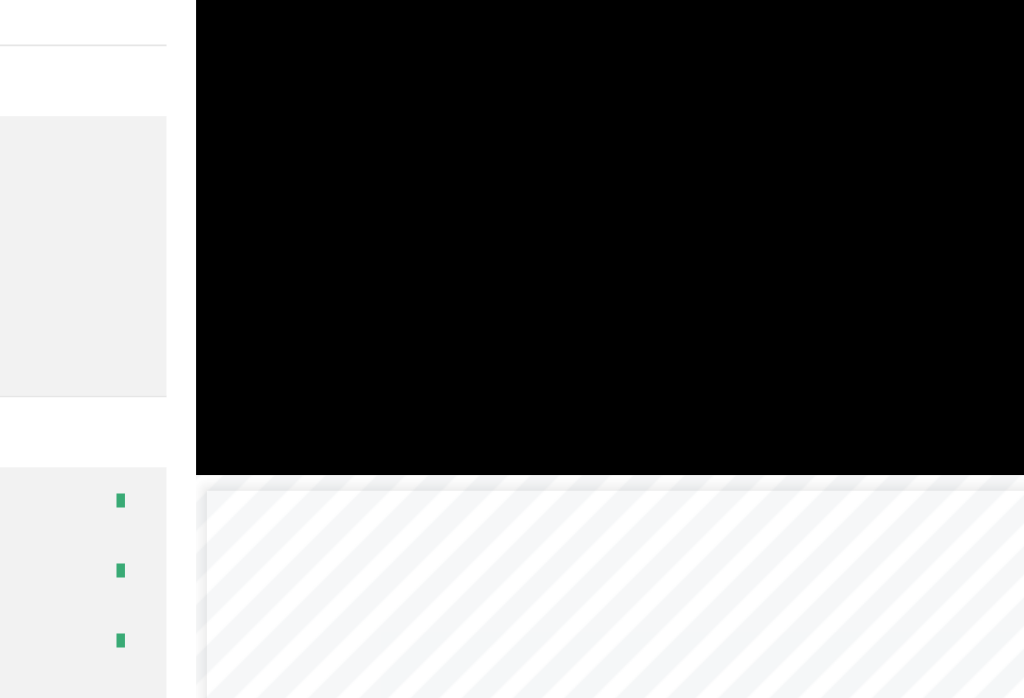 scroll, scrollTop: 0, scrollLeft: 3, axis: horizontal 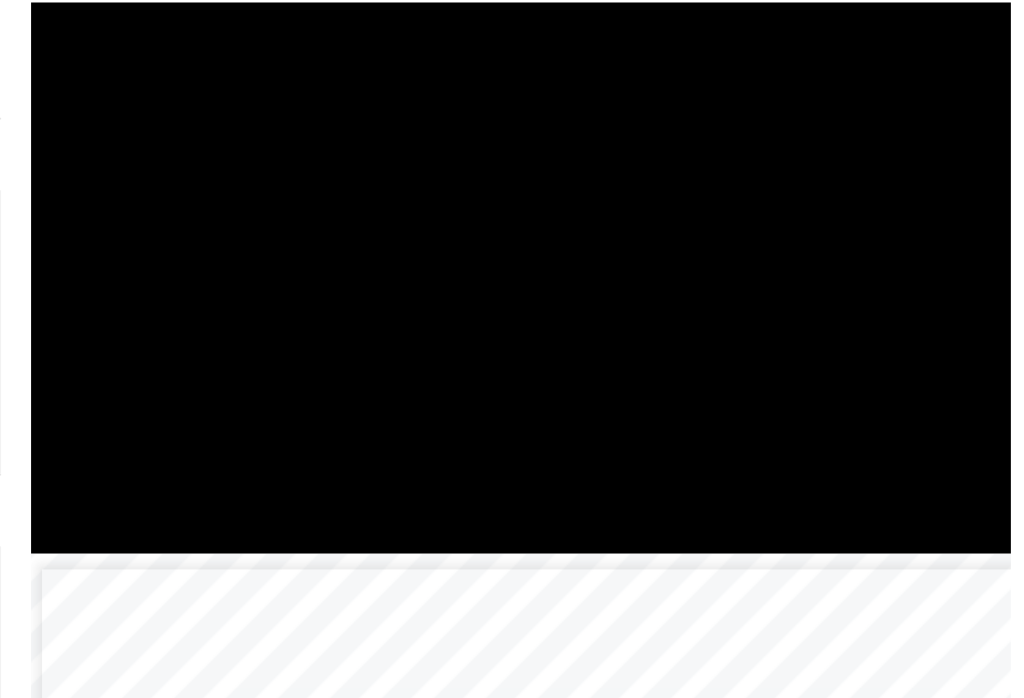 click at bounding box center [683, 206] 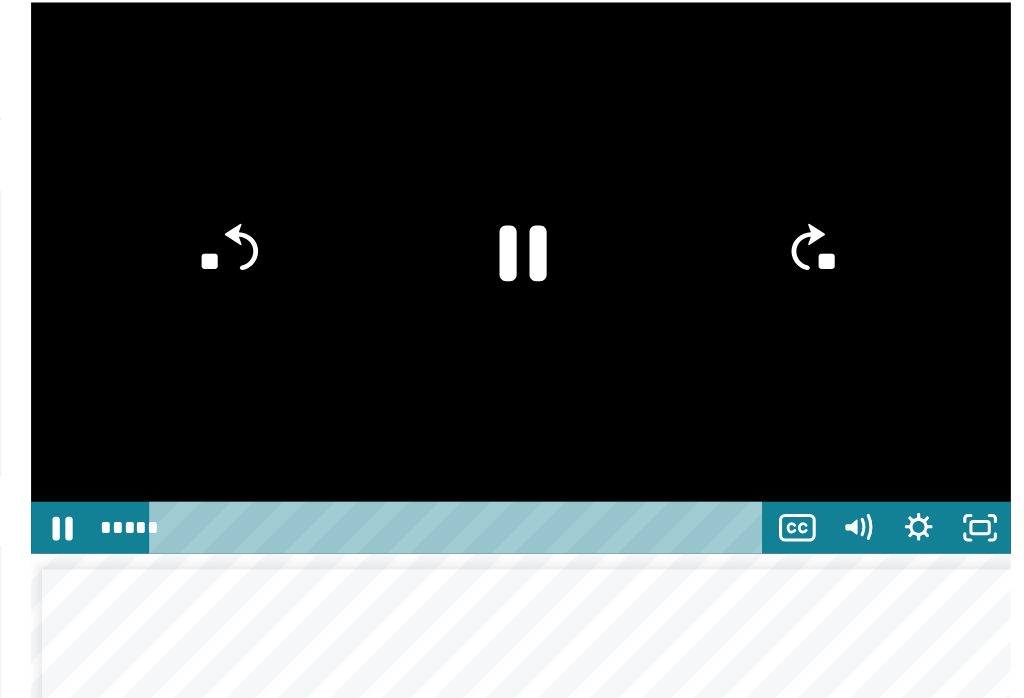 click 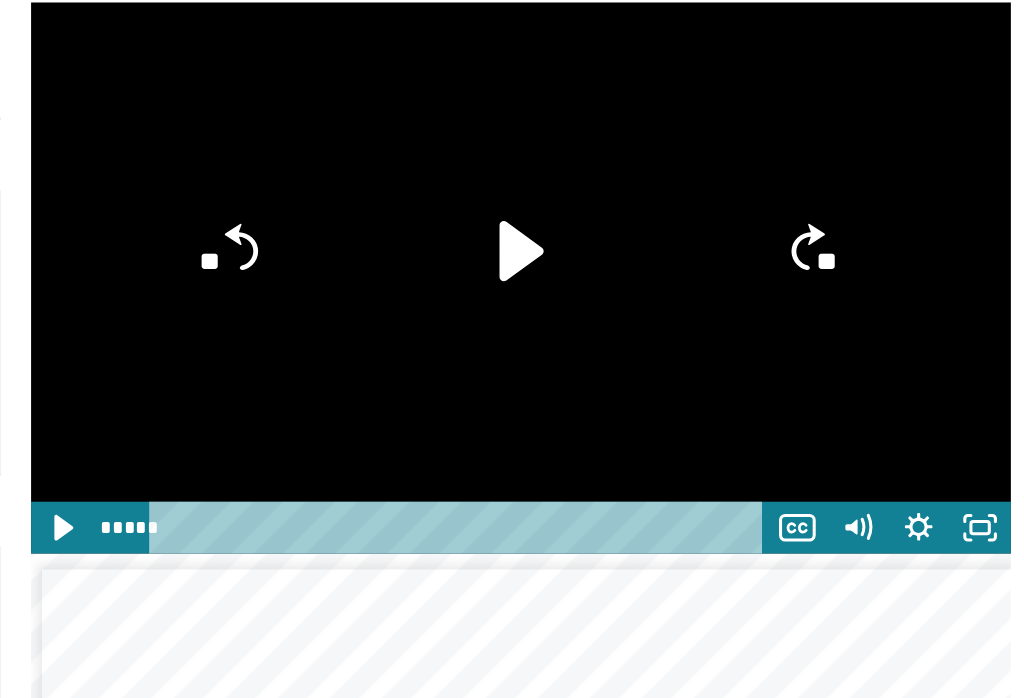 click 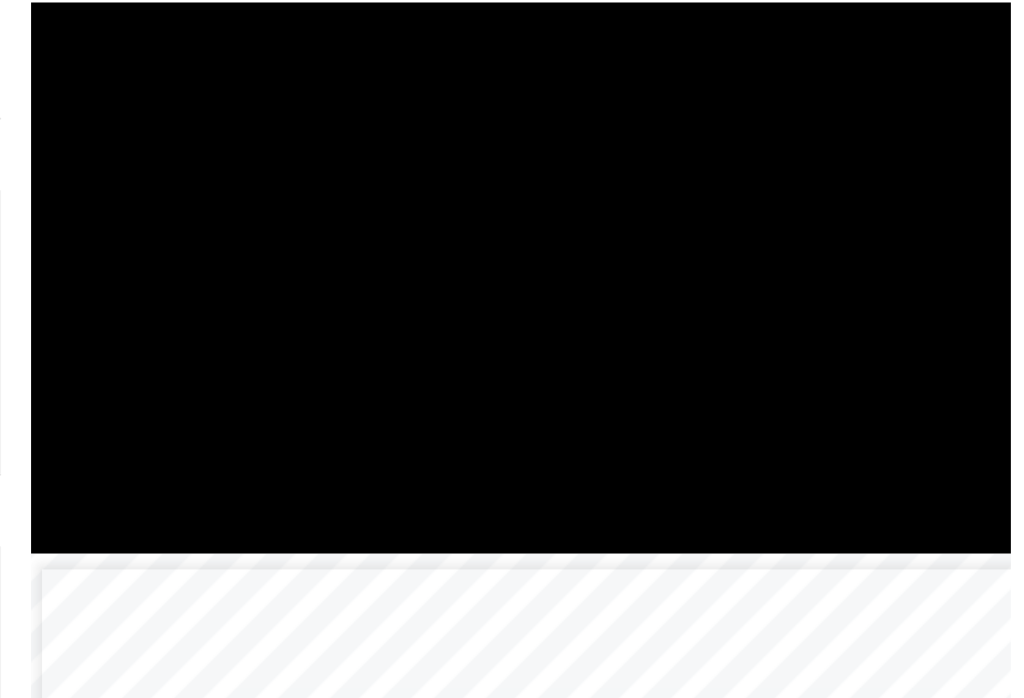 click at bounding box center [683, 206] 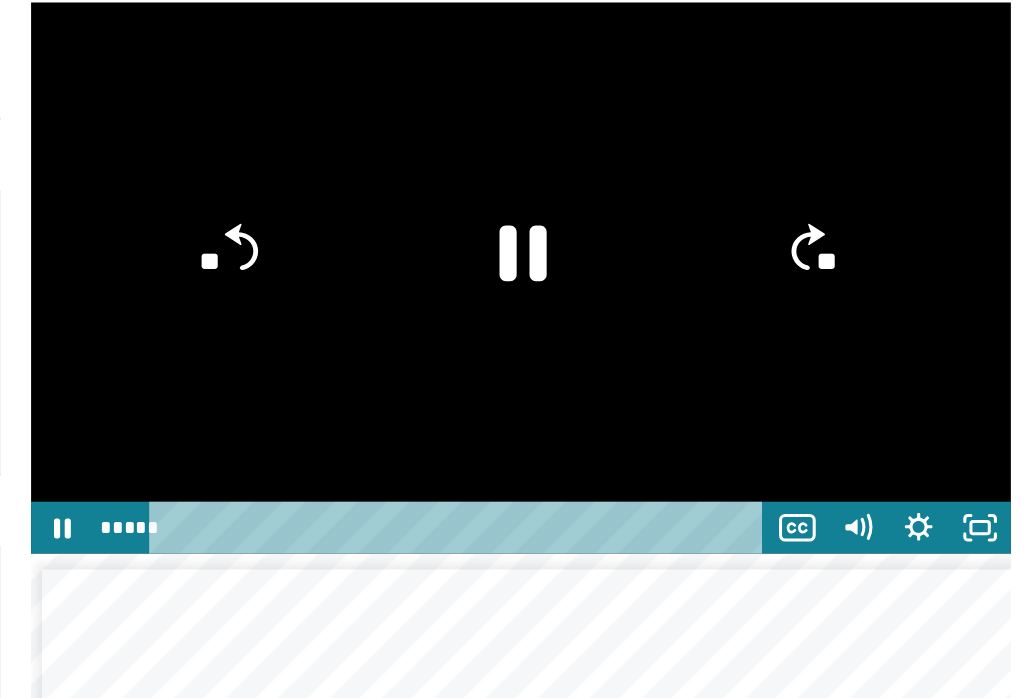 click 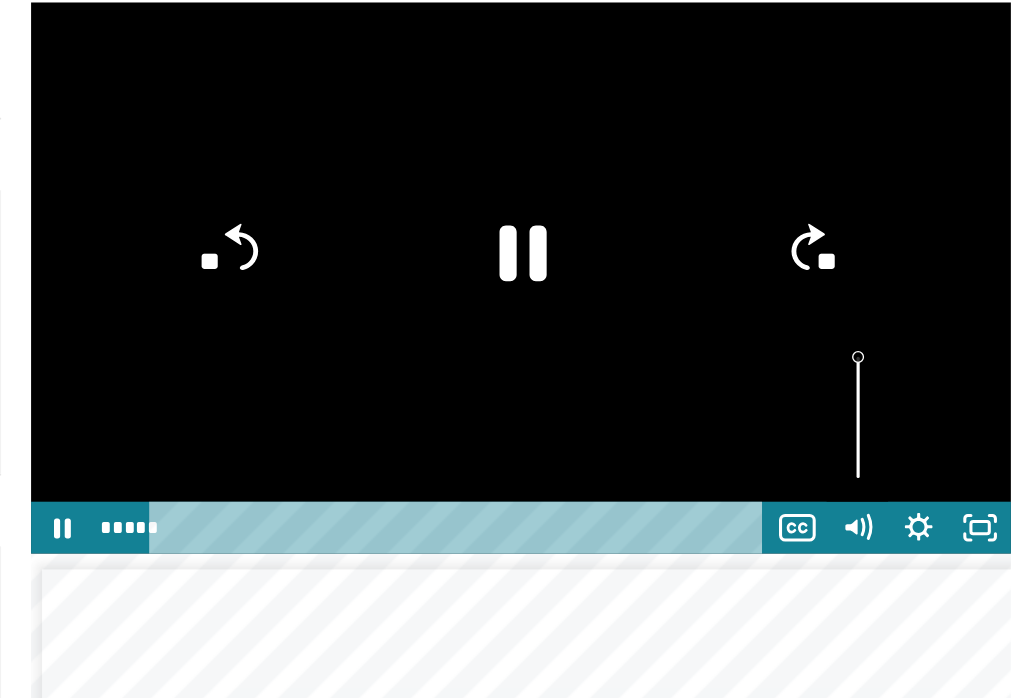 click 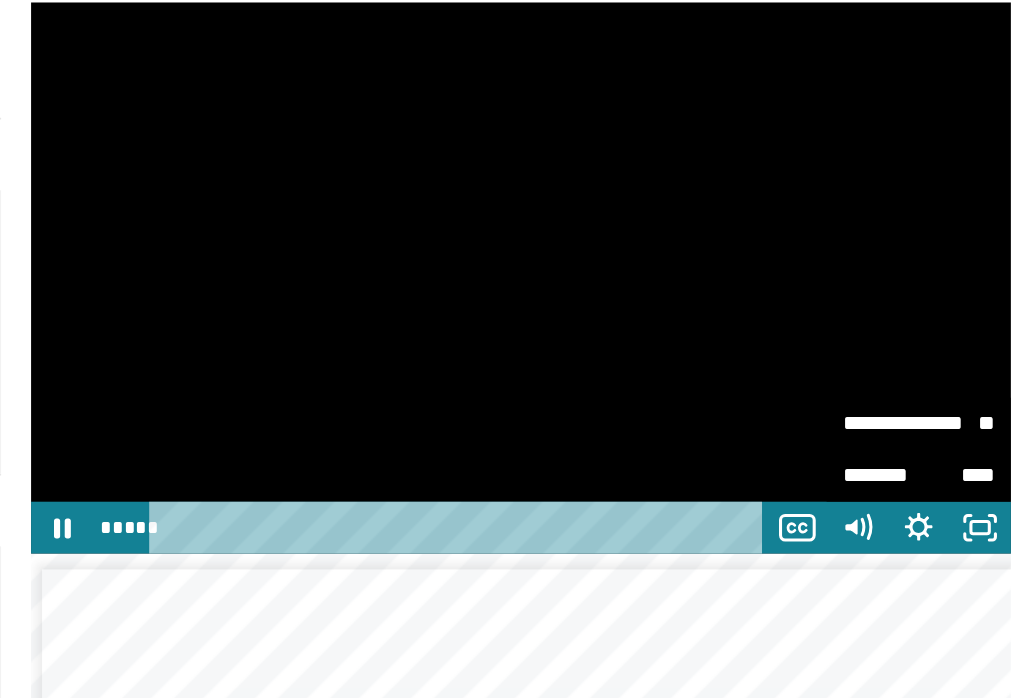 click on "**" at bounding box center [960, 298] 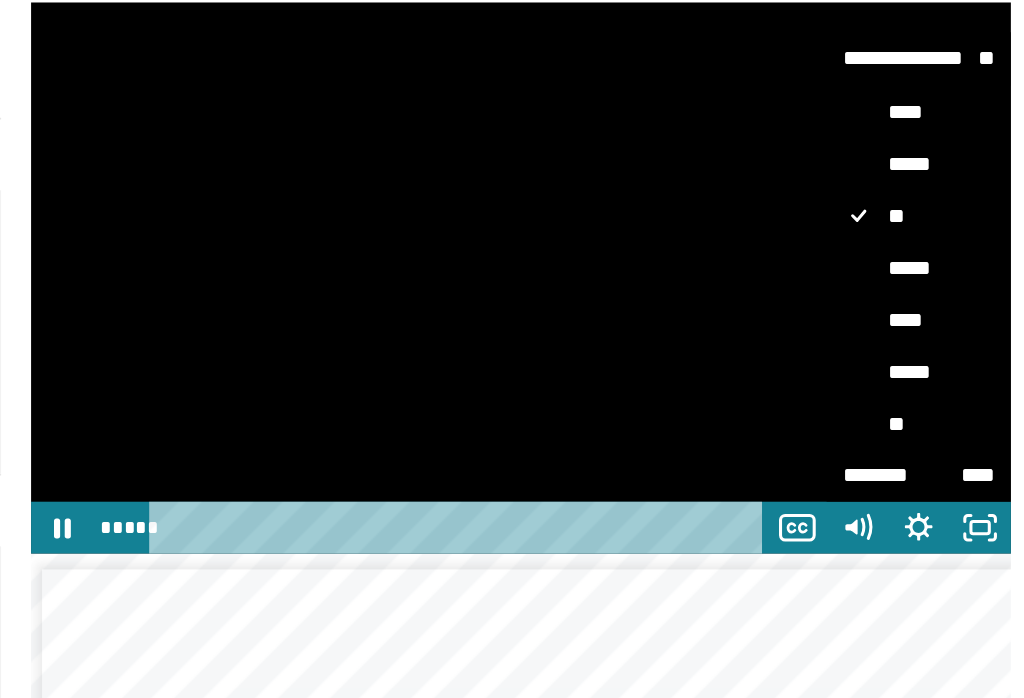 click on "*****" at bounding box center [935, 199] 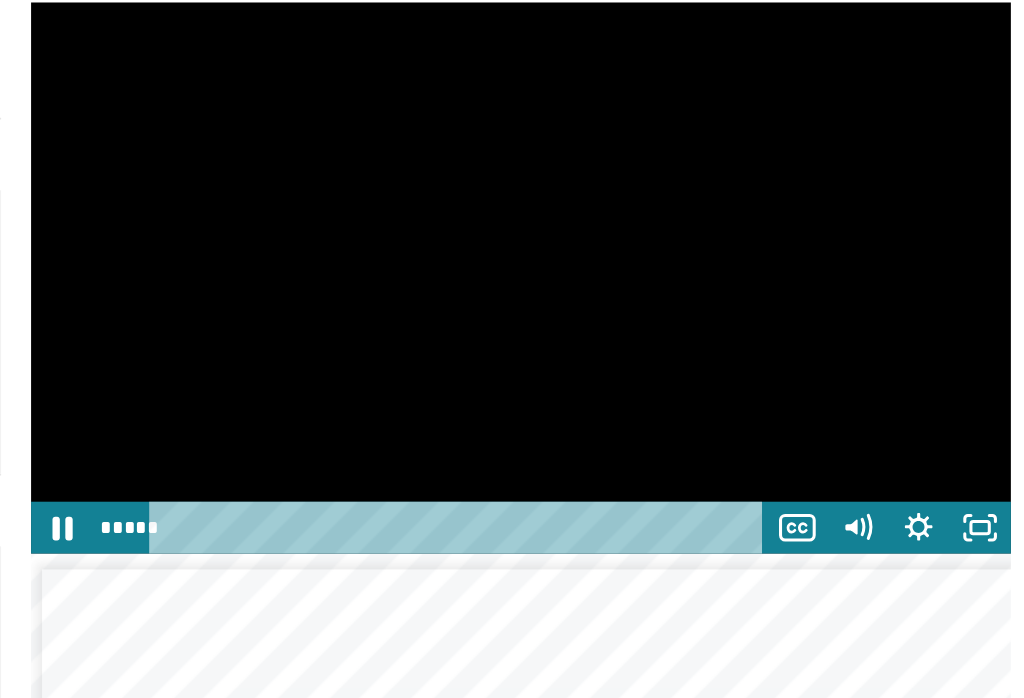click 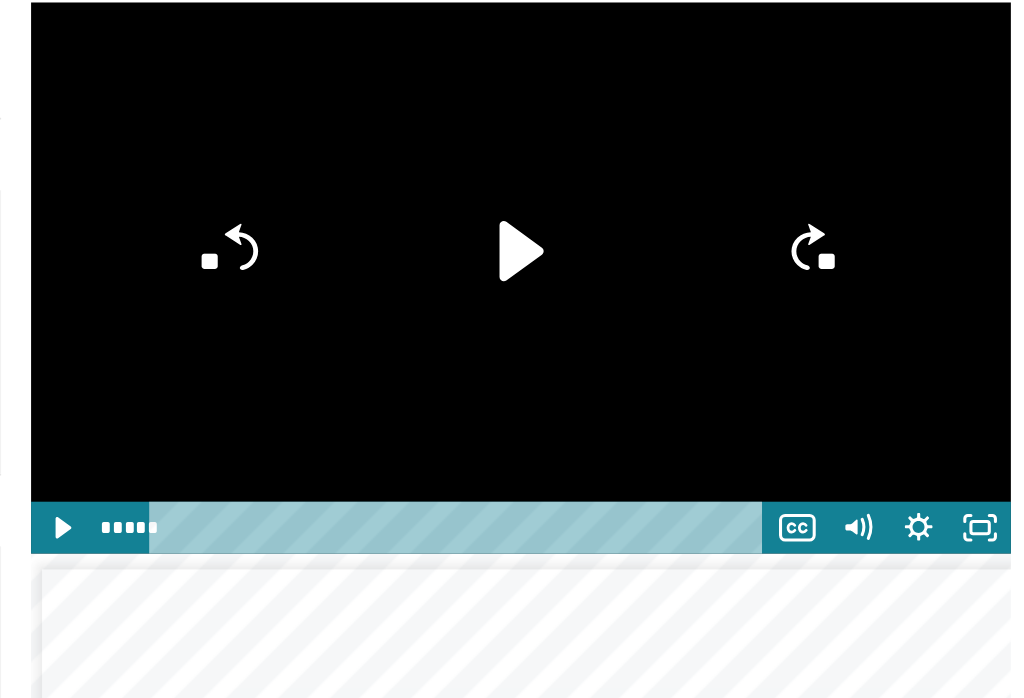 click 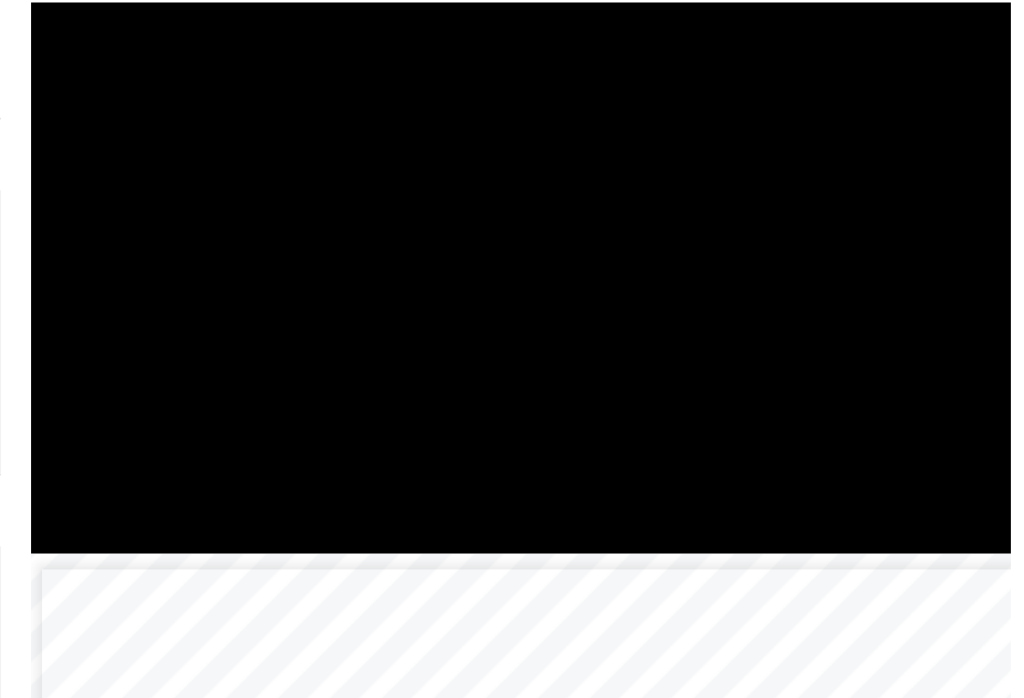 click at bounding box center (683, 206) 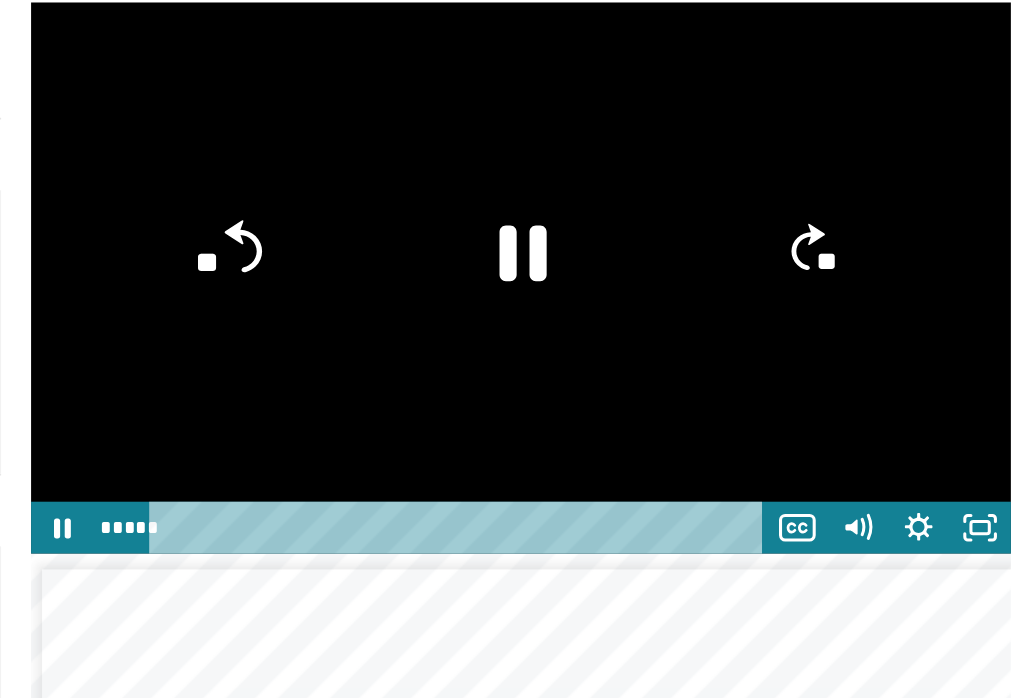 click on "**" 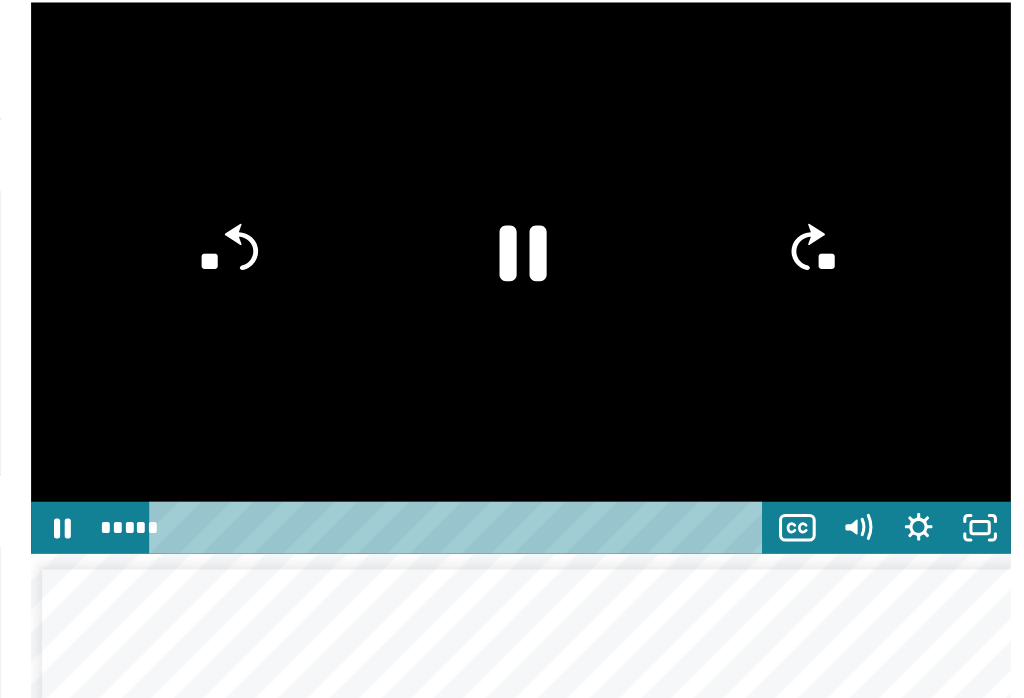 click on "**" 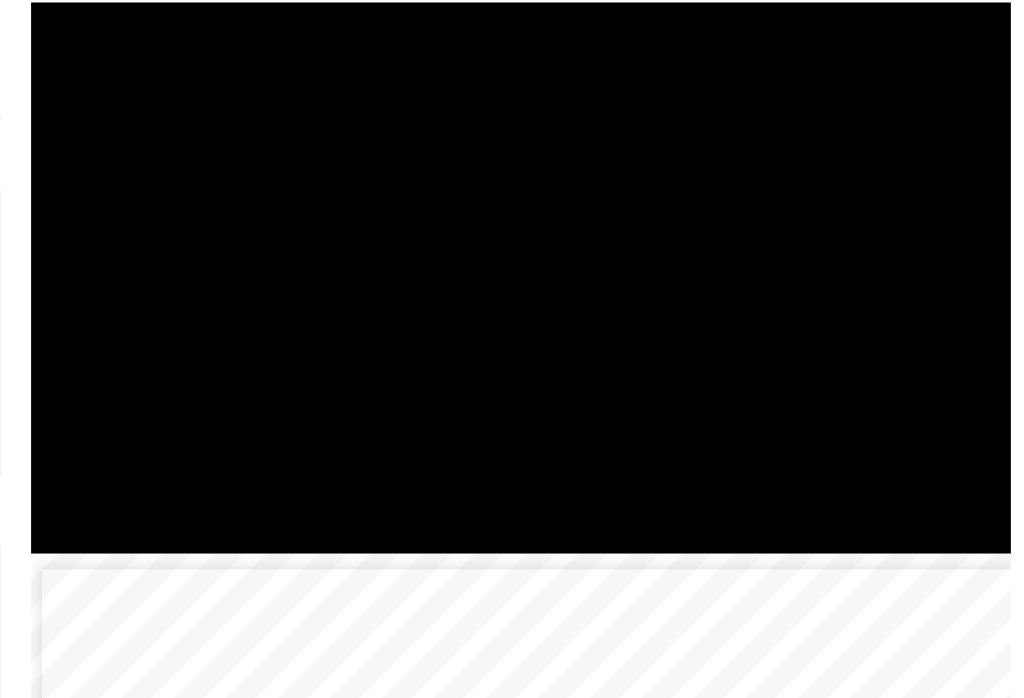click at bounding box center [683, 206] 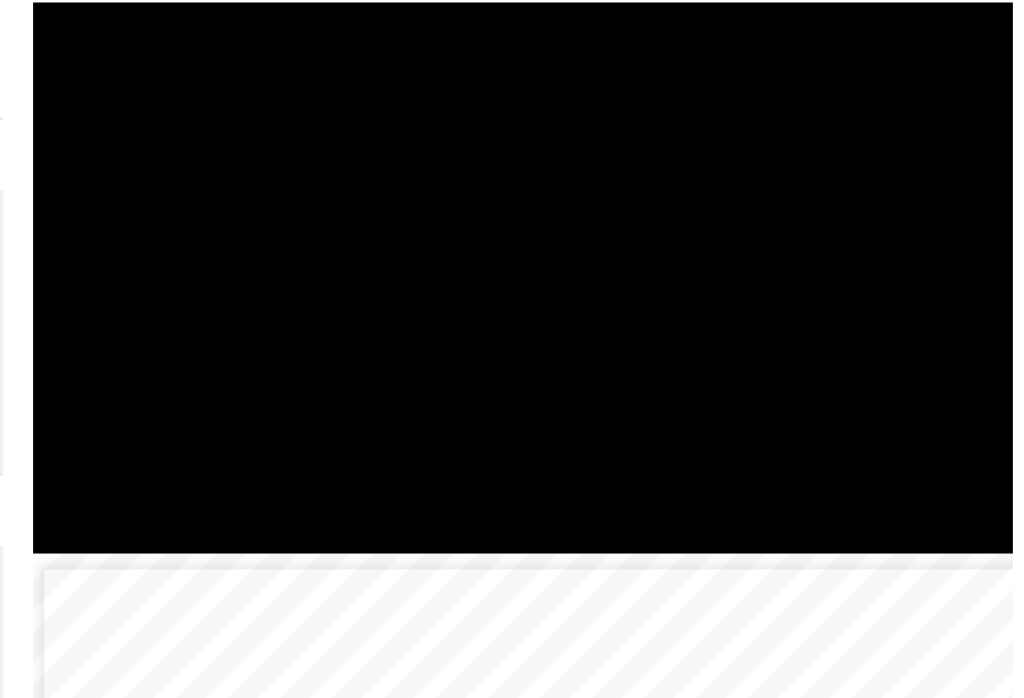 click at bounding box center (683, 206) 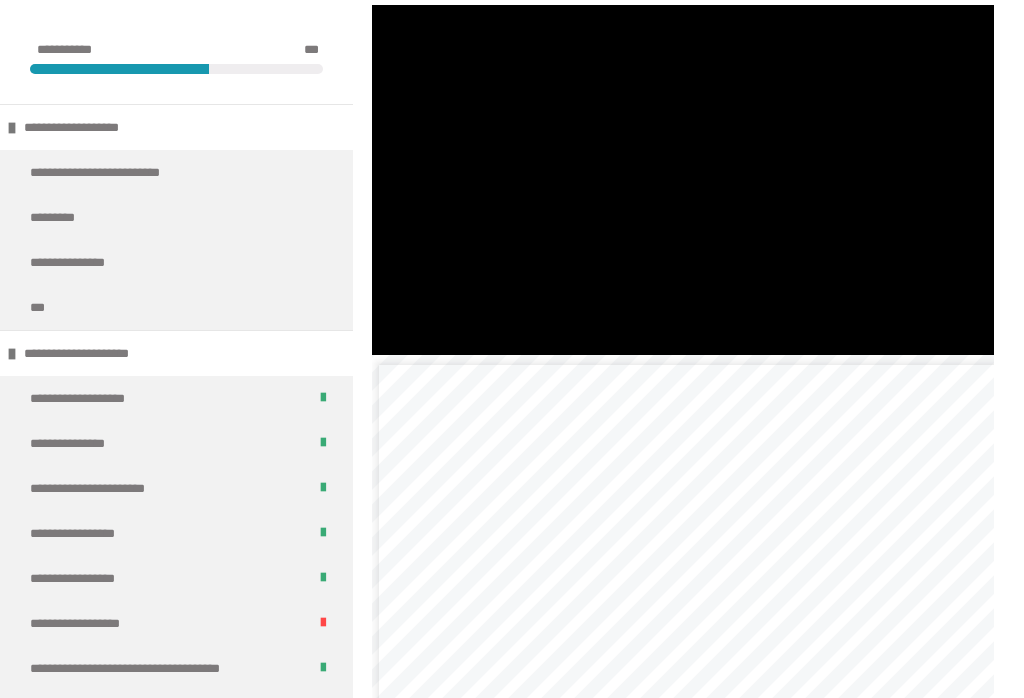 scroll, scrollTop: 675, scrollLeft: 0, axis: vertical 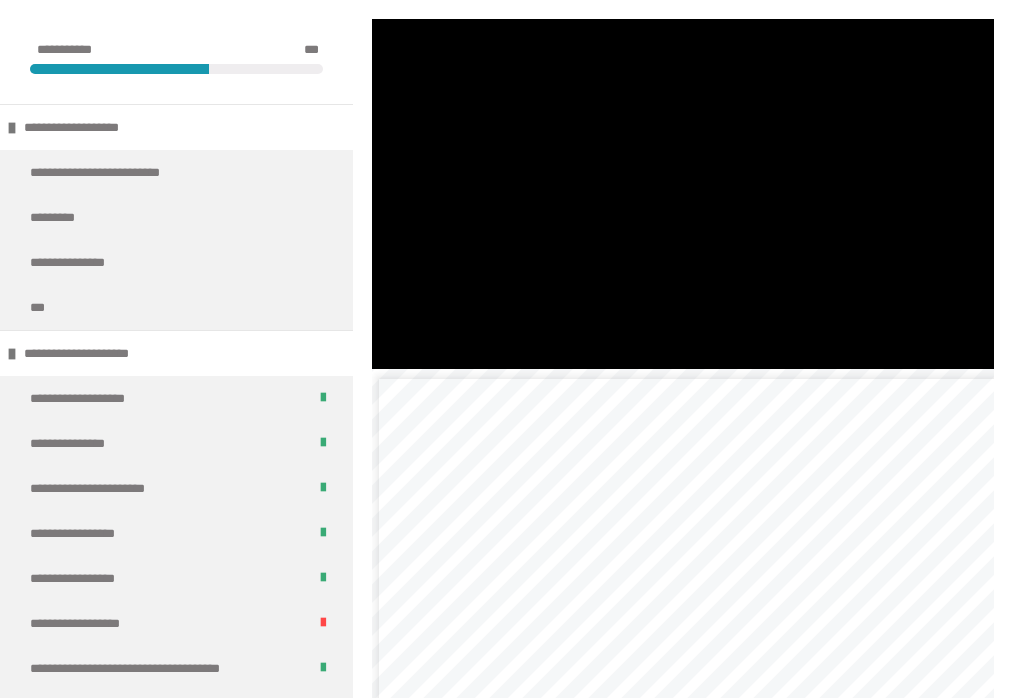 click at bounding box center [683, 194] 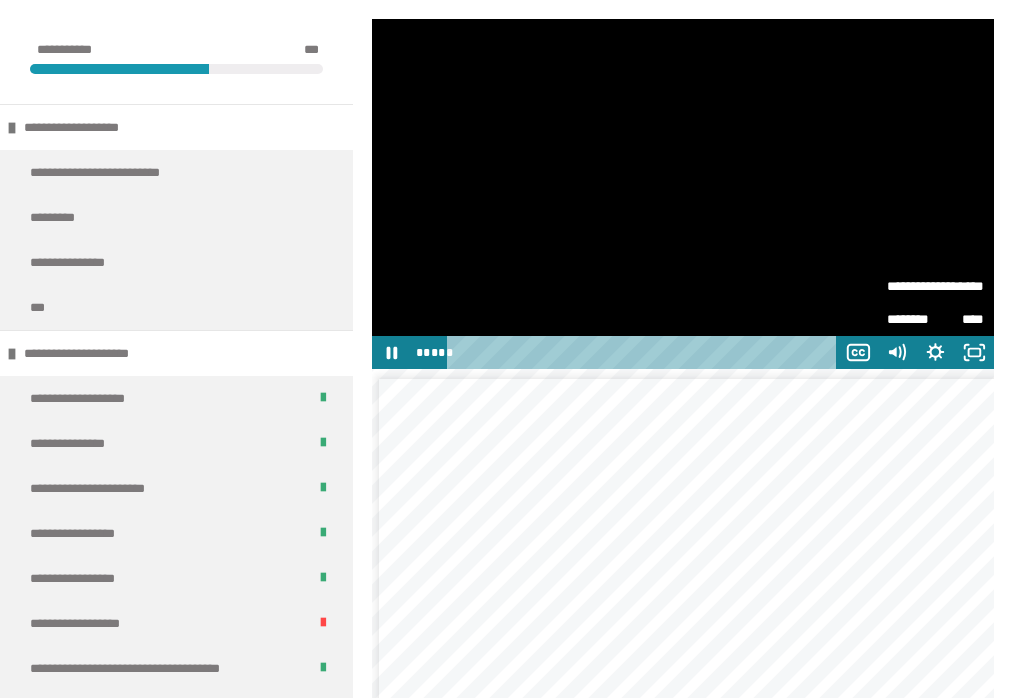 click at bounding box center [683, 194] 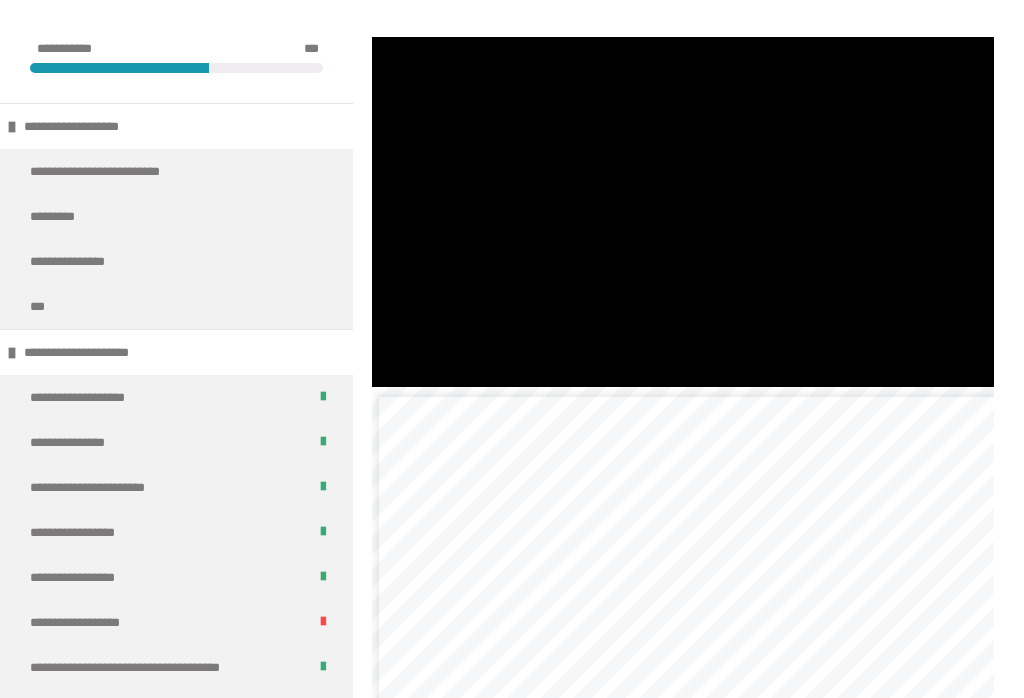 scroll, scrollTop: 657, scrollLeft: 0, axis: vertical 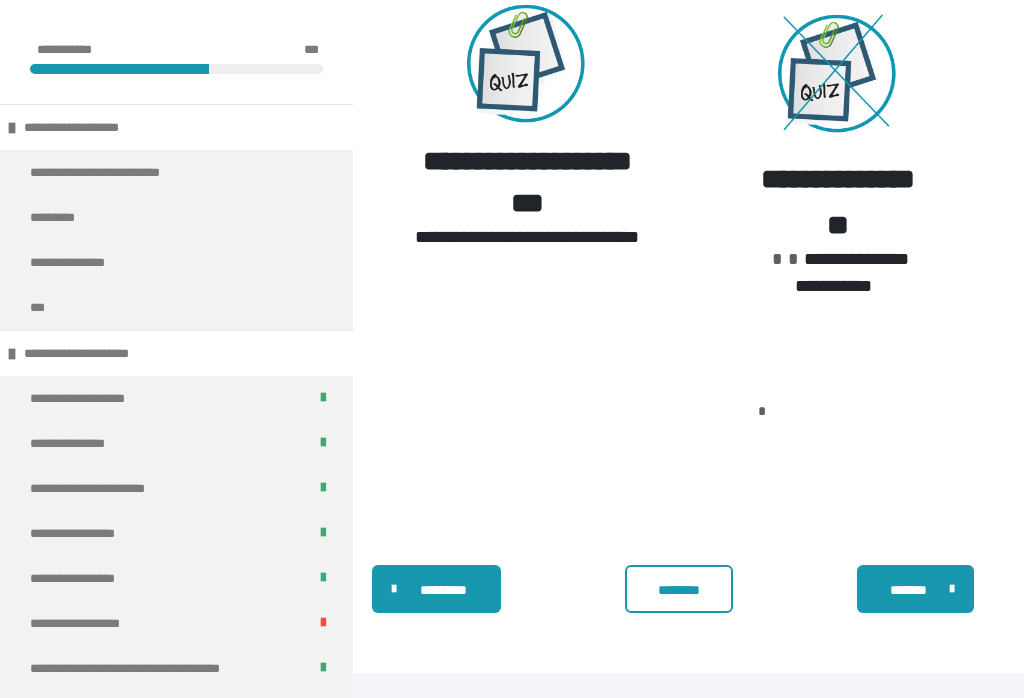 click on "********" at bounding box center [679, 590] 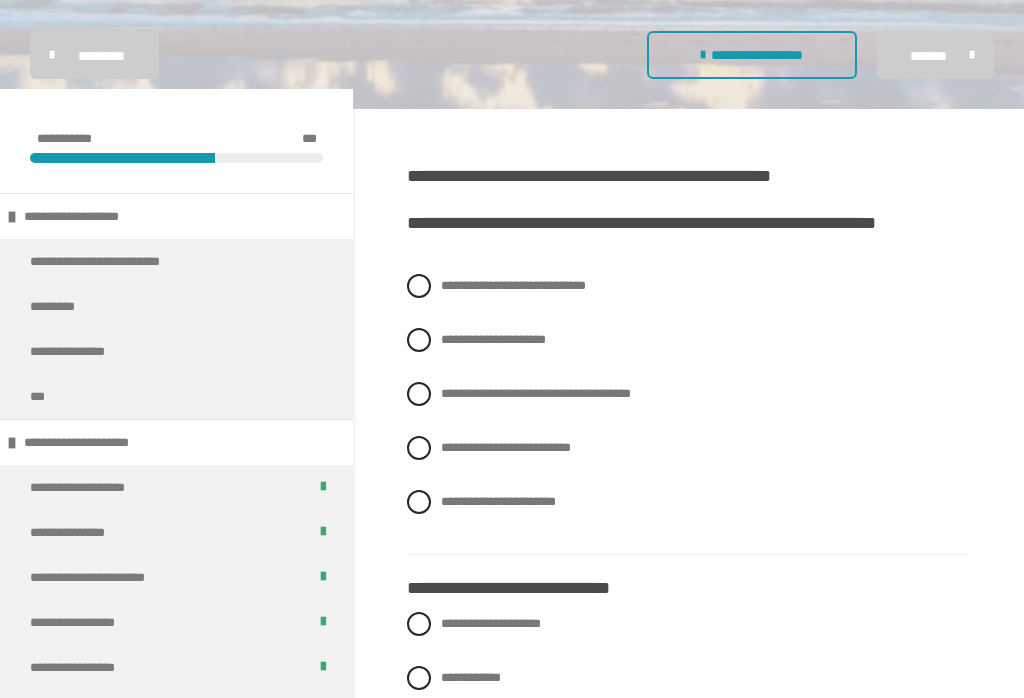 scroll, scrollTop: 356, scrollLeft: 0, axis: vertical 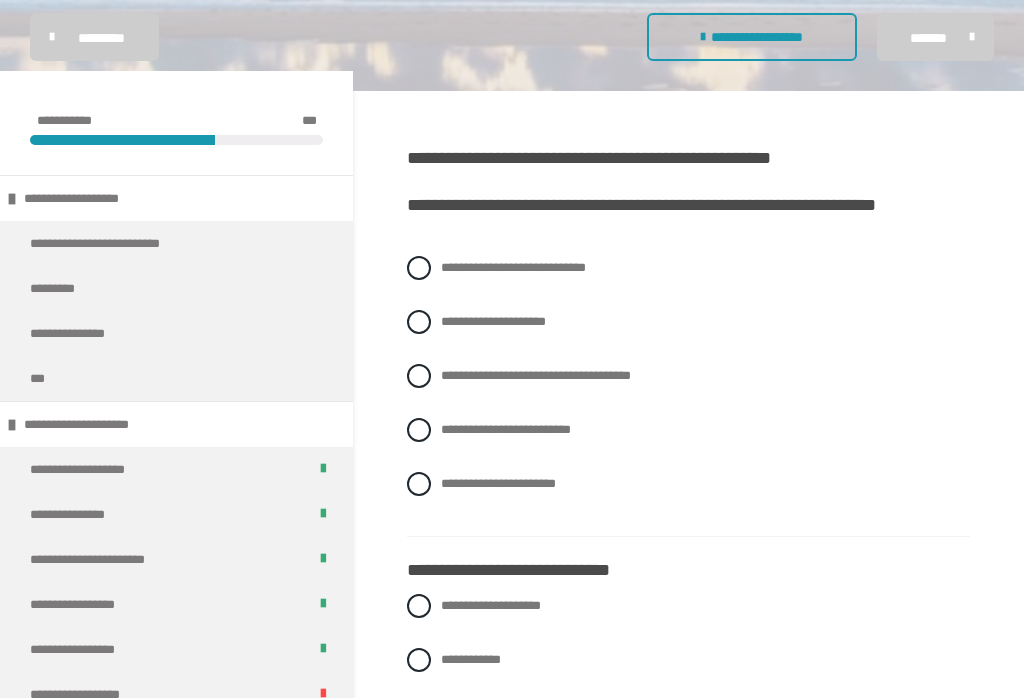 click on "**********" at bounding box center (688, 431) 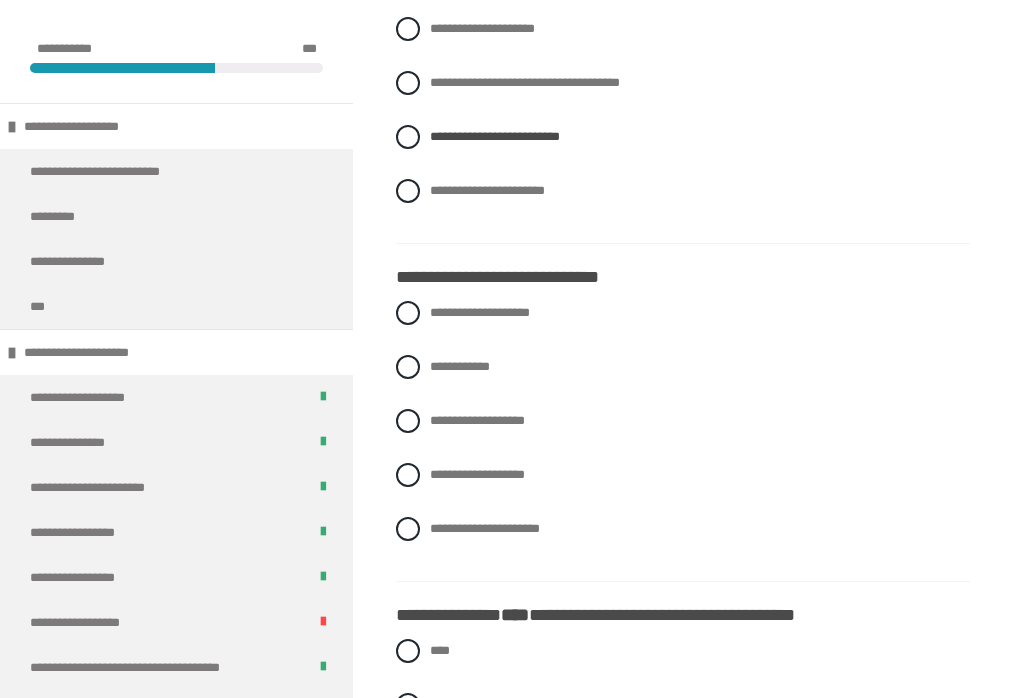 scroll, scrollTop: 650, scrollLeft: 0, axis: vertical 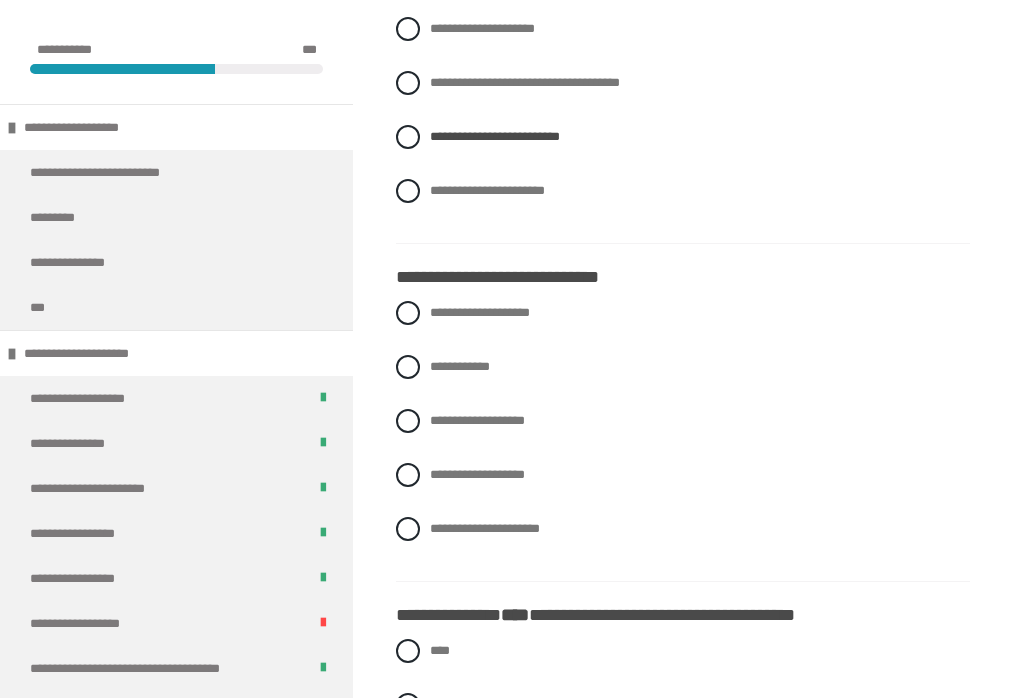 click at bounding box center [408, 313] 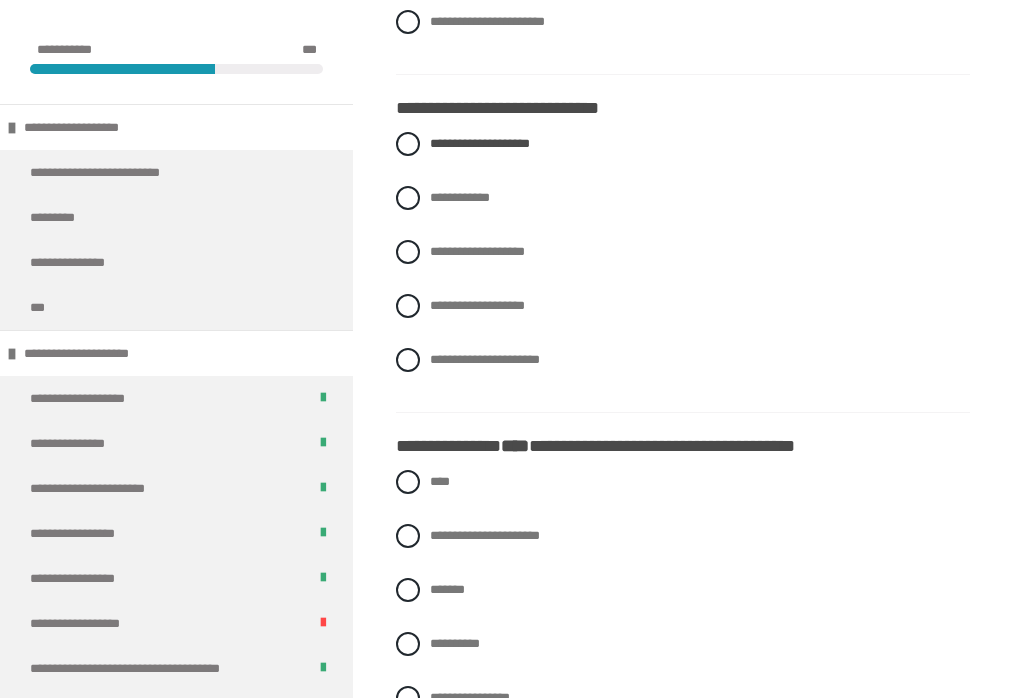 scroll, scrollTop: 827, scrollLeft: 0, axis: vertical 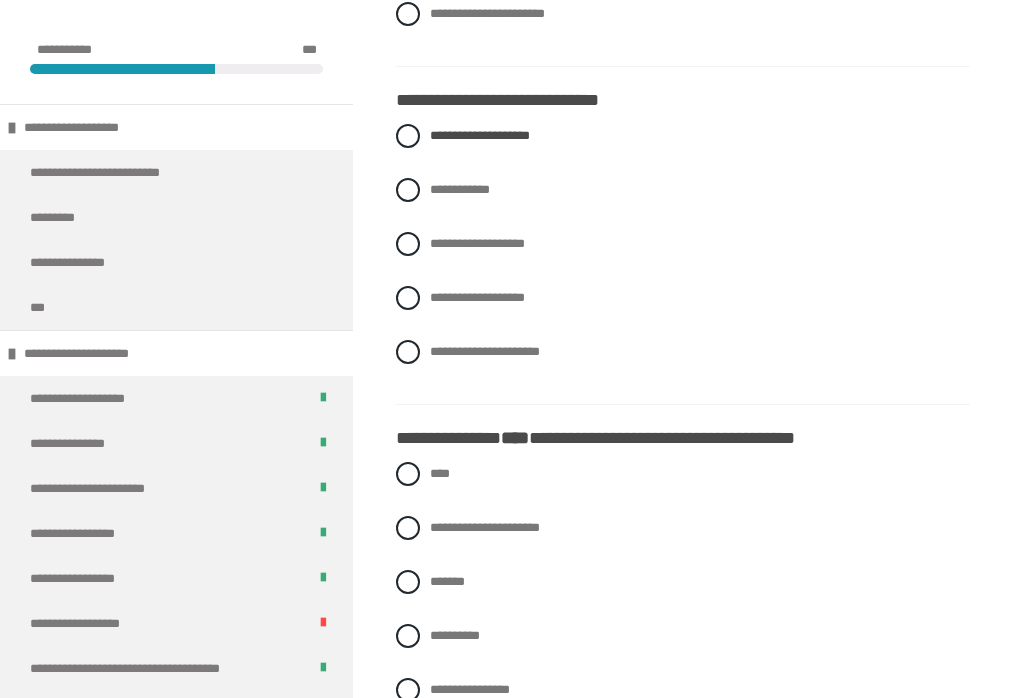 click at bounding box center [408, 352] 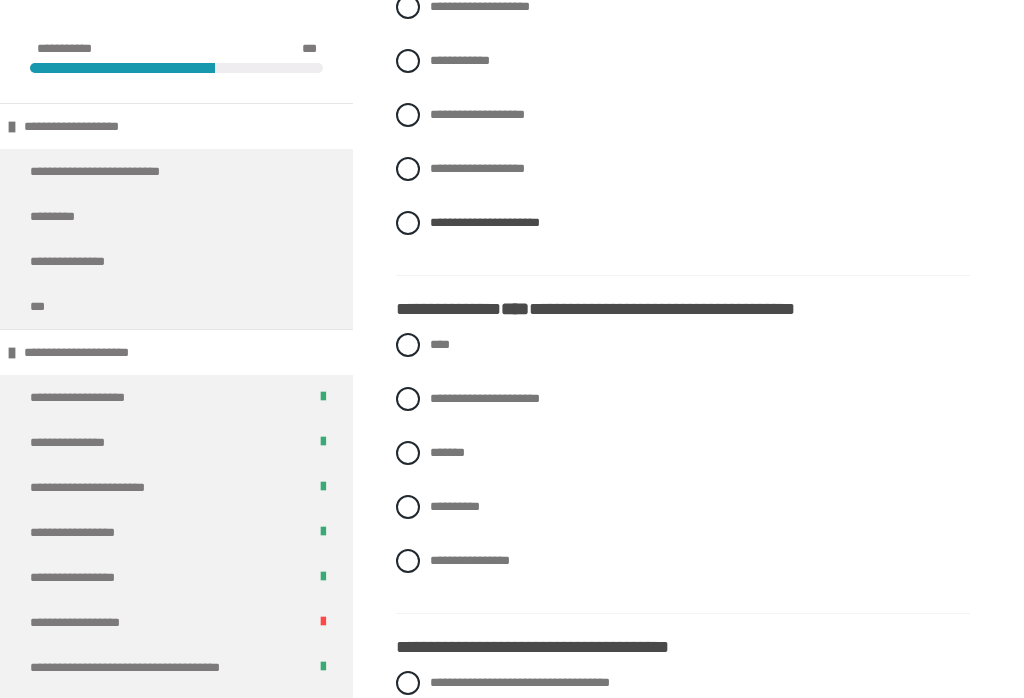 scroll, scrollTop: 1048, scrollLeft: 0, axis: vertical 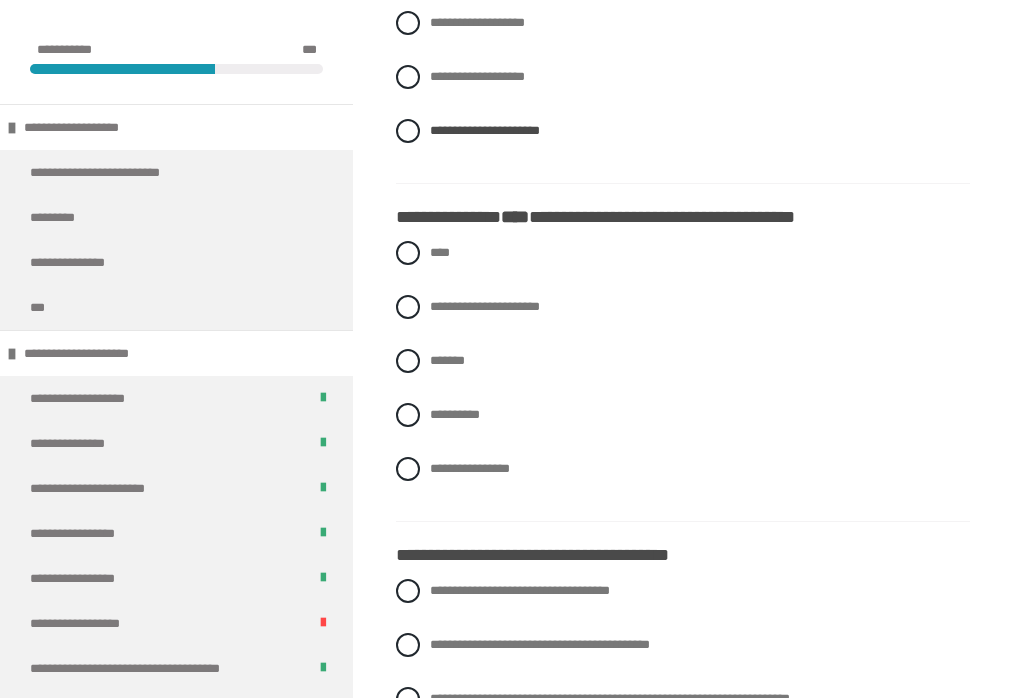 click at bounding box center (408, 361) 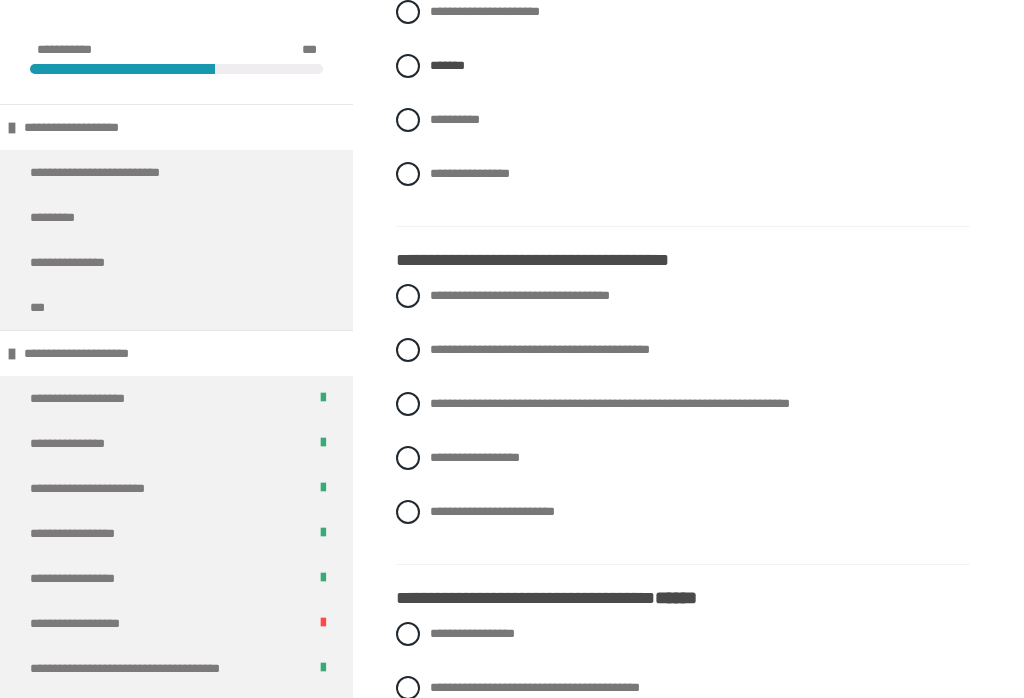 scroll, scrollTop: 1376, scrollLeft: 0, axis: vertical 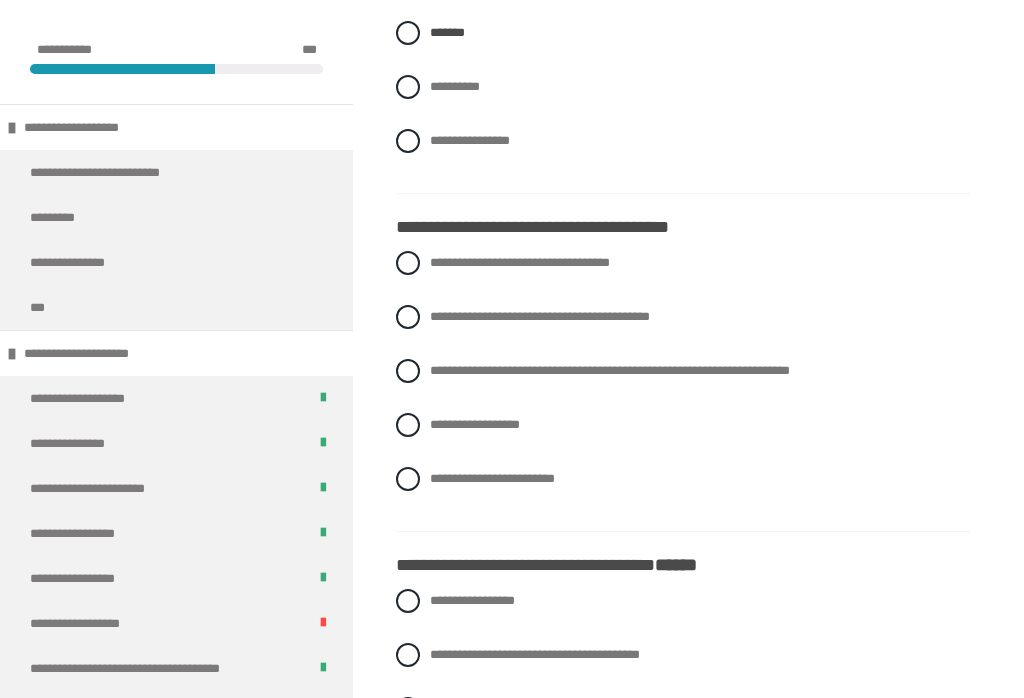click at bounding box center [408, 371] 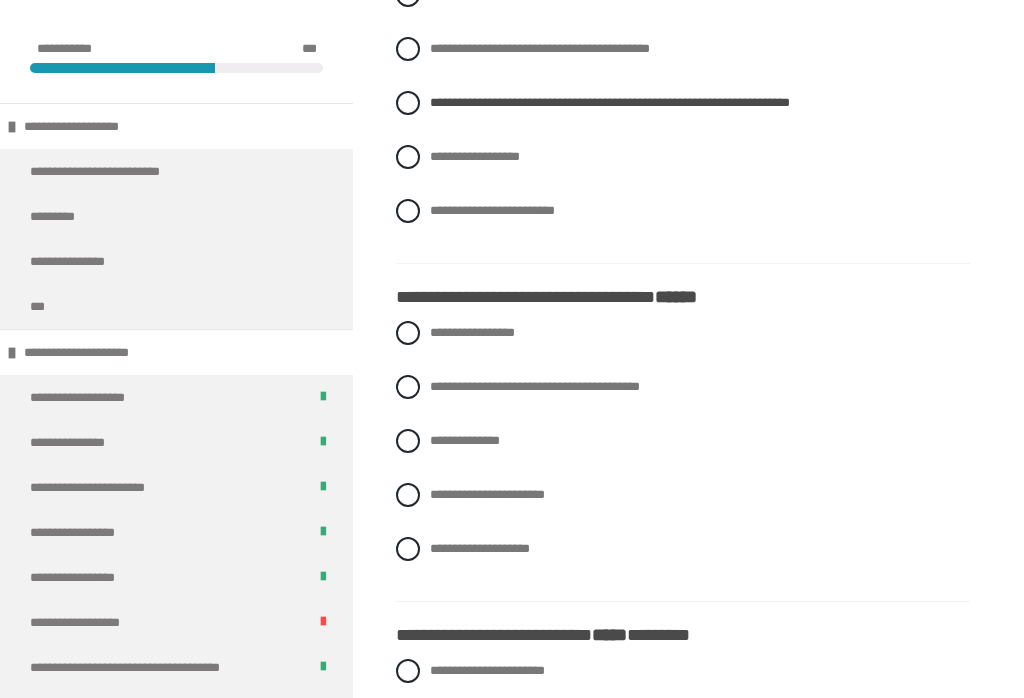 scroll, scrollTop: 1645, scrollLeft: 0, axis: vertical 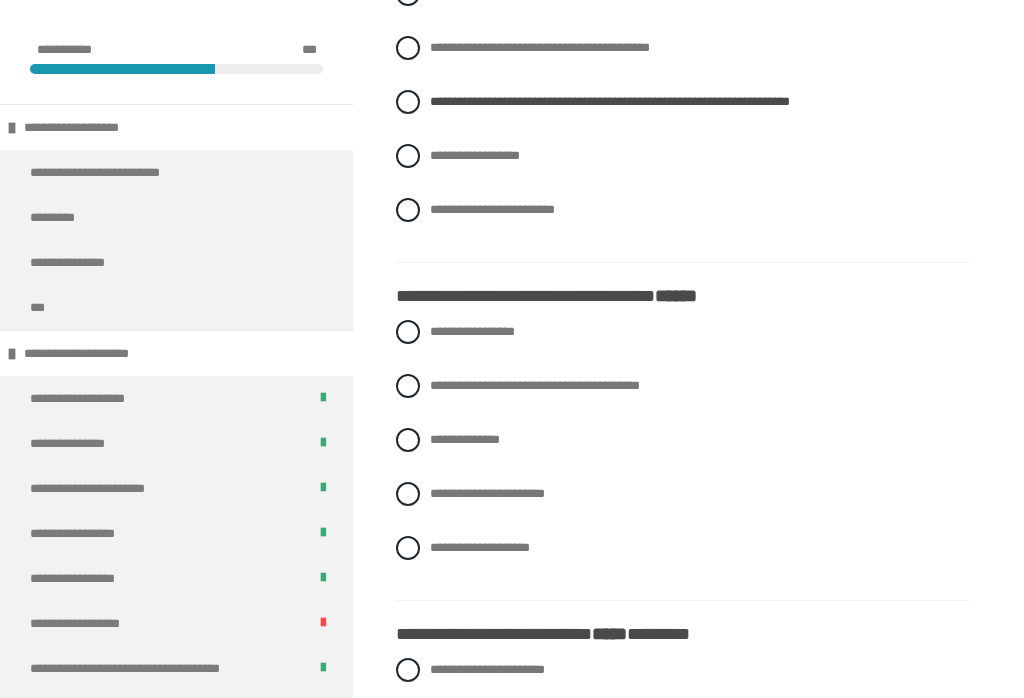 click at bounding box center [408, 386] 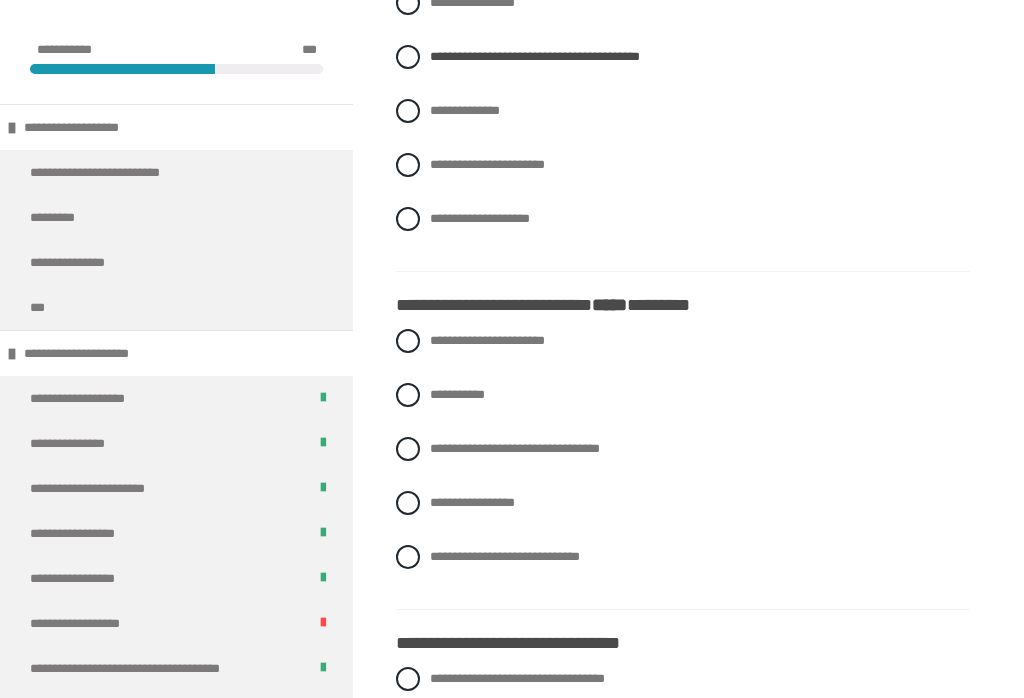 scroll, scrollTop: 2093, scrollLeft: 0, axis: vertical 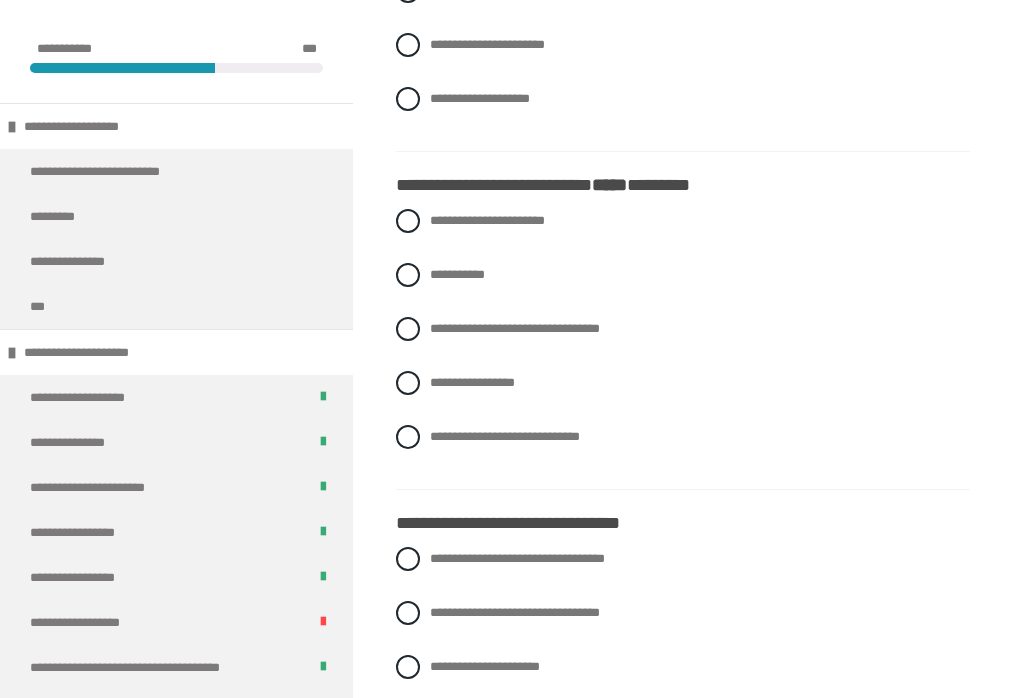 click at bounding box center (408, 330) 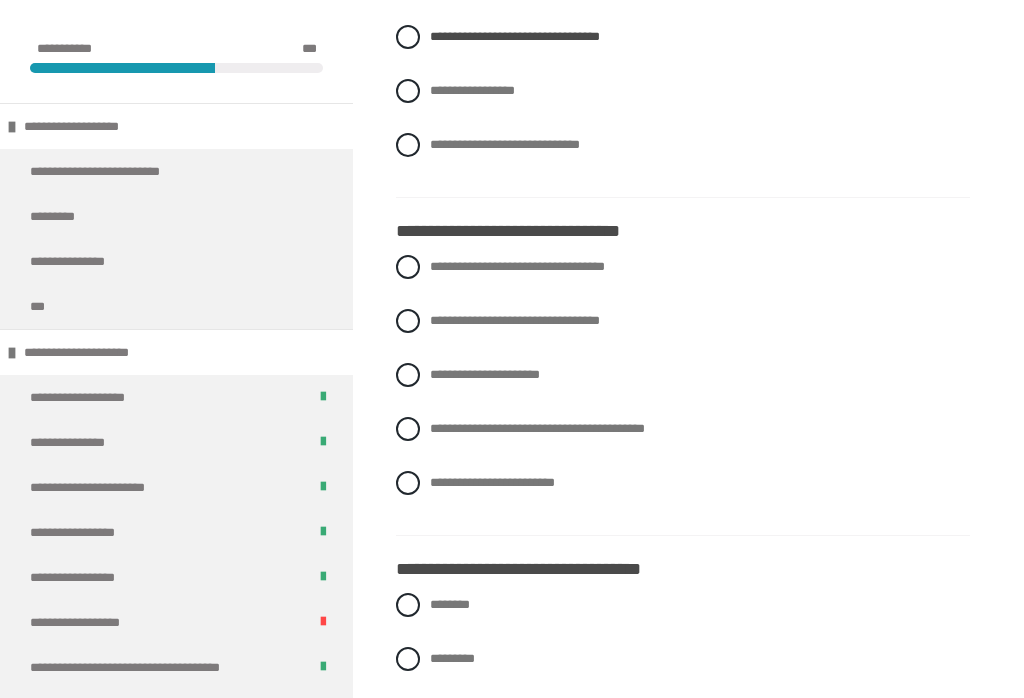 scroll, scrollTop: 2386, scrollLeft: 0, axis: vertical 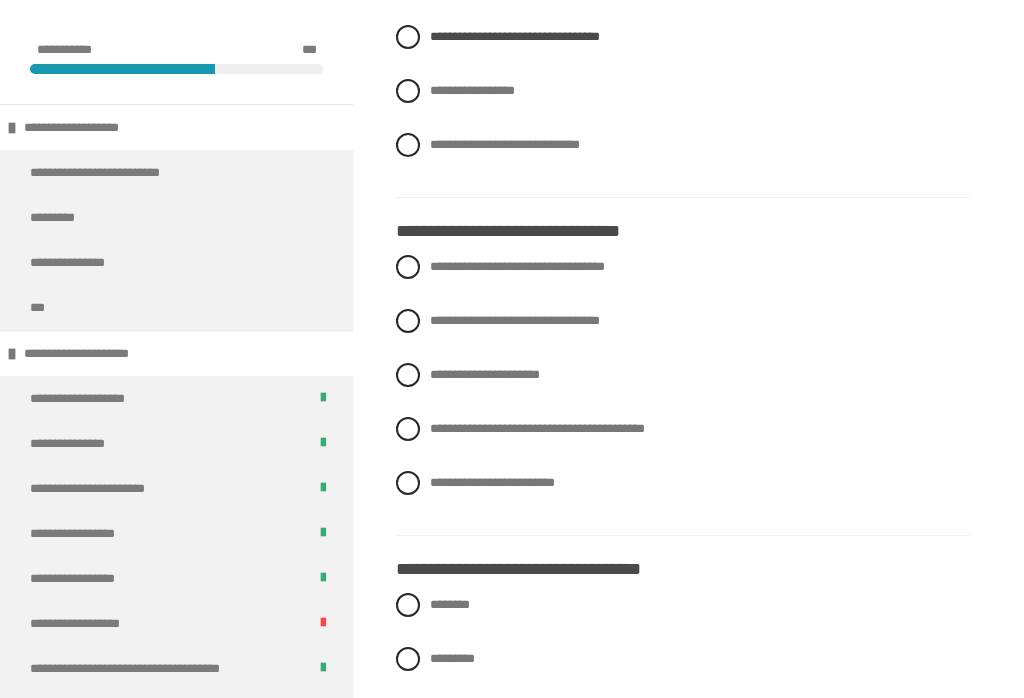 click at bounding box center (408, 321) 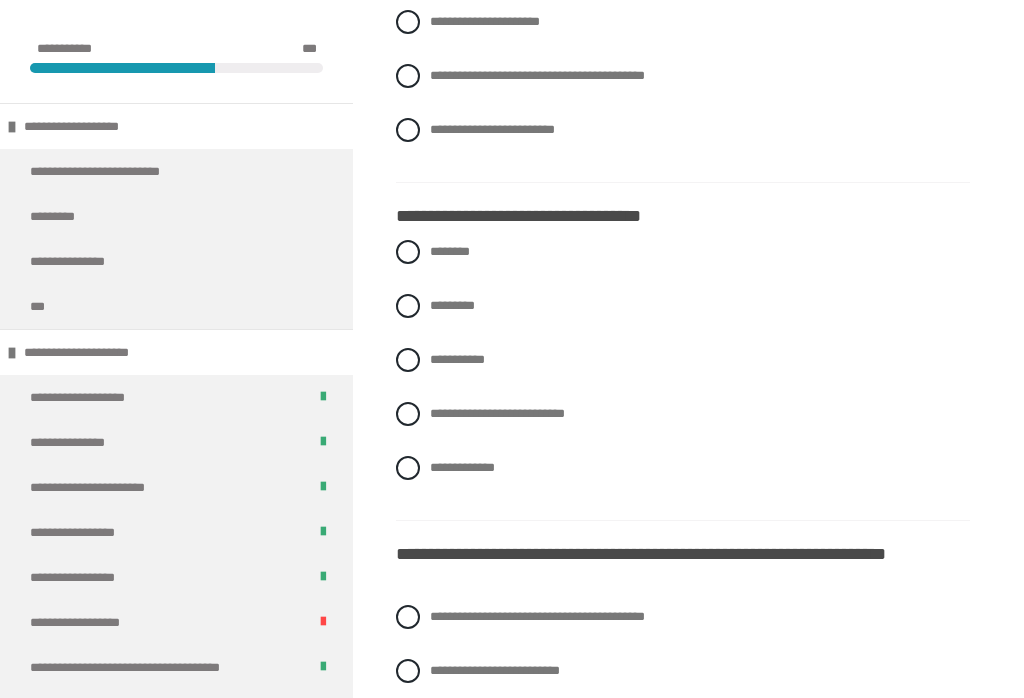 scroll, scrollTop: 2740, scrollLeft: 0, axis: vertical 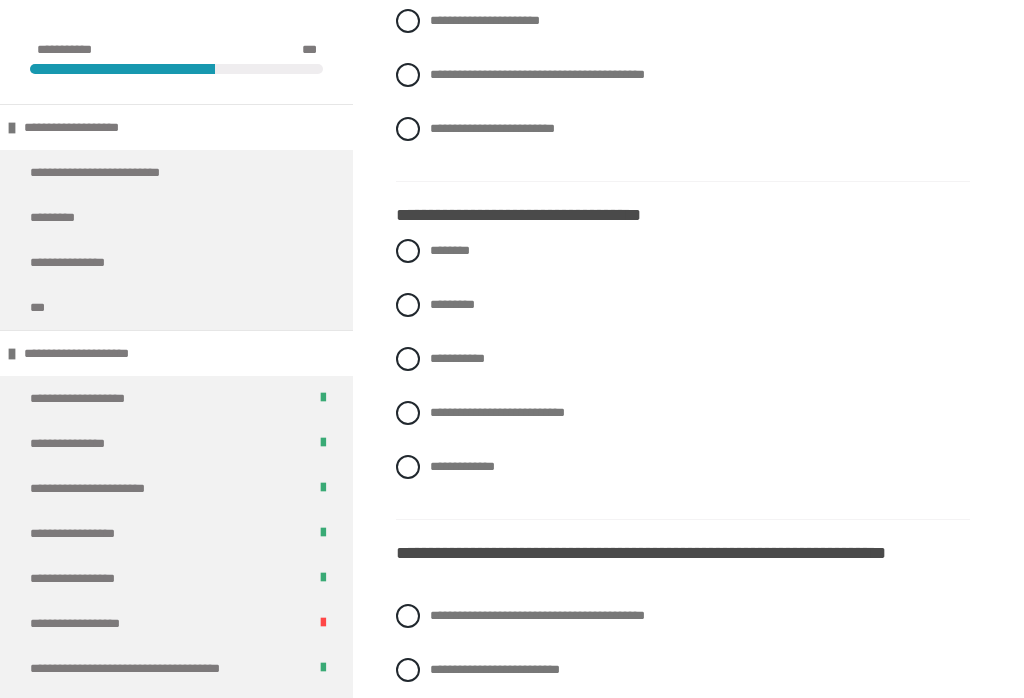 click at bounding box center (408, 251) 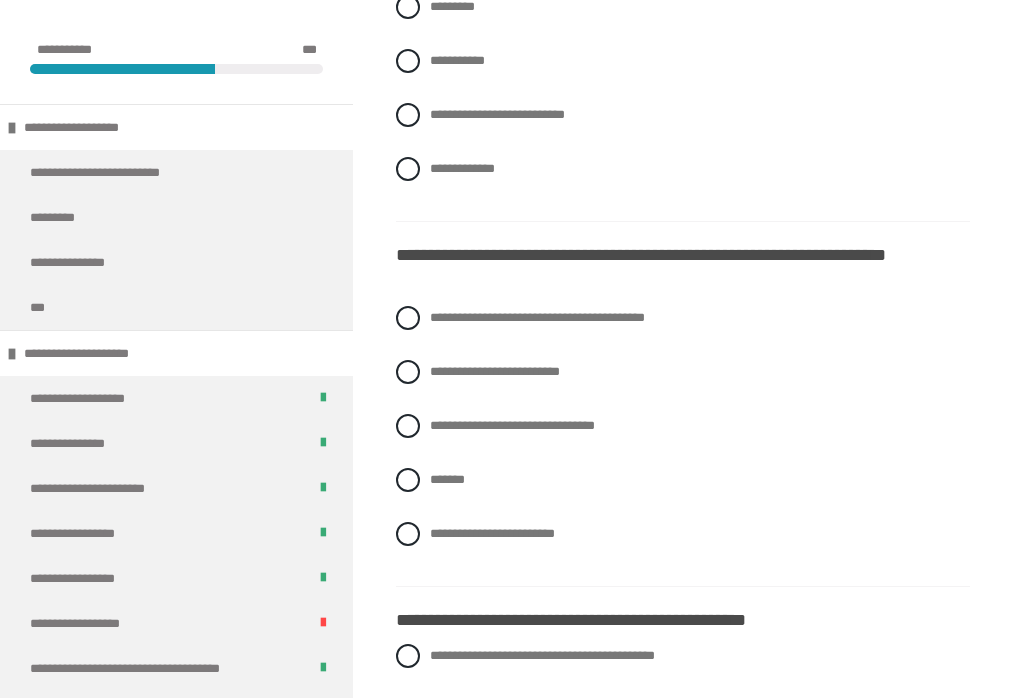 scroll, scrollTop: 3039, scrollLeft: 0, axis: vertical 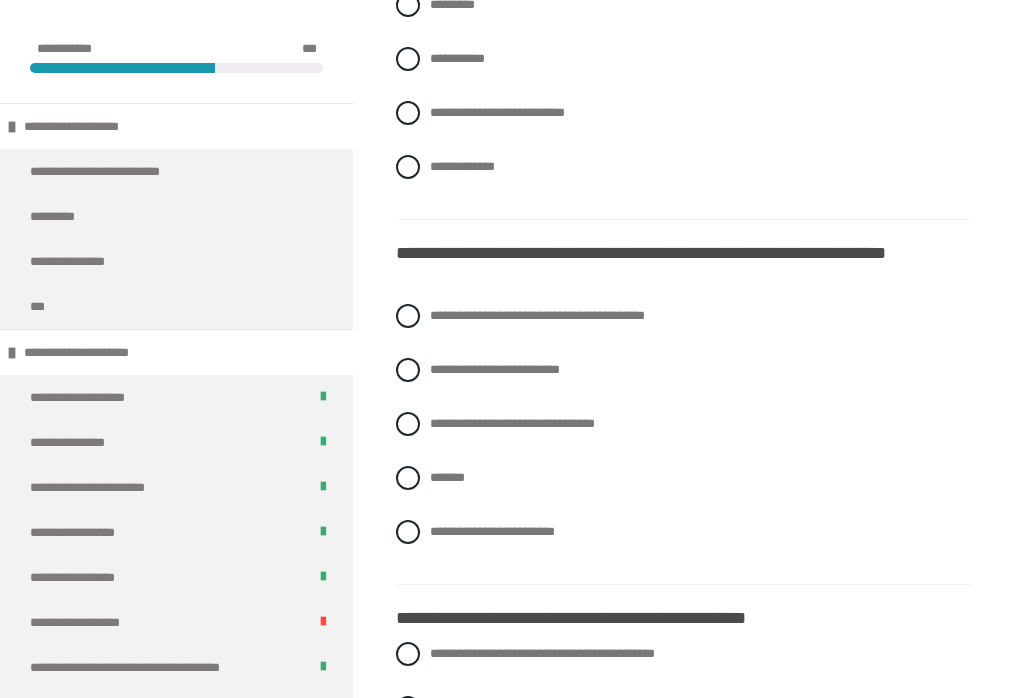 click at bounding box center [408, 533] 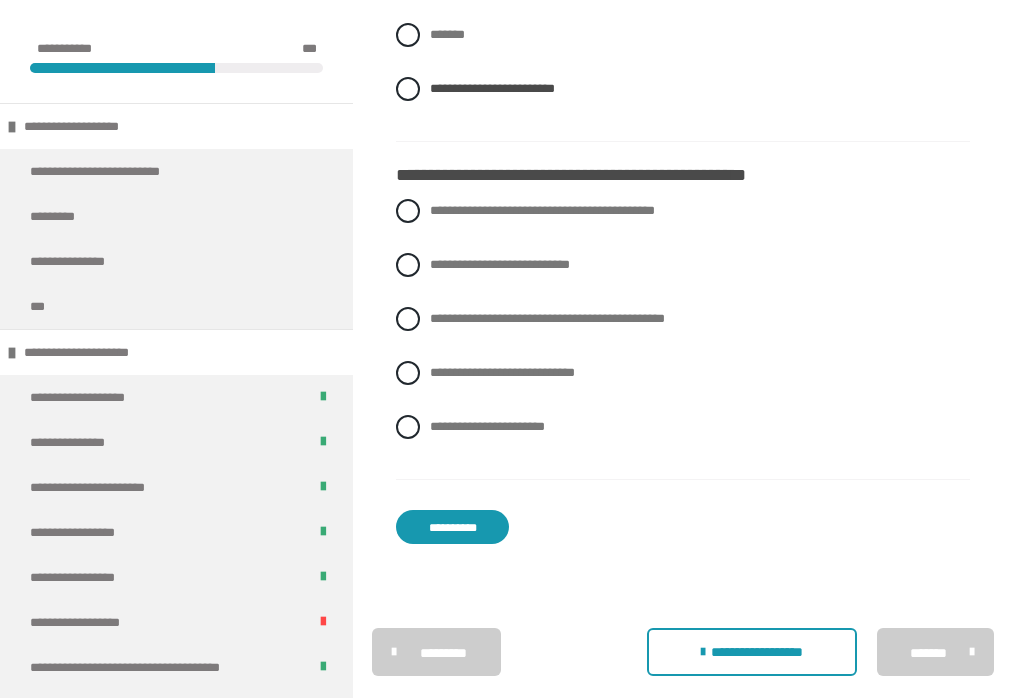 scroll, scrollTop: 3490, scrollLeft: 0, axis: vertical 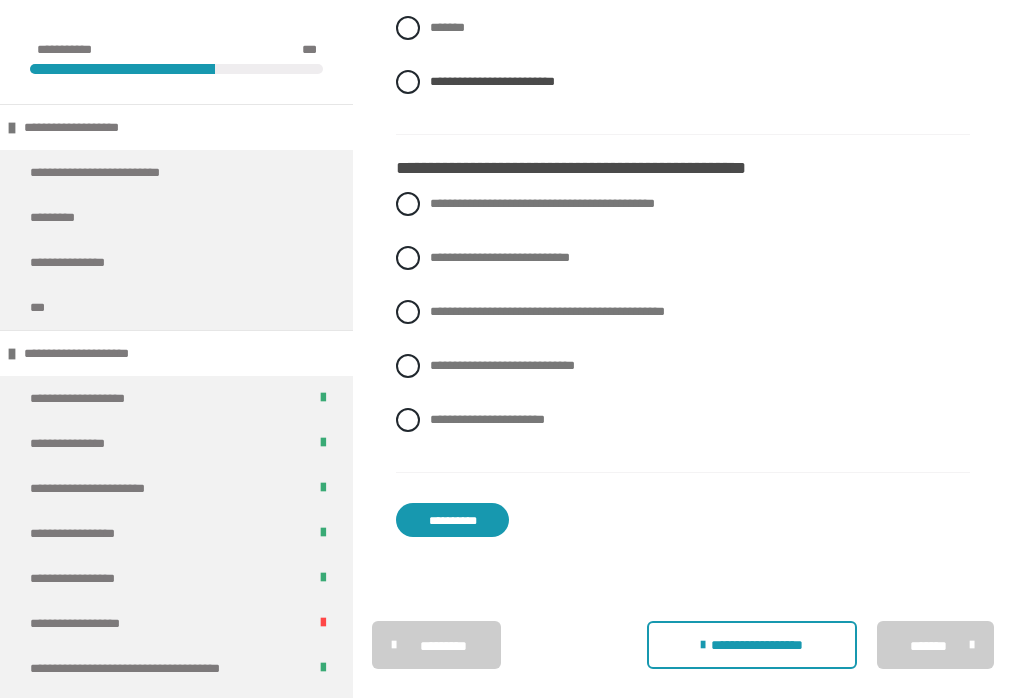 click on "**********" at bounding box center (683, 204) 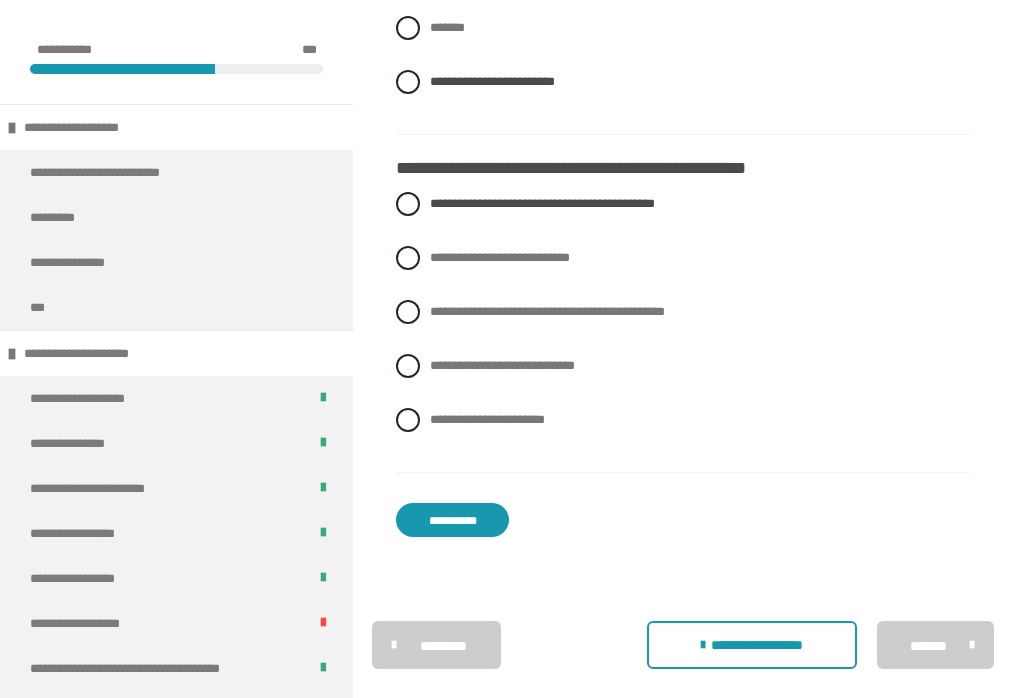 click on "**********" at bounding box center (452, 520) 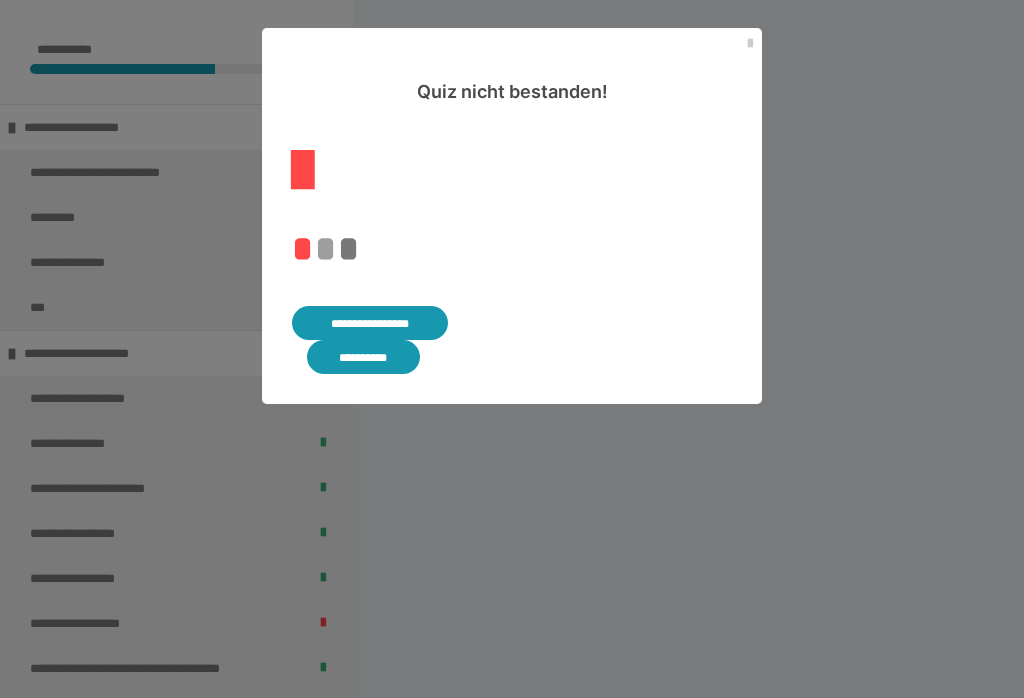 scroll, scrollTop: 508, scrollLeft: 0, axis: vertical 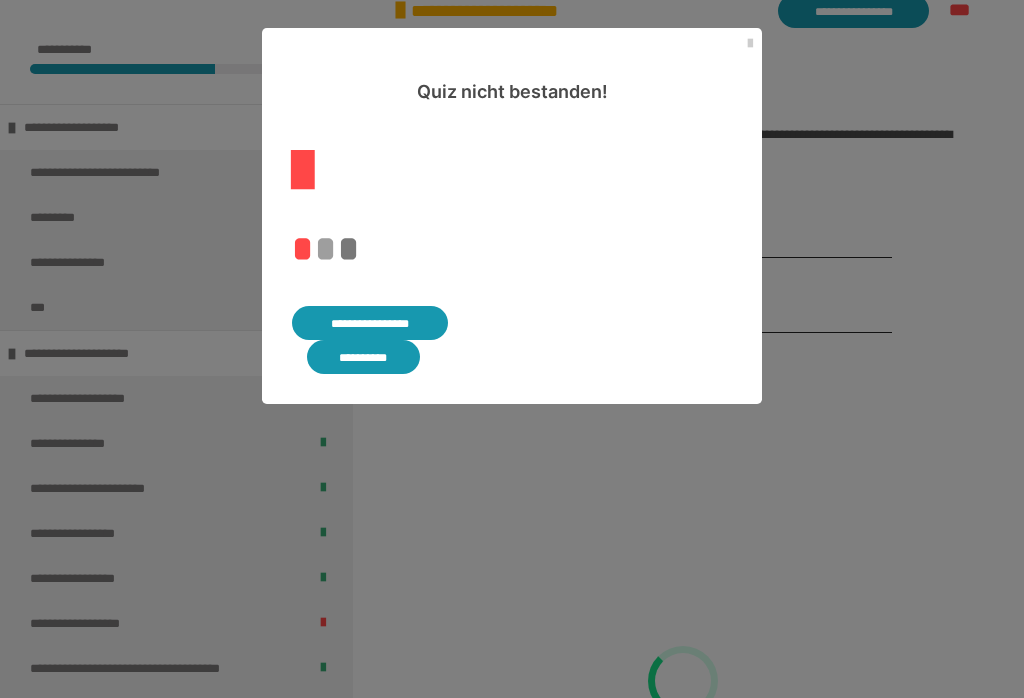 click on "**********" at bounding box center (370, 323) 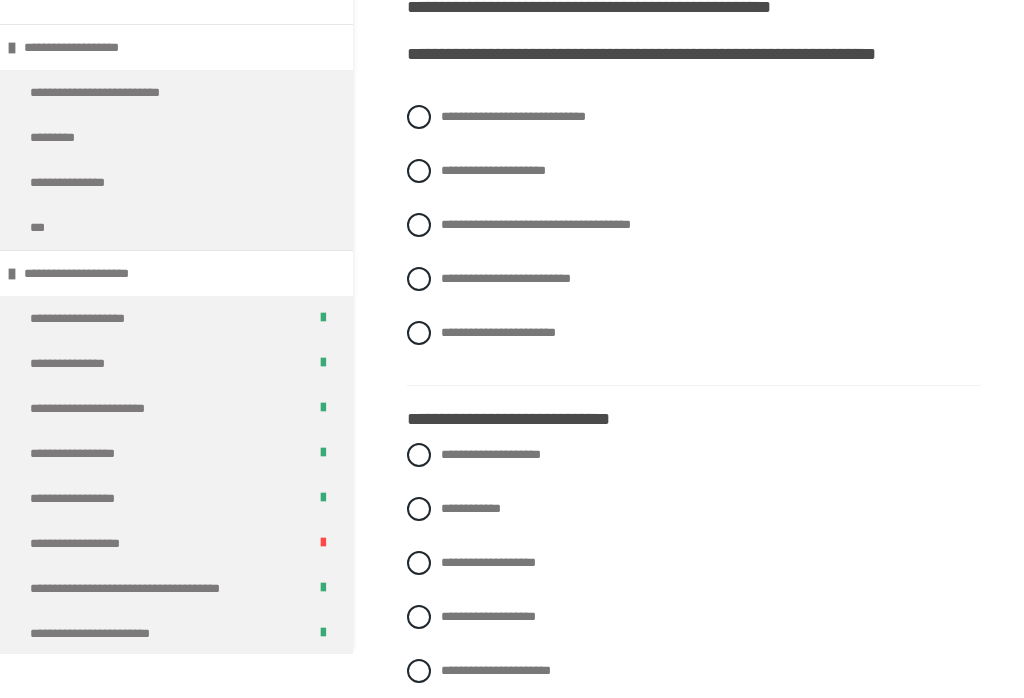 scroll, scrollTop: 367, scrollLeft: 0, axis: vertical 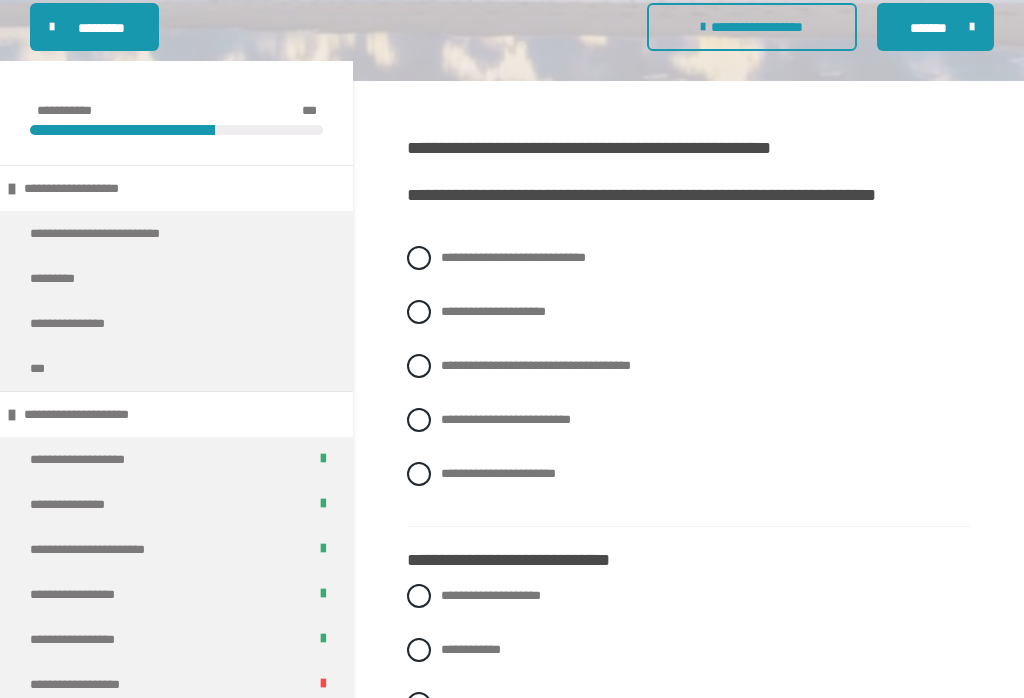 click on "**********" at bounding box center (688, 420) 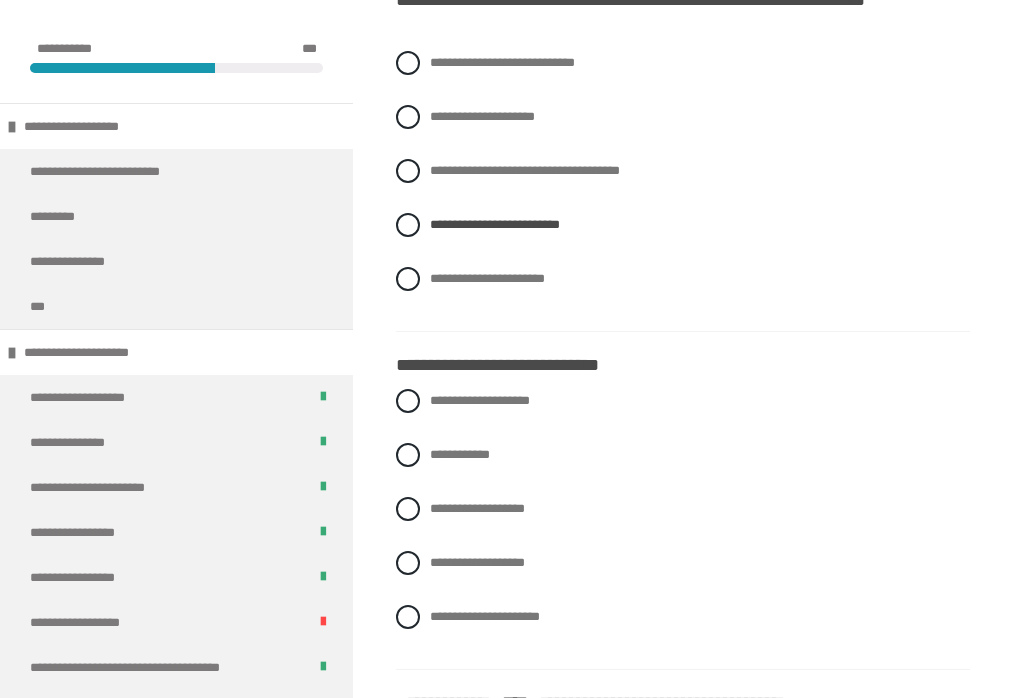 scroll, scrollTop: 563, scrollLeft: 0, axis: vertical 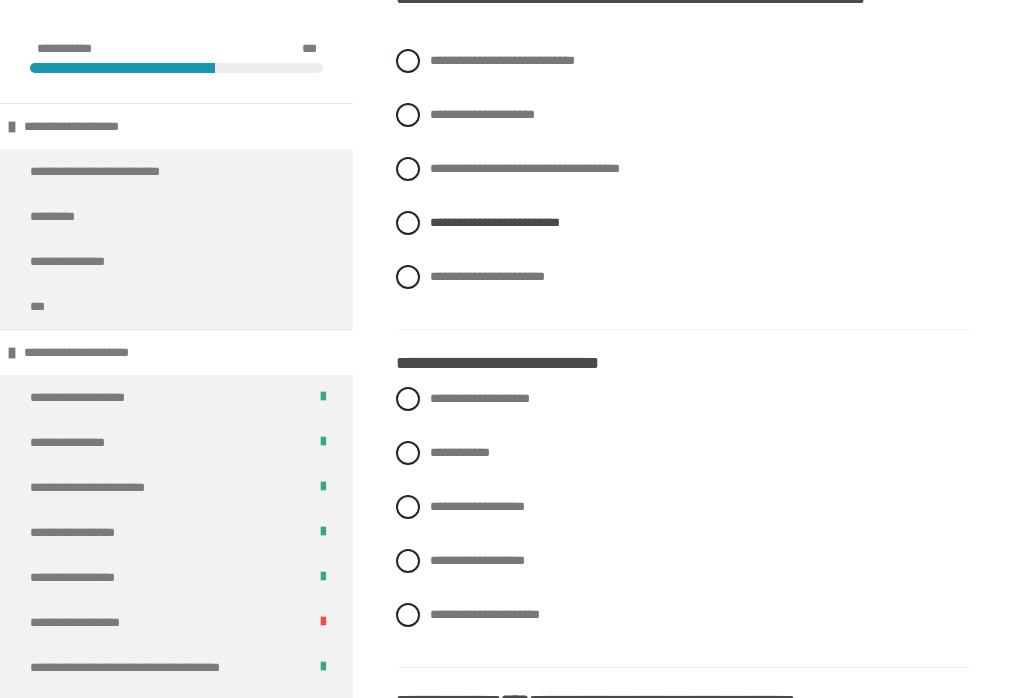 click at bounding box center (408, 562) 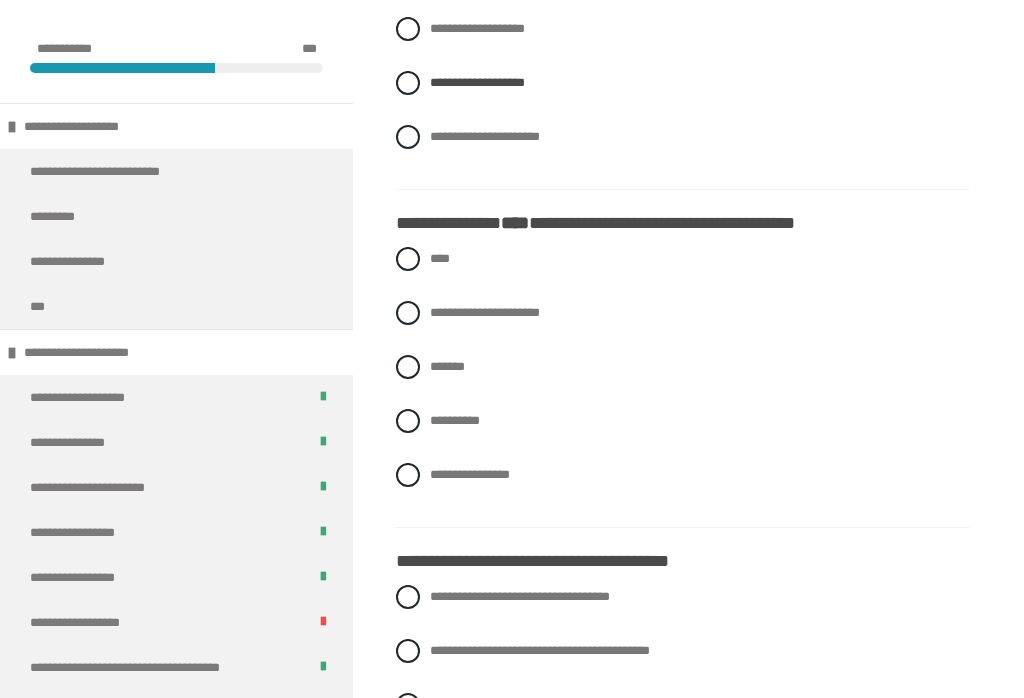 scroll, scrollTop: 1042, scrollLeft: 0, axis: vertical 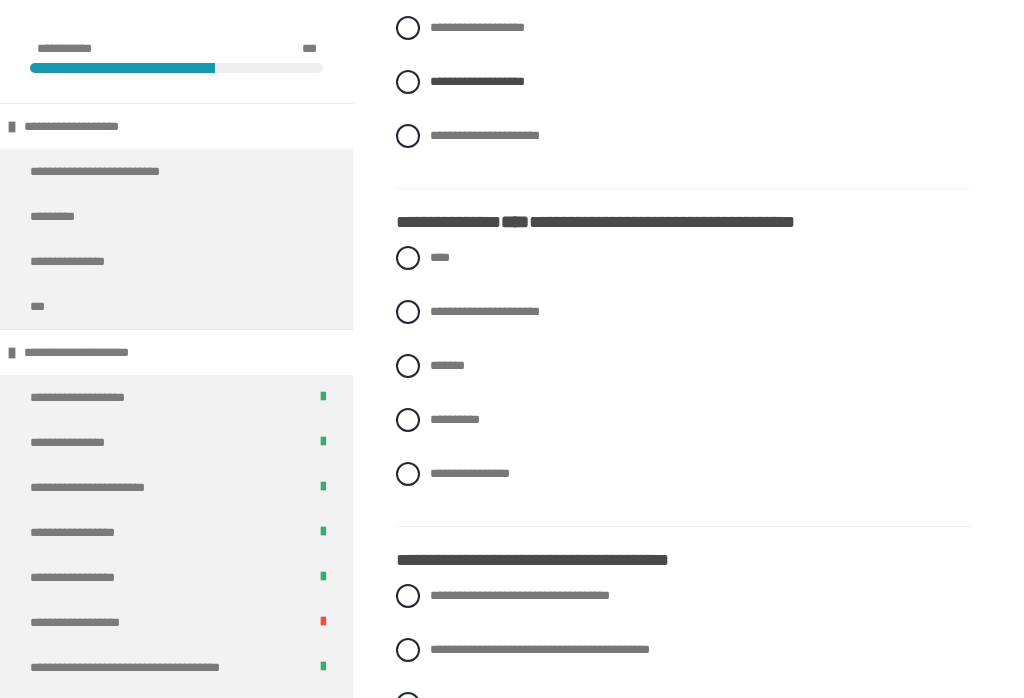 click at bounding box center [408, 367] 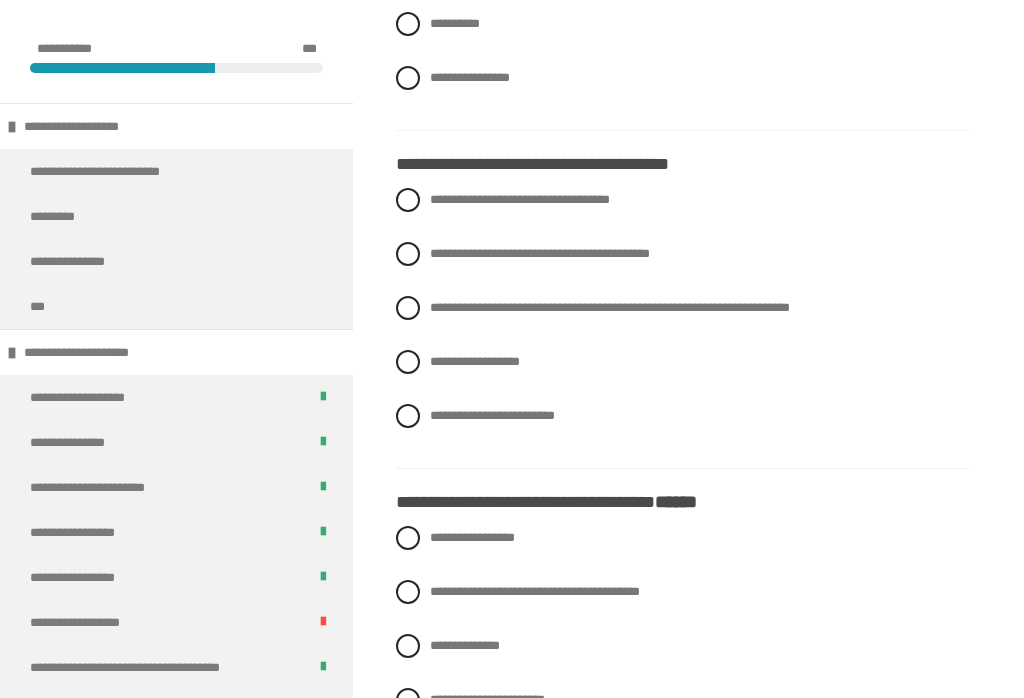 scroll, scrollTop: 1441, scrollLeft: 0, axis: vertical 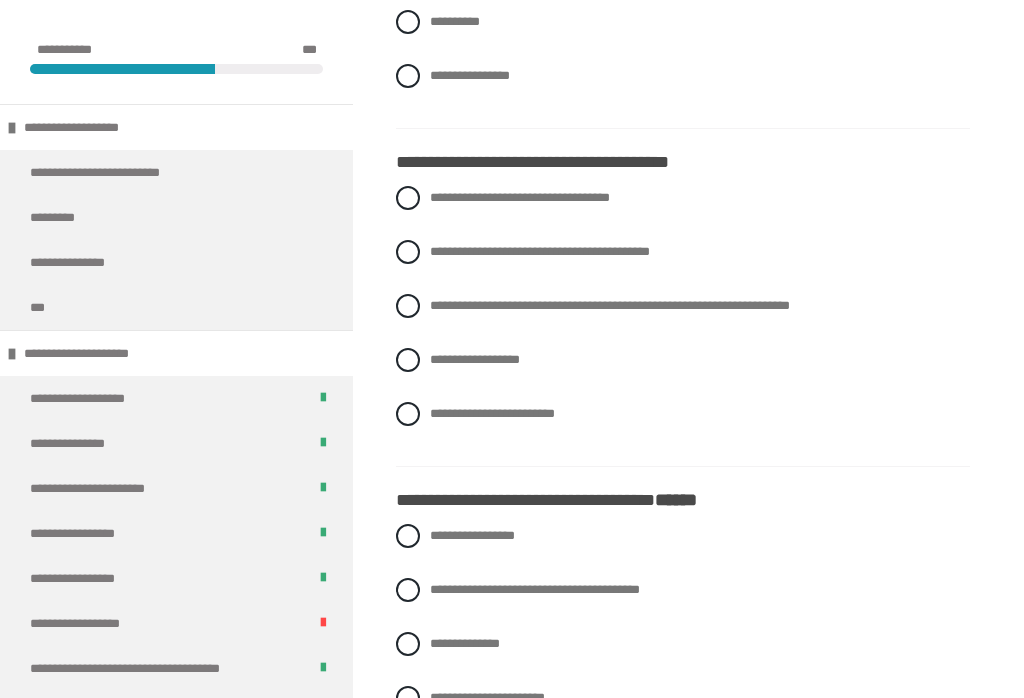click at bounding box center (408, 306) 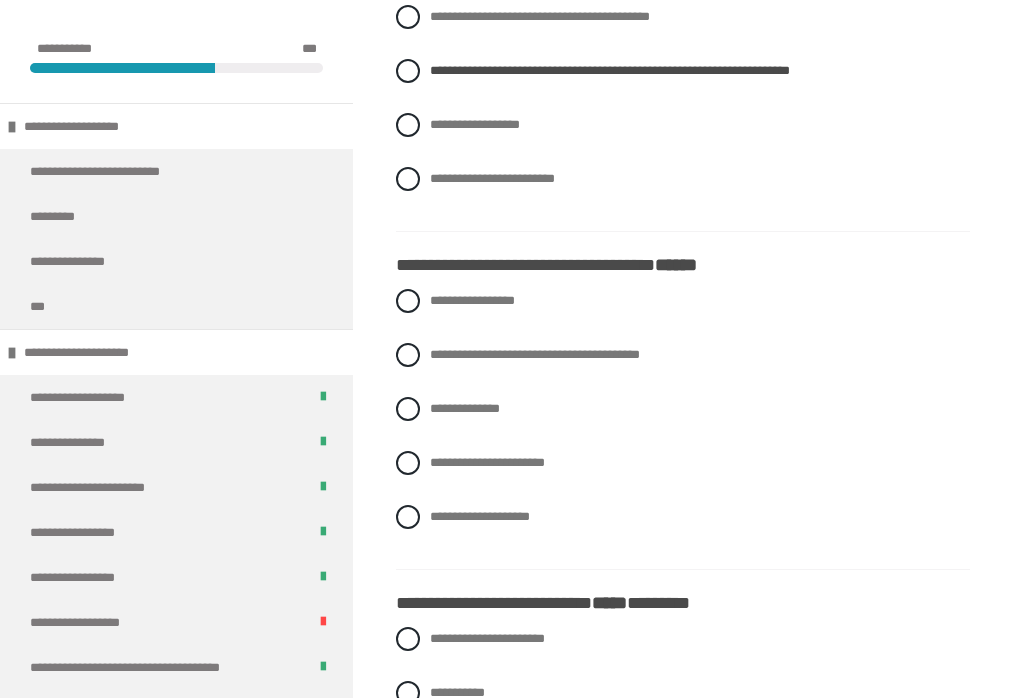 scroll, scrollTop: 1683, scrollLeft: 0, axis: vertical 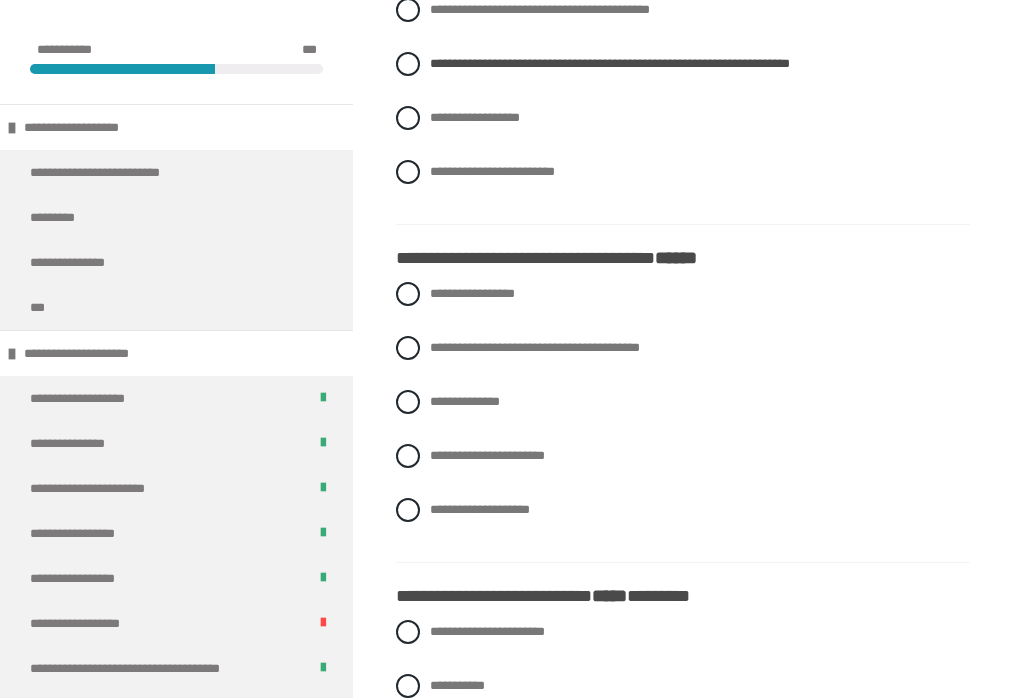 click at bounding box center [408, 348] 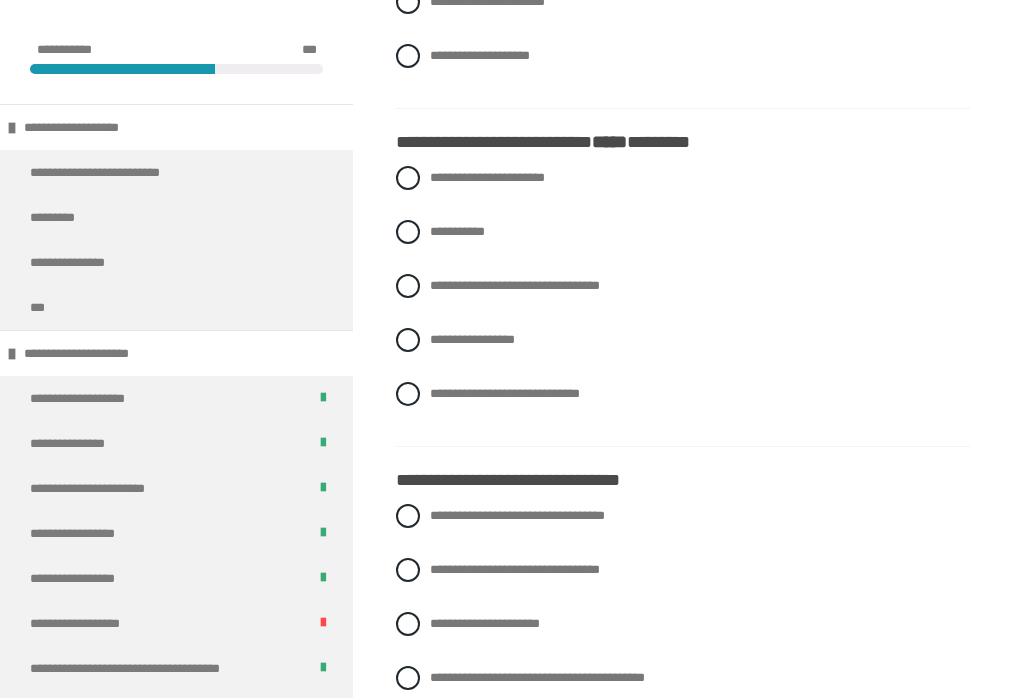 scroll, scrollTop: 2162, scrollLeft: 0, axis: vertical 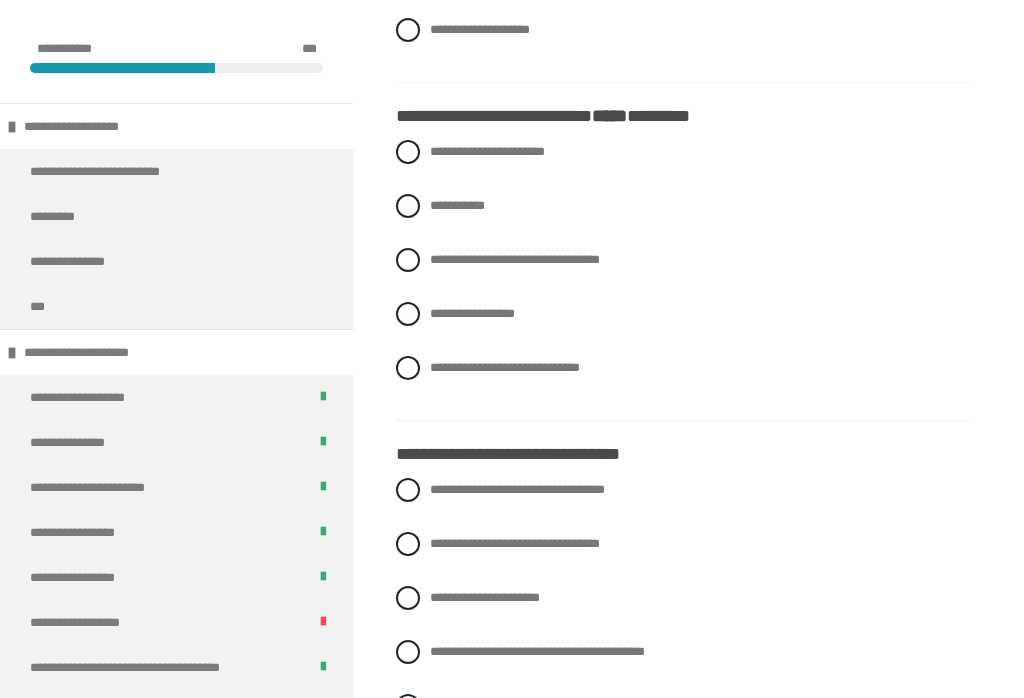 click at bounding box center [408, 261] 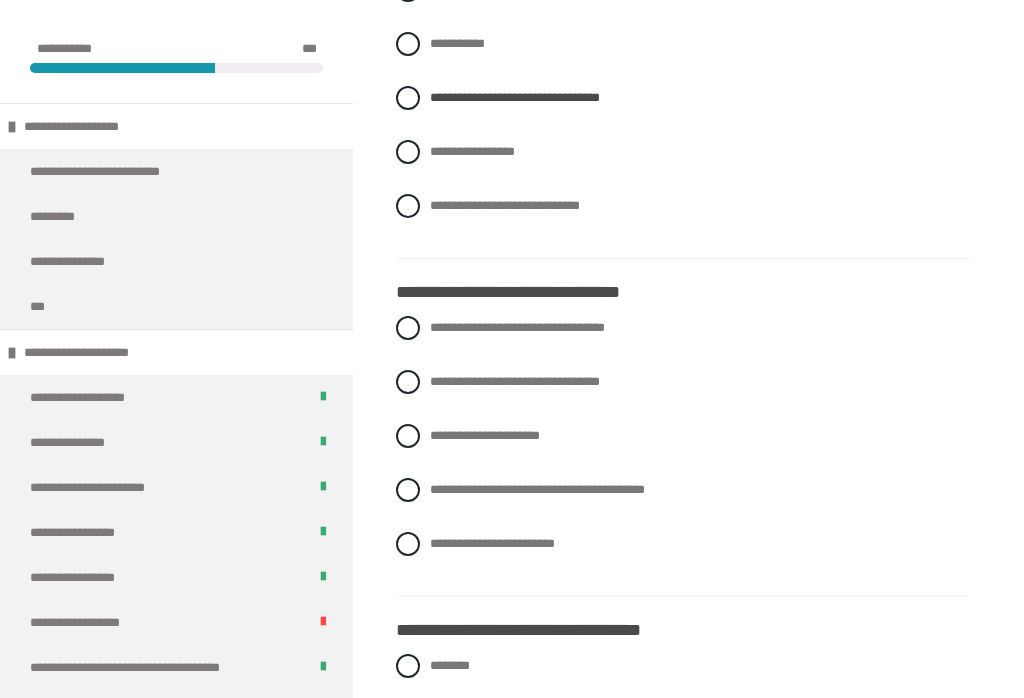 scroll, scrollTop: 2422, scrollLeft: 0, axis: vertical 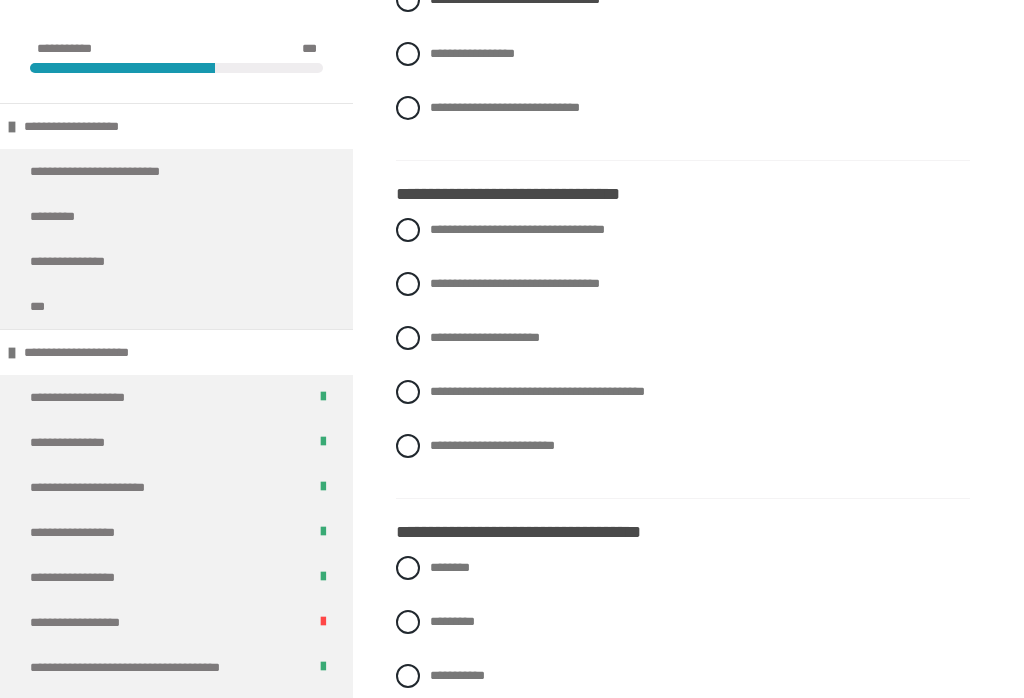 click at bounding box center [408, 447] 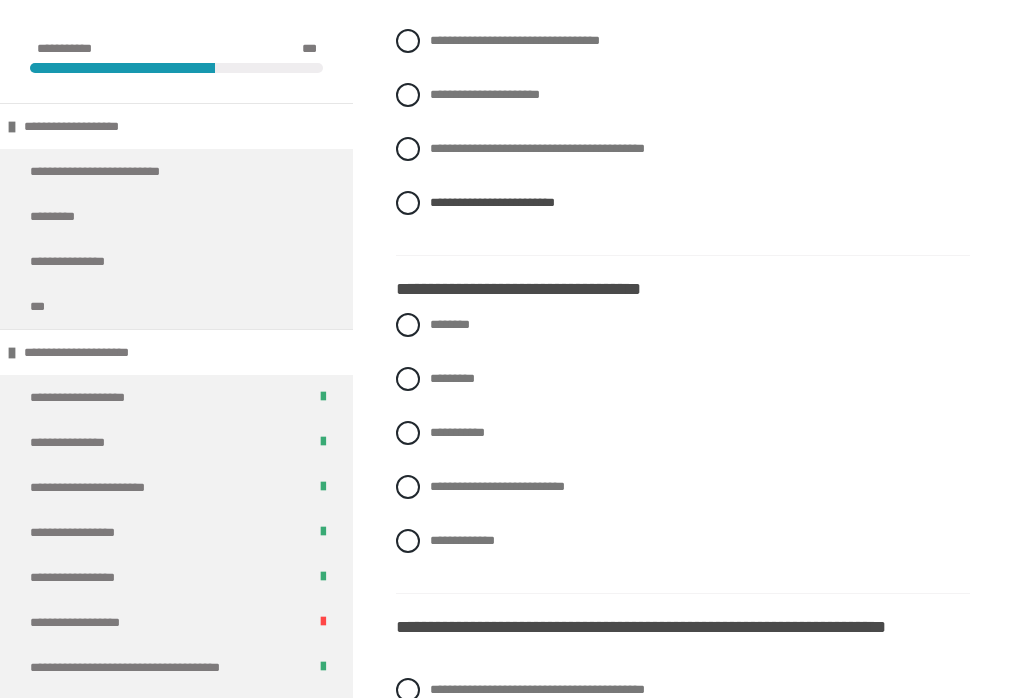scroll, scrollTop: 2703, scrollLeft: 0, axis: vertical 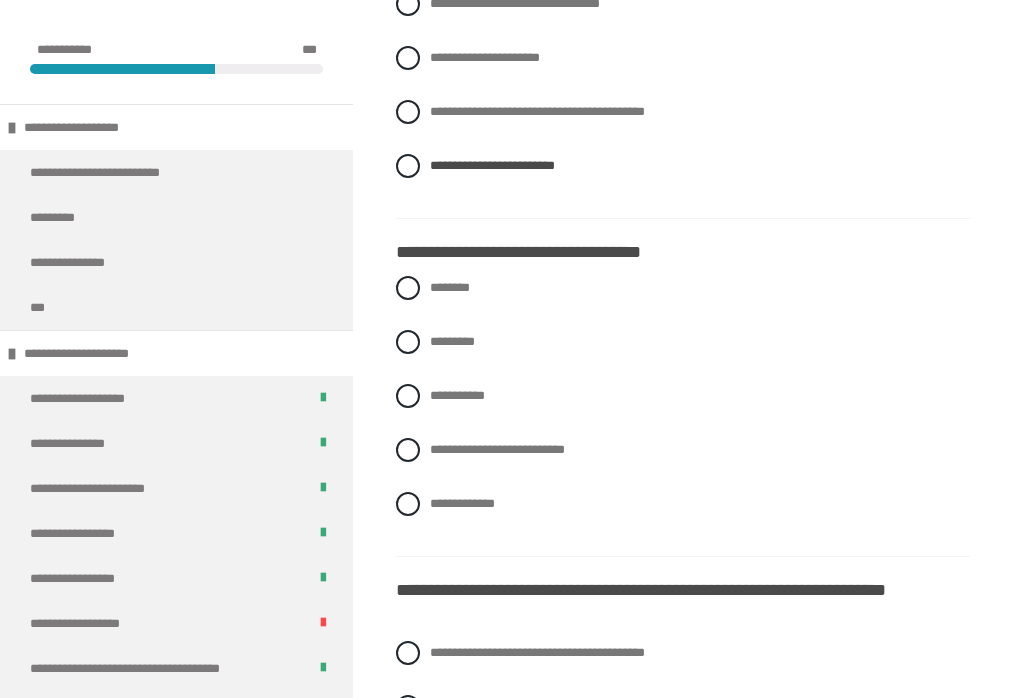 click at bounding box center (408, 504) 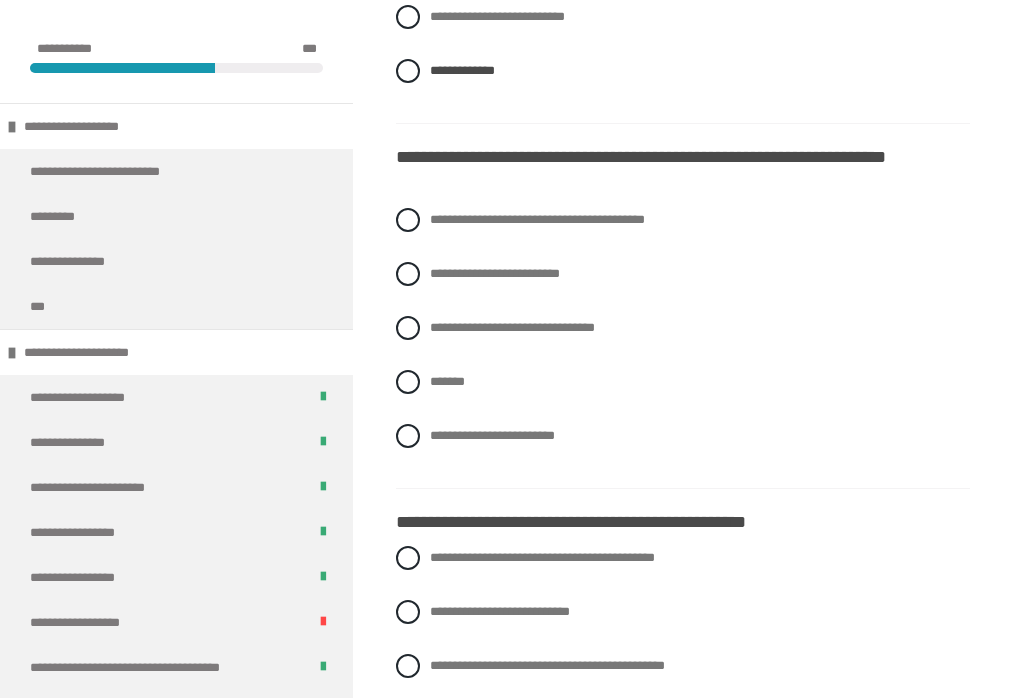 scroll, scrollTop: 3141, scrollLeft: 0, axis: vertical 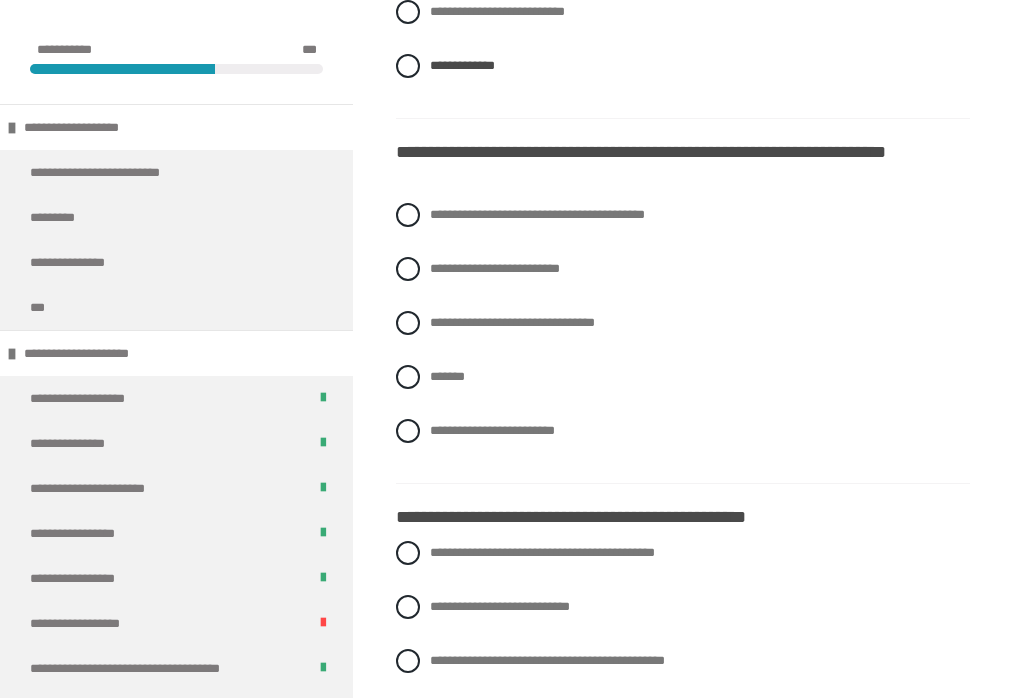 click at bounding box center [408, 431] 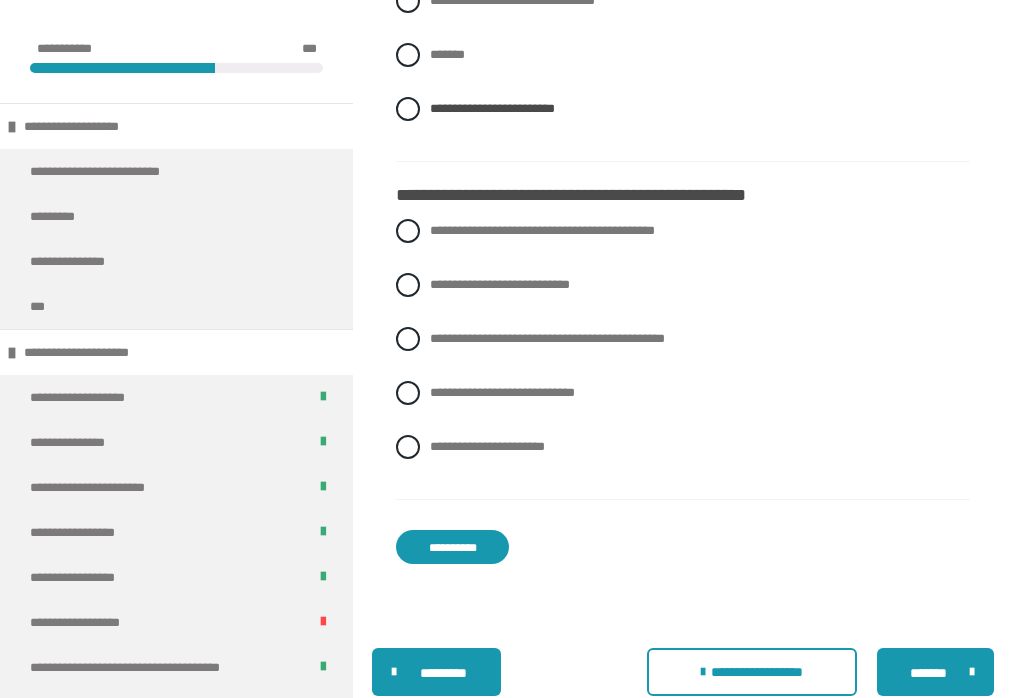 scroll, scrollTop: 3490, scrollLeft: 0, axis: vertical 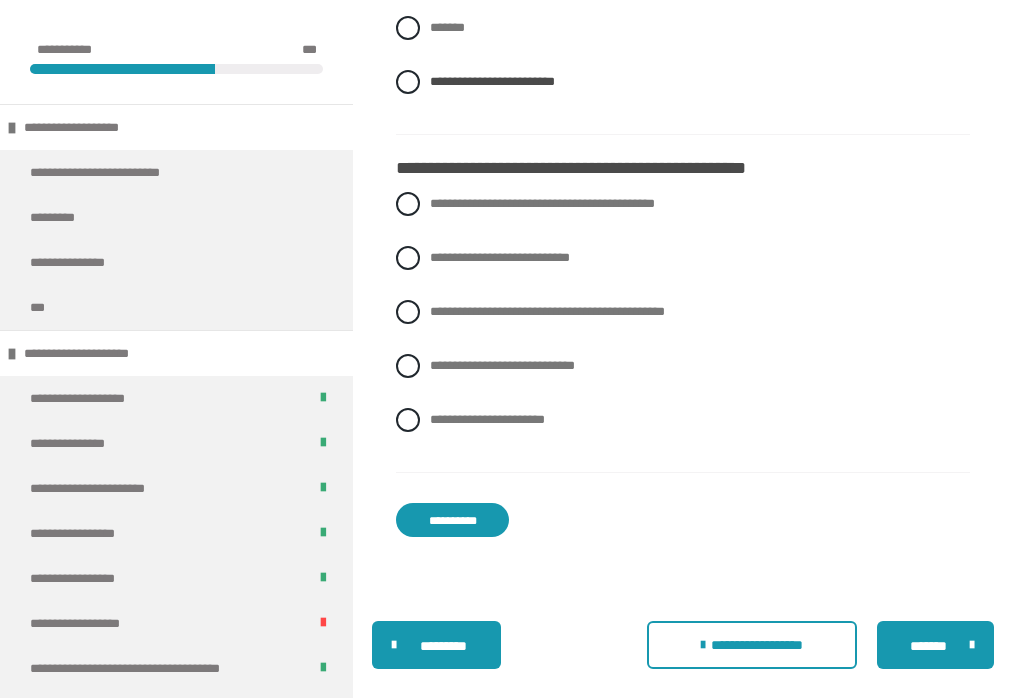 click on "**********" at bounding box center (683, 258) 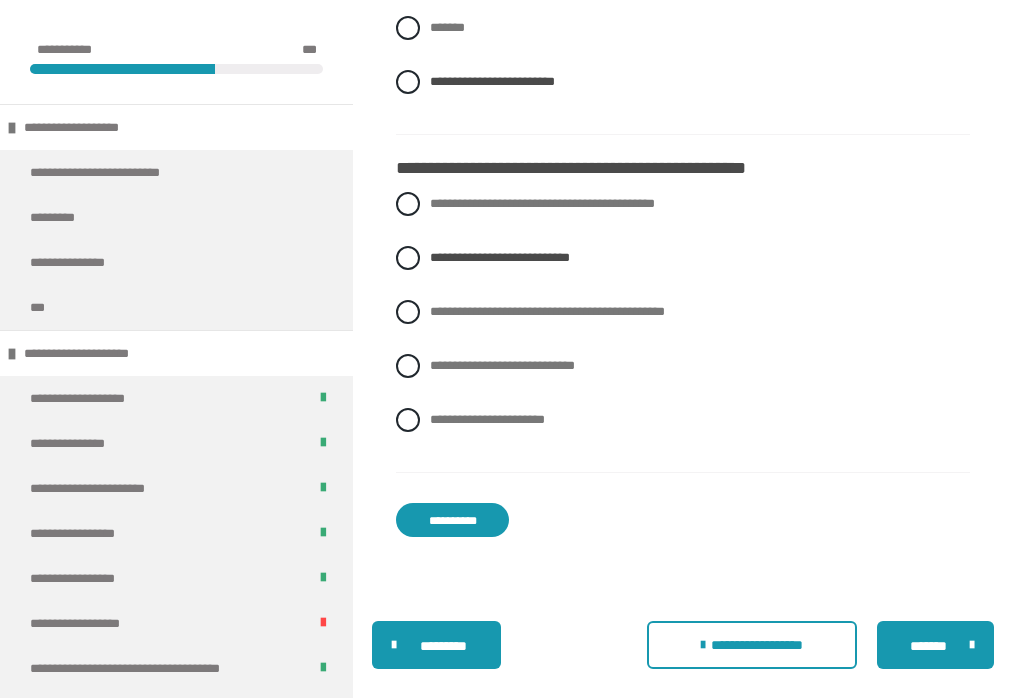 click on "**********" at bounding box center (452, 520) 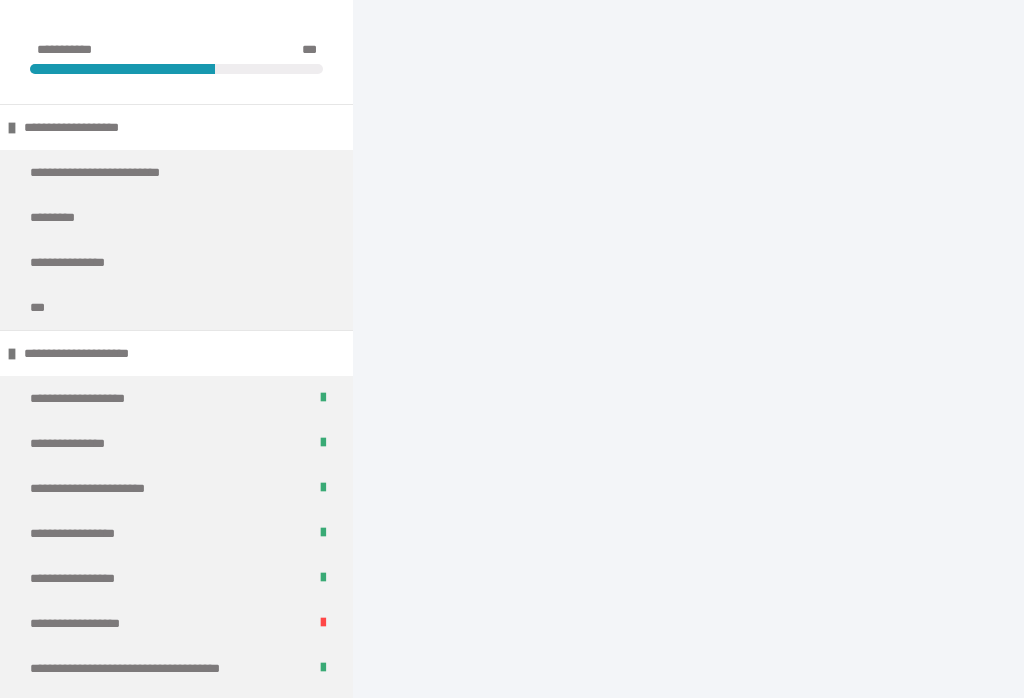 scroll, scrollTop: 508, scrollLeft: 0, axis: vertical 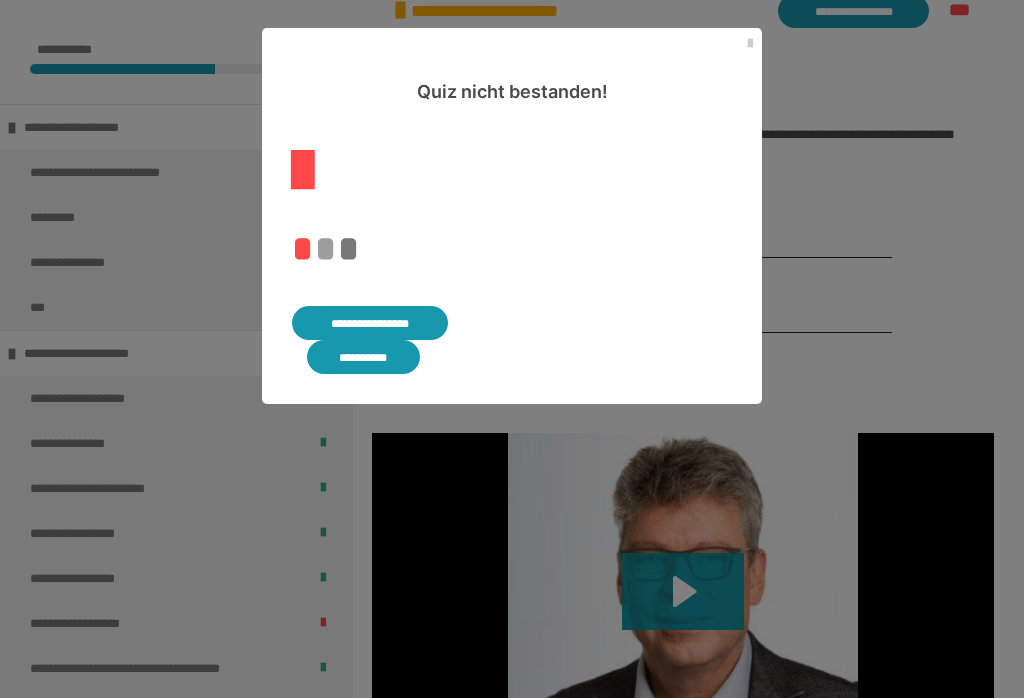 click on "**********" at bounding box center (370, 323) 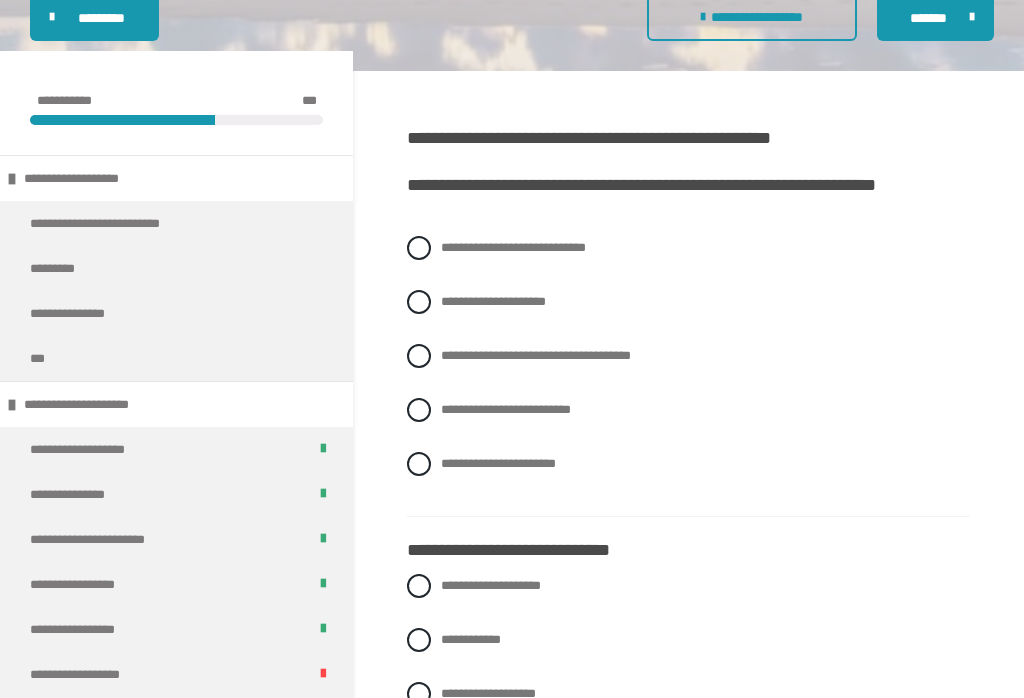 scroll, scrollTop: 409, scrollLeft: 0, axis: vertical 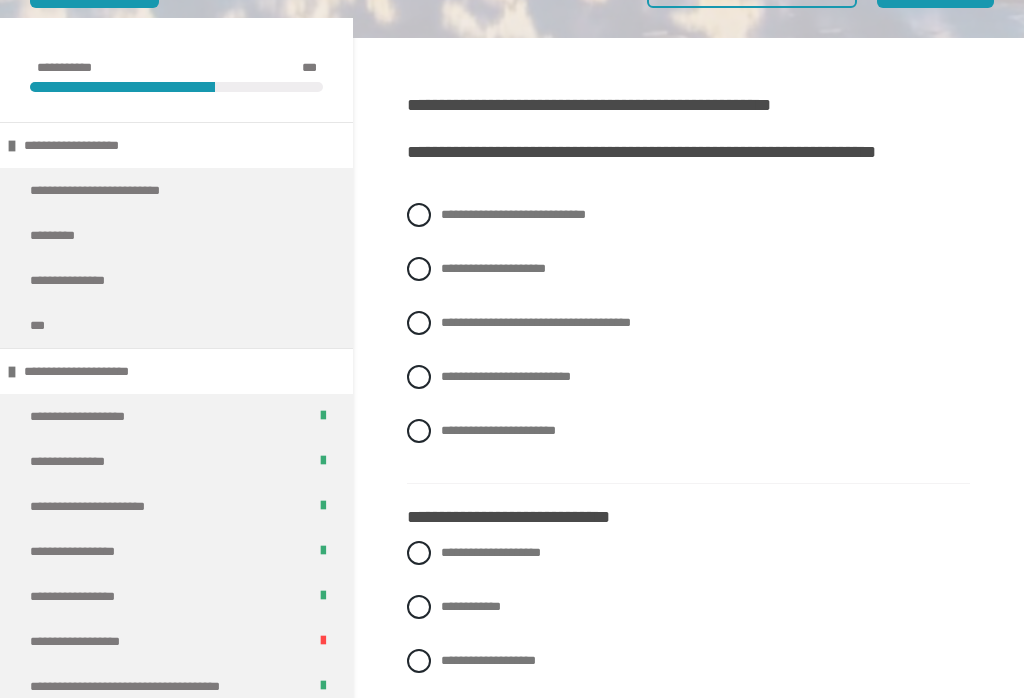 click on "**********" at bounding box center (688, 378) 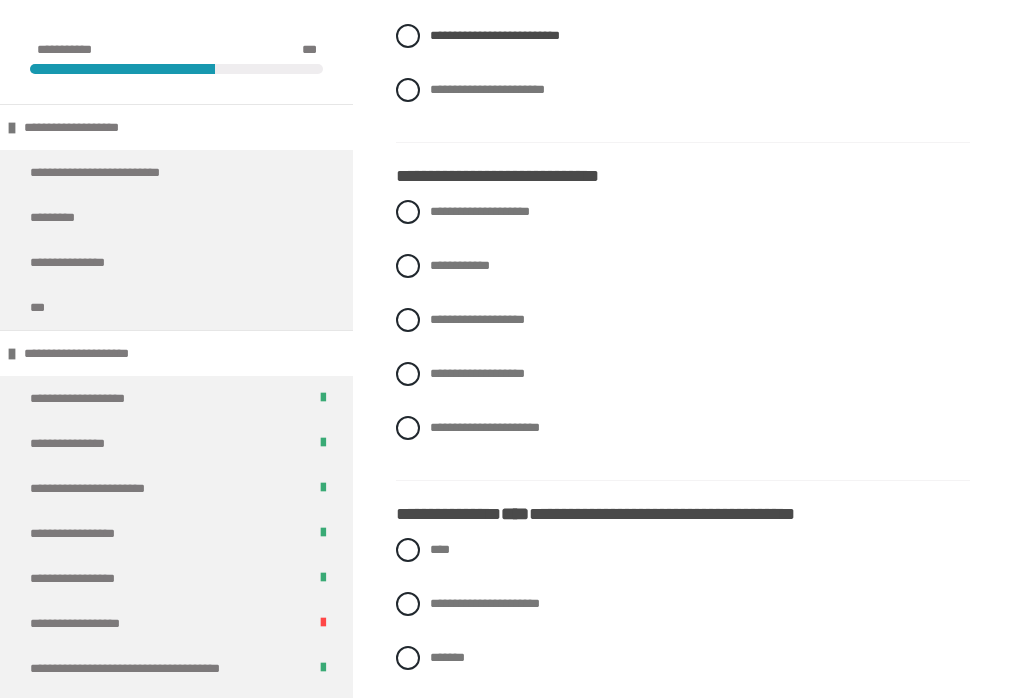 scroll, scrollTop: 754, scrollLeft: 0, axis: vertical 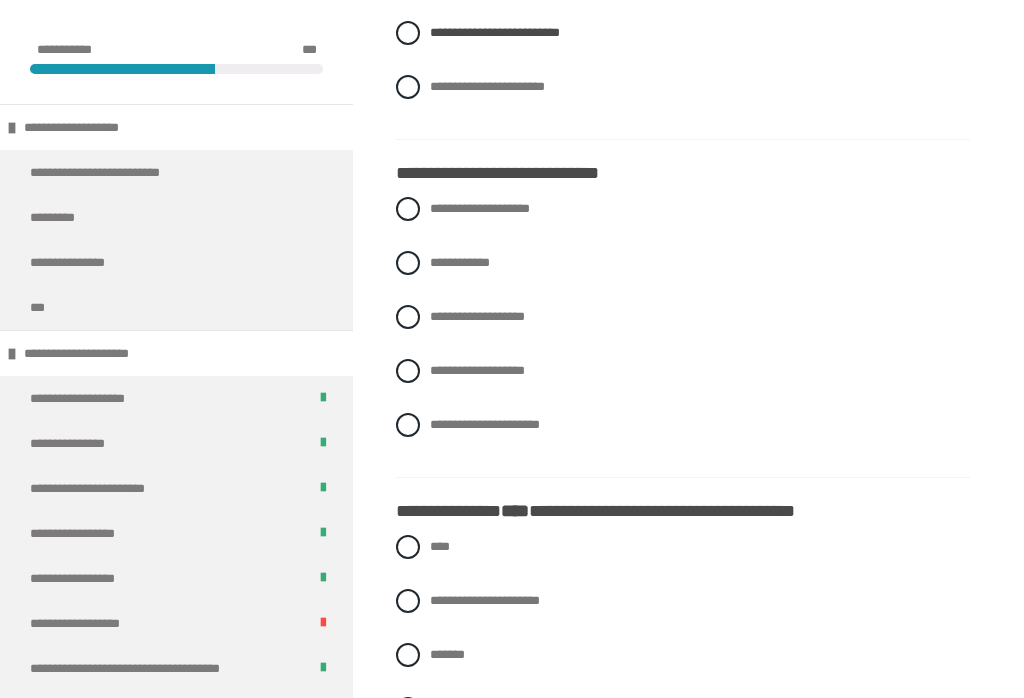 click at bounding box center [408, 371] 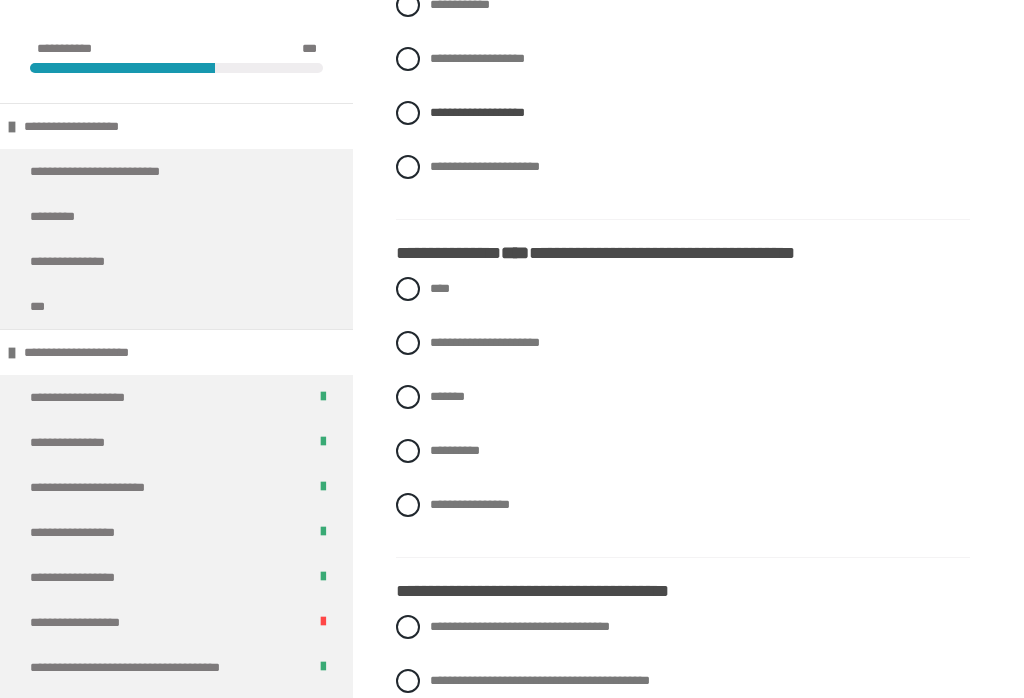 scroll, scrollTop: 1017, scrollLeft: 0, axis: vertical 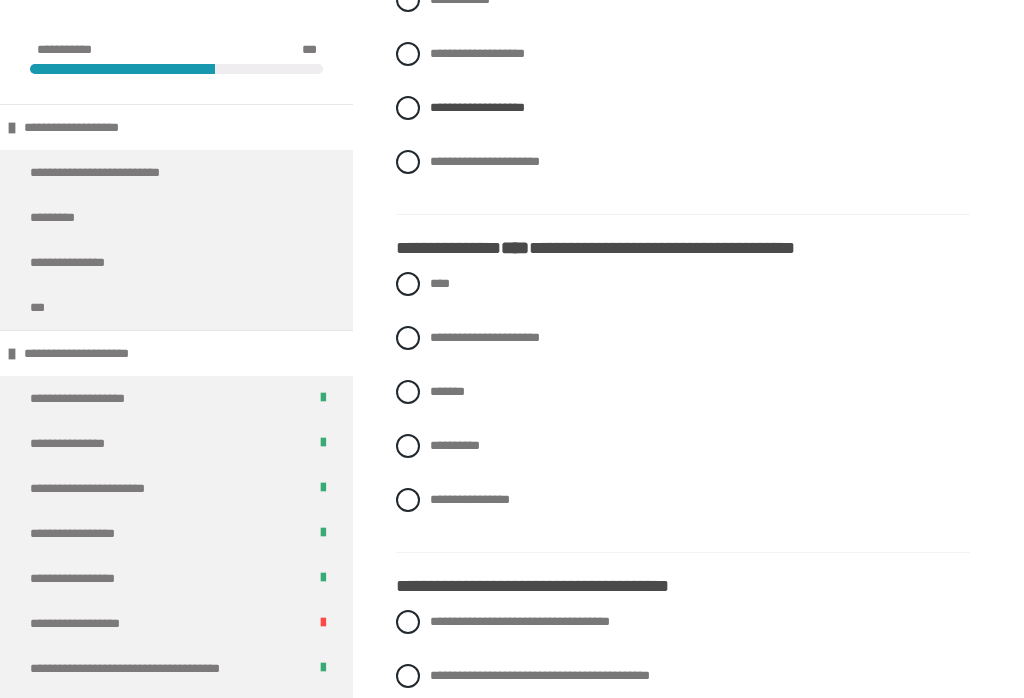 click at bounding box center [408, 392] 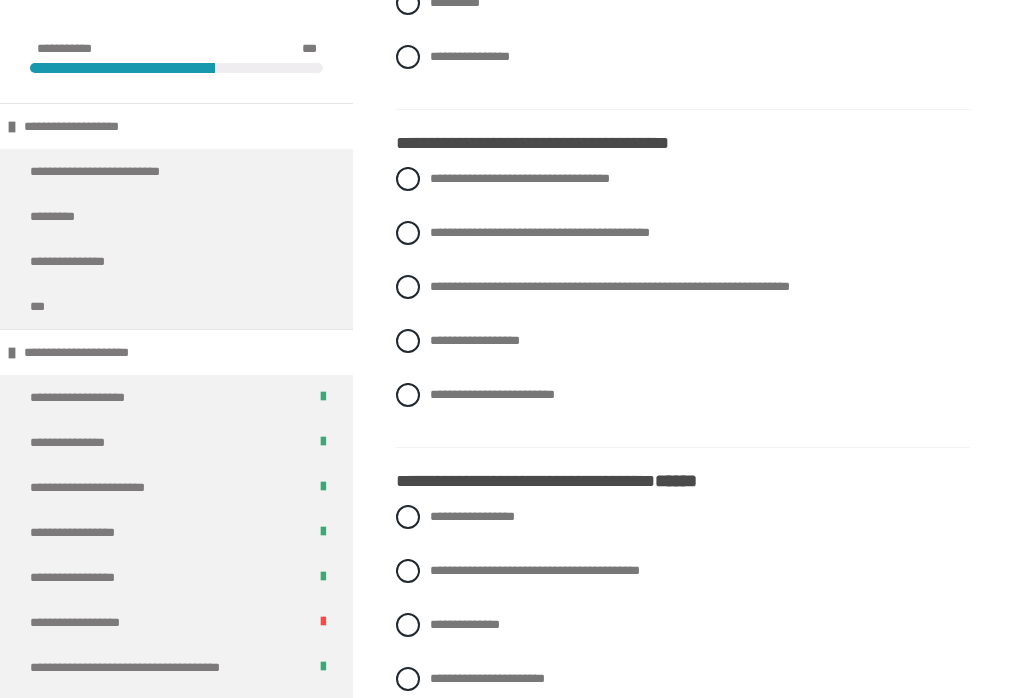 scroll, scrollTop: 1460, scrollLeft: 0, axis: vertical 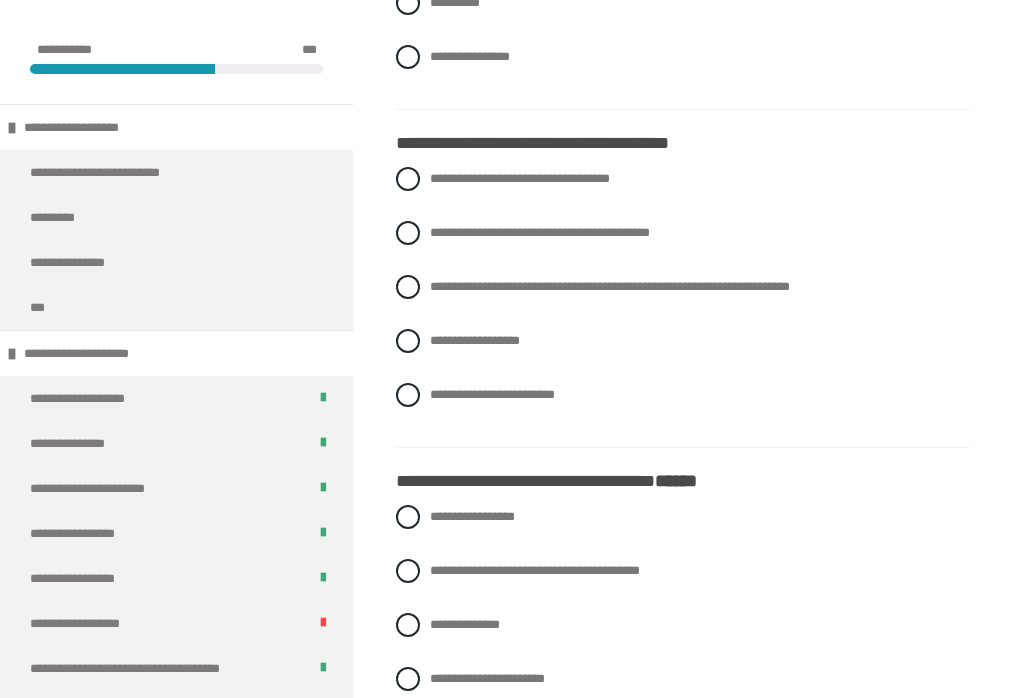 click at bounding box center (408, 287) 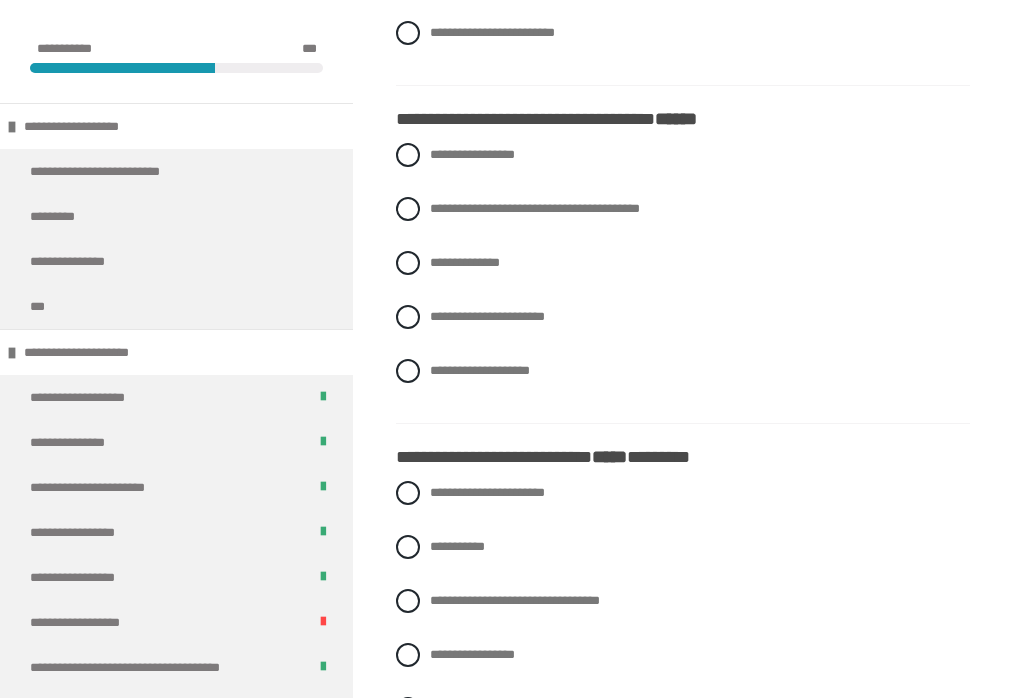 scroll, scrollTop: 1837, scrollLeft: 0, axis: vertical 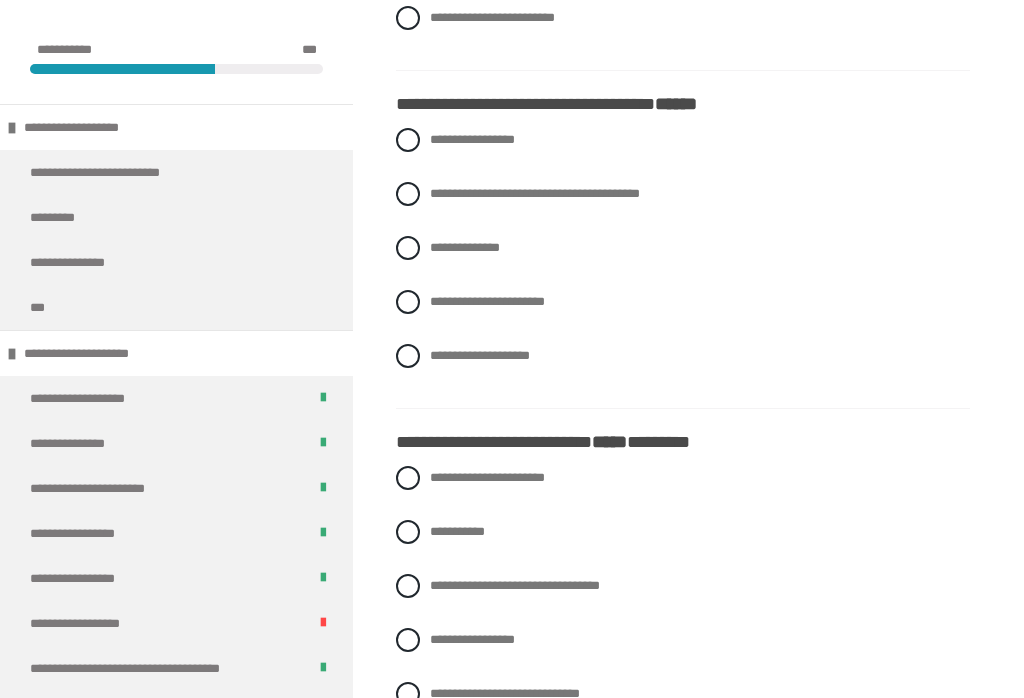 click at bounding box center (408, 194) 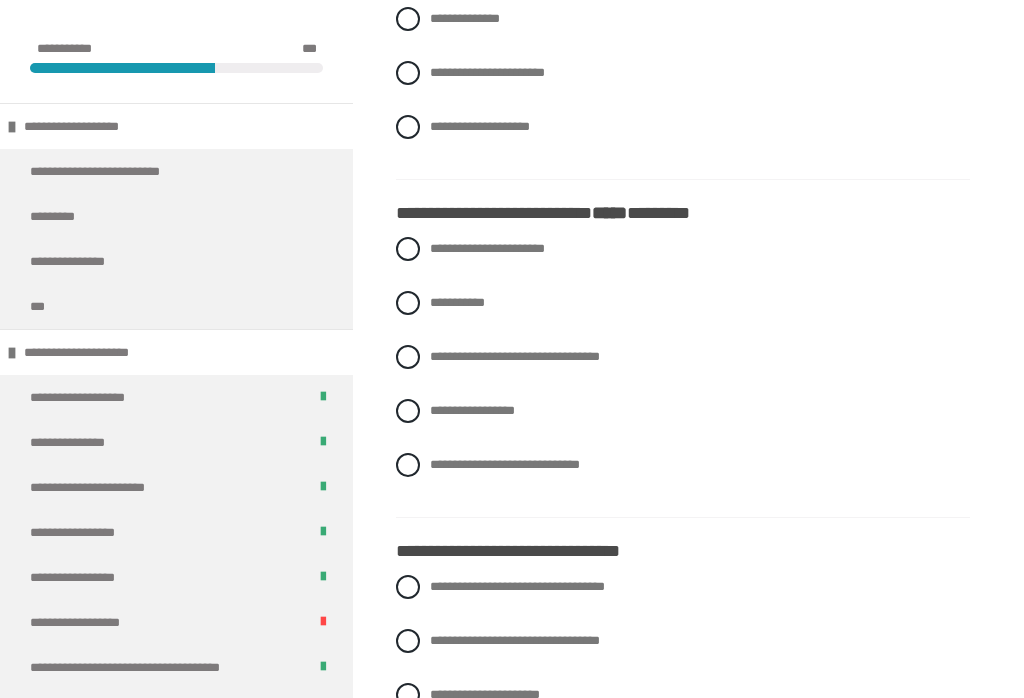 scroll, scrollTop: 2070, scrollLeft: 0, axis: vertical 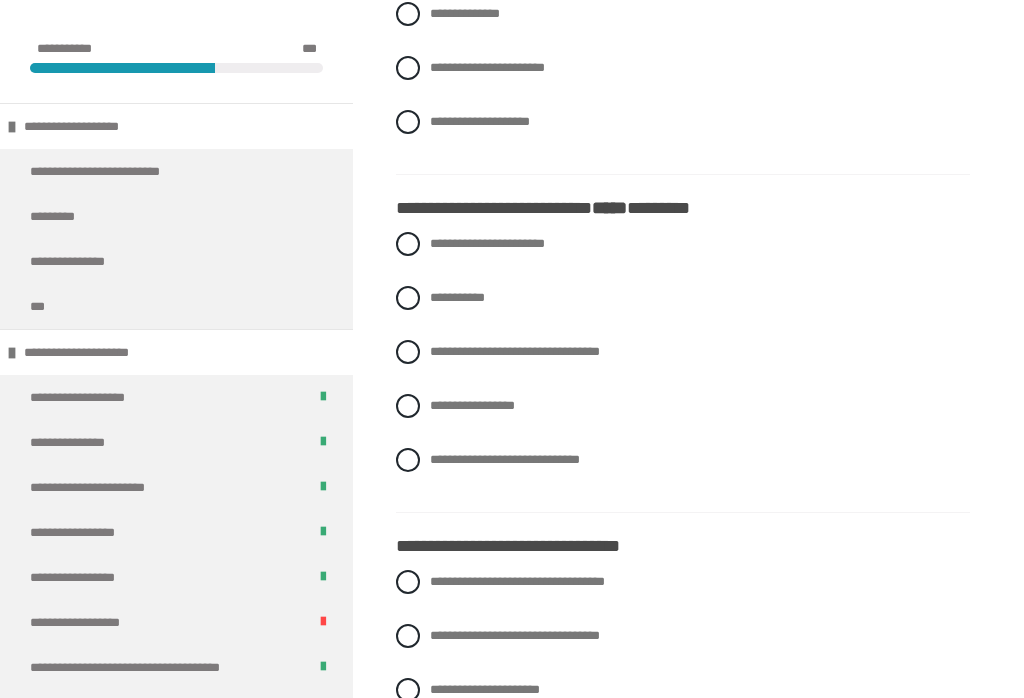 click at bounding box center (408, 353) 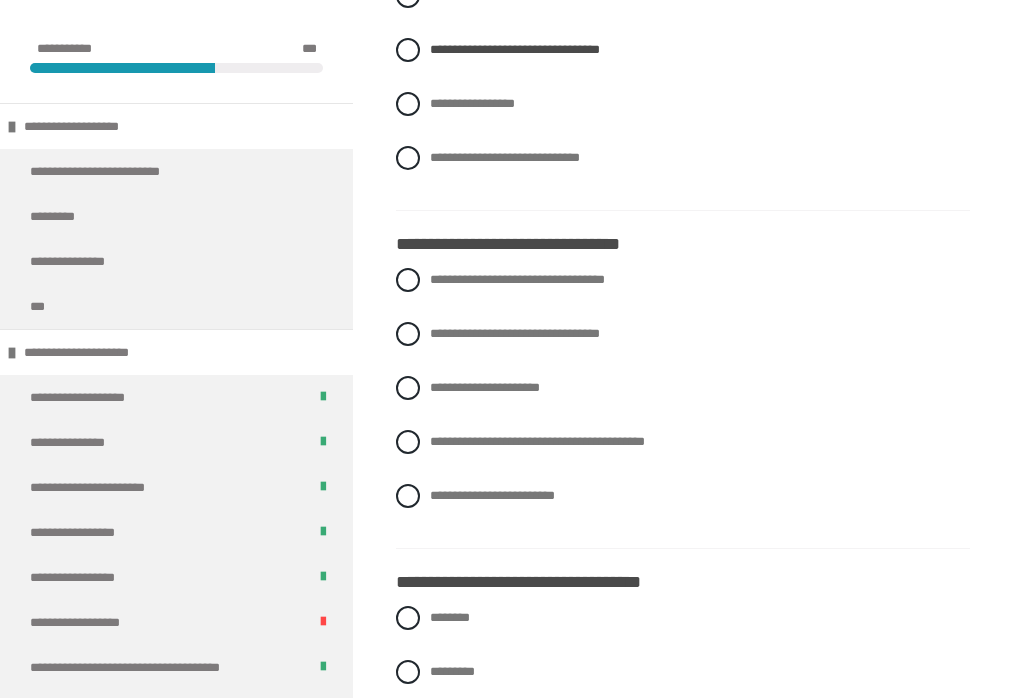 scroll, scrollTop: 2373, scrollLeft: 0, axis: vertical 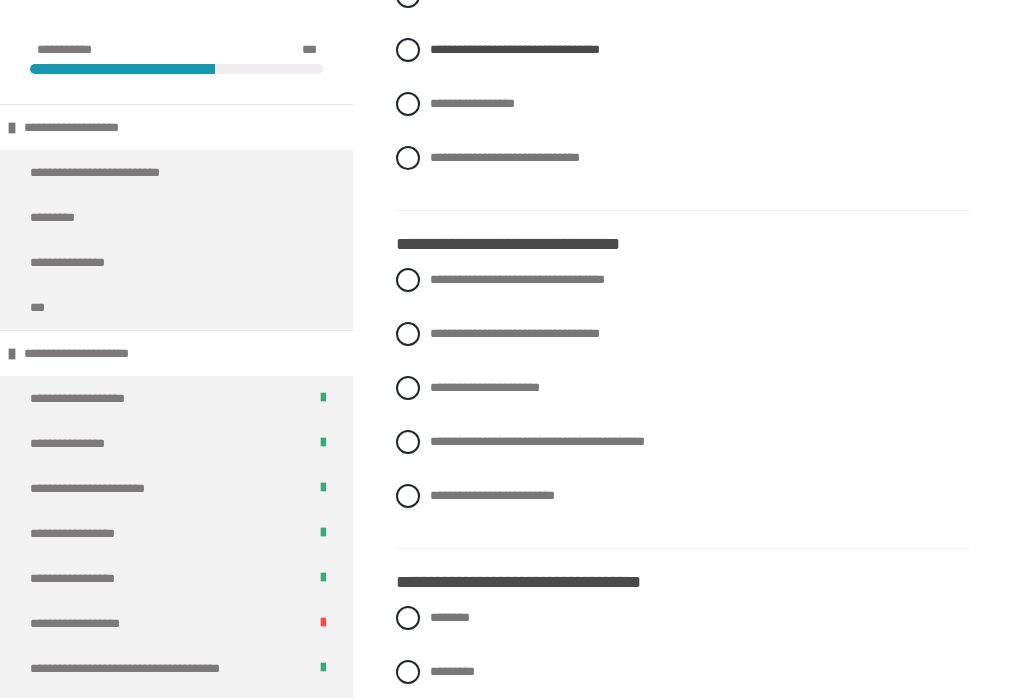 click at bounding box center [408, 496] 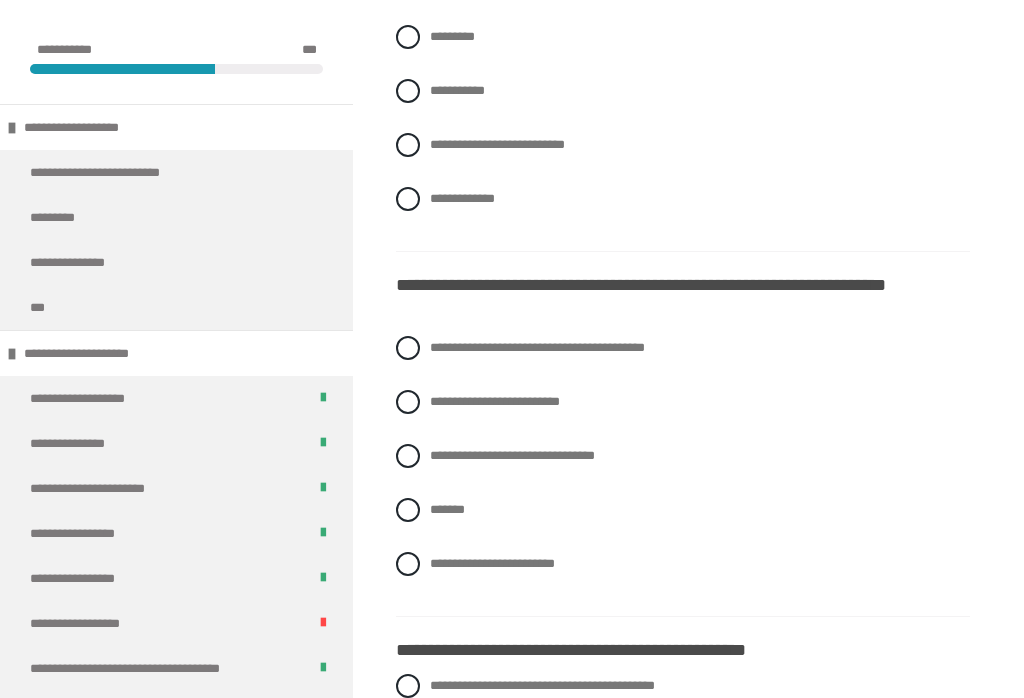 scroll, scrollTop: 3078, scrollLeft: 0, axis: vertical 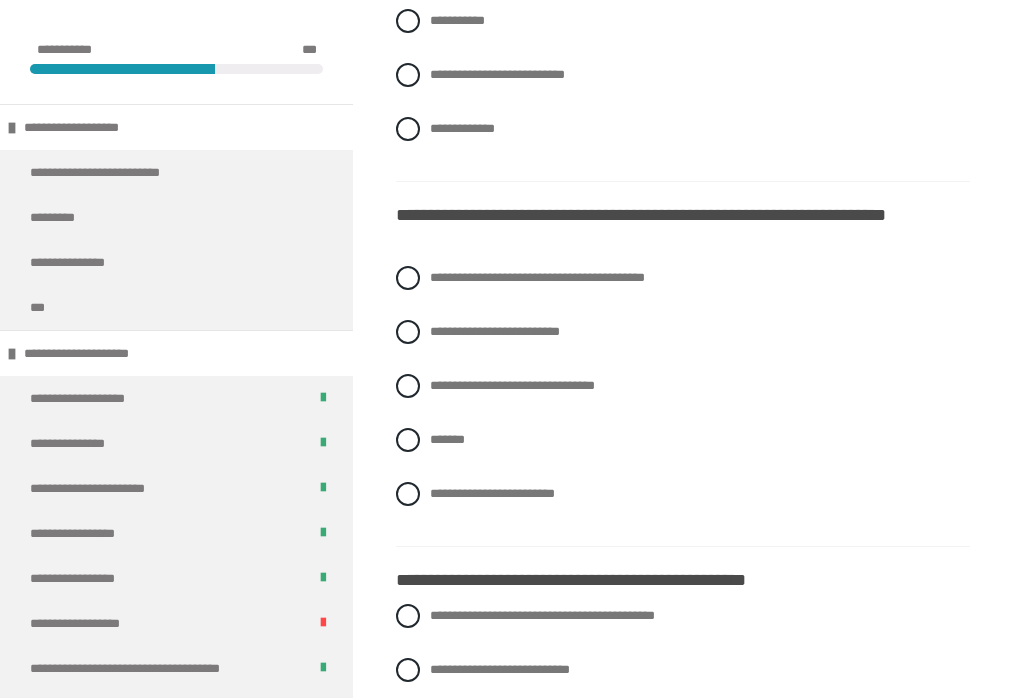 click at bounding box center (408, 494) 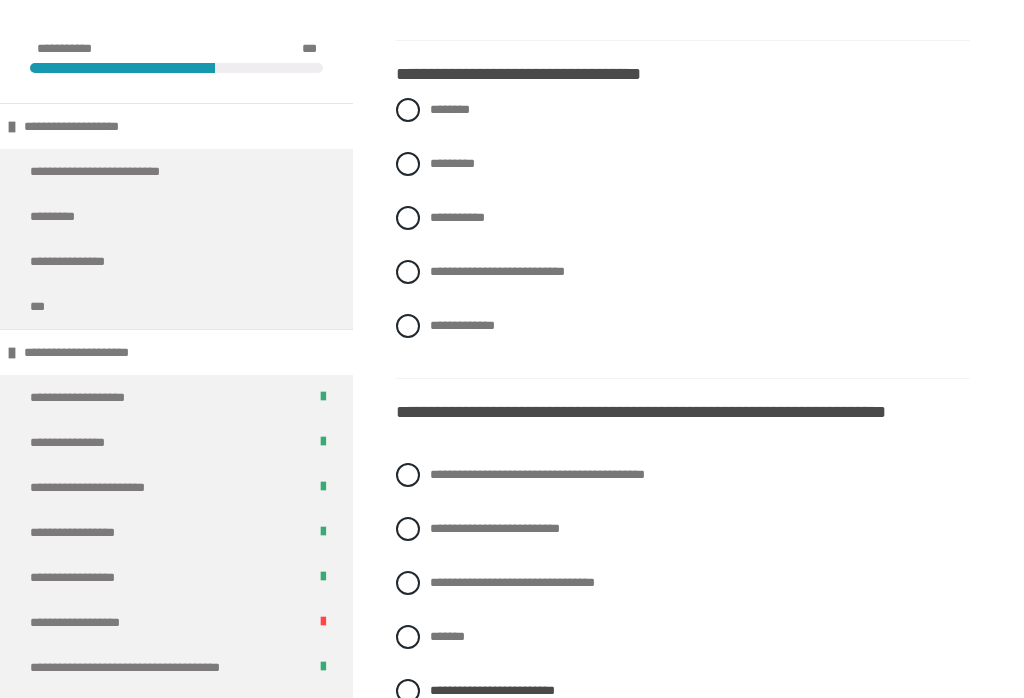 scroll, scrollTop: 2860, scrollLeft: 0, axis: vertical 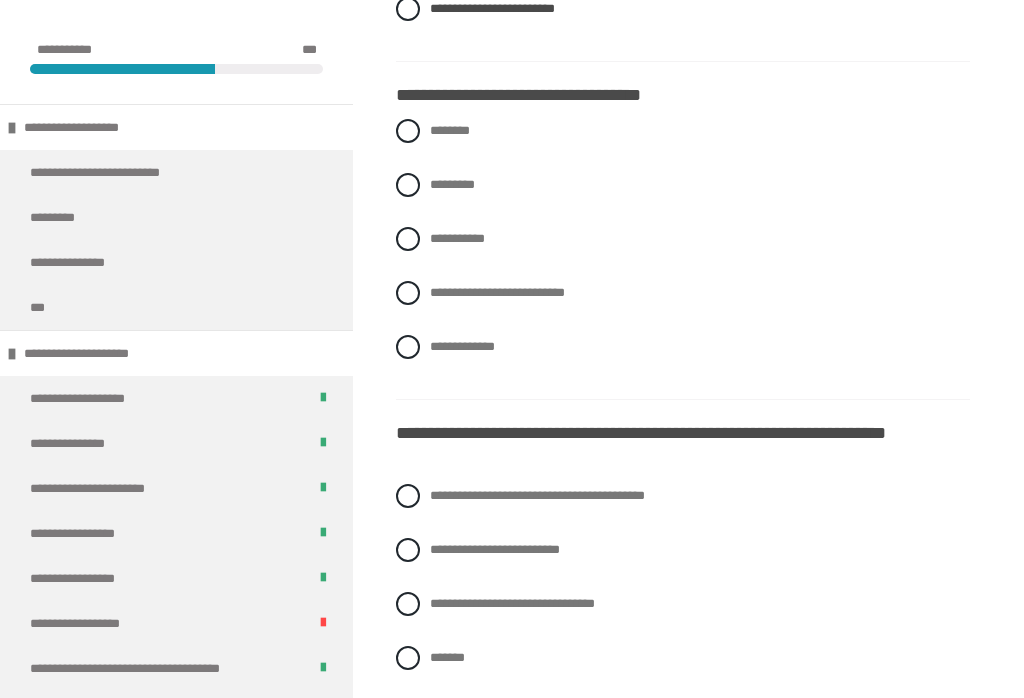 click at bounding box center [408, 347] 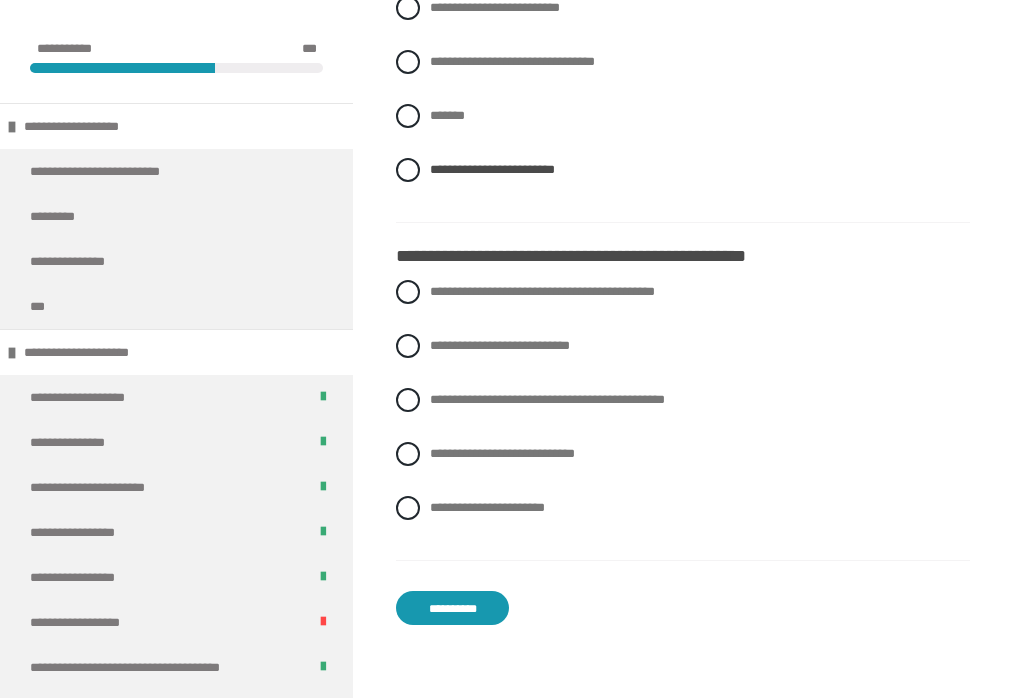 scroll, scrollTop: 3490, scrollLeft: 0, axis: vertical 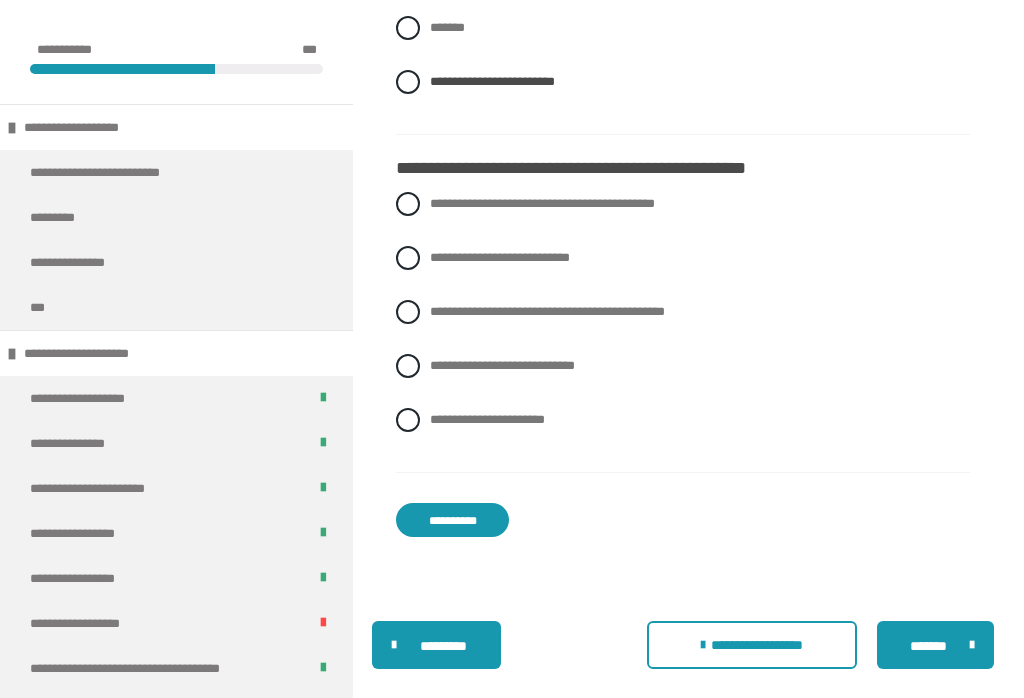 click at bounding box center (408, 366) 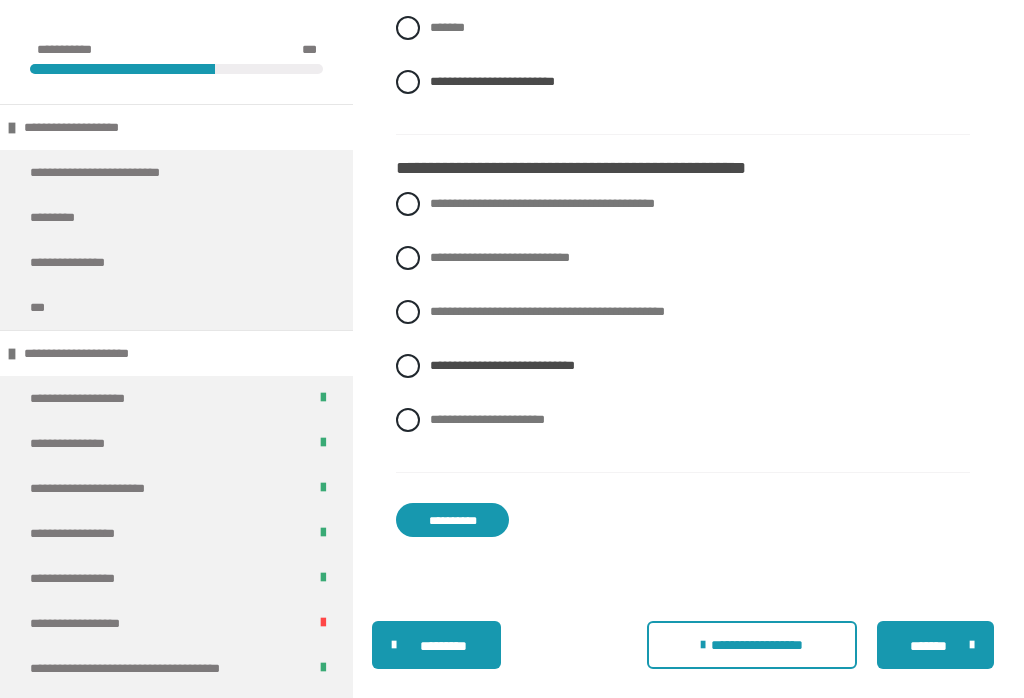 click on "**********" at bounding box center (452, 520) 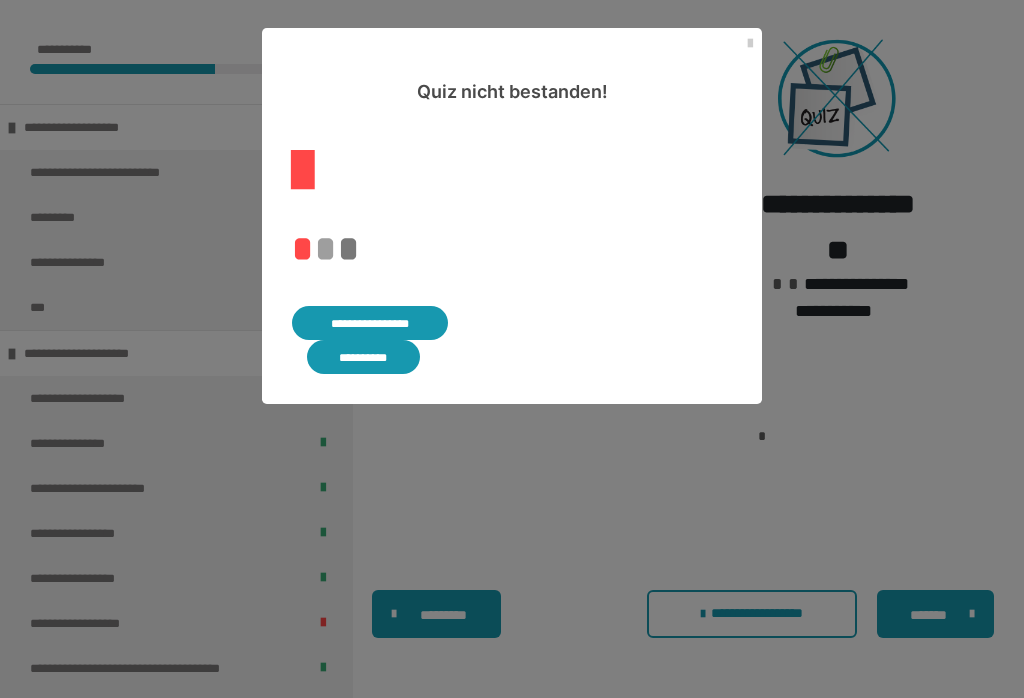 click on "**********" at bounding box center [370, 323] 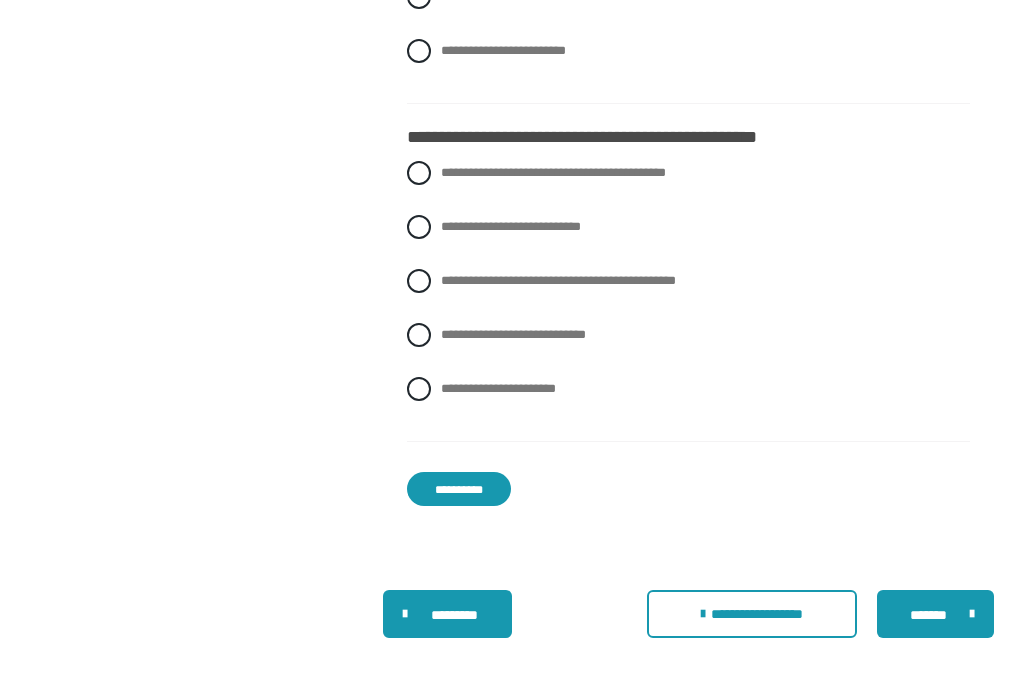 scroll, scrollTop: 80, scrollLeft: 0, axis: vertical 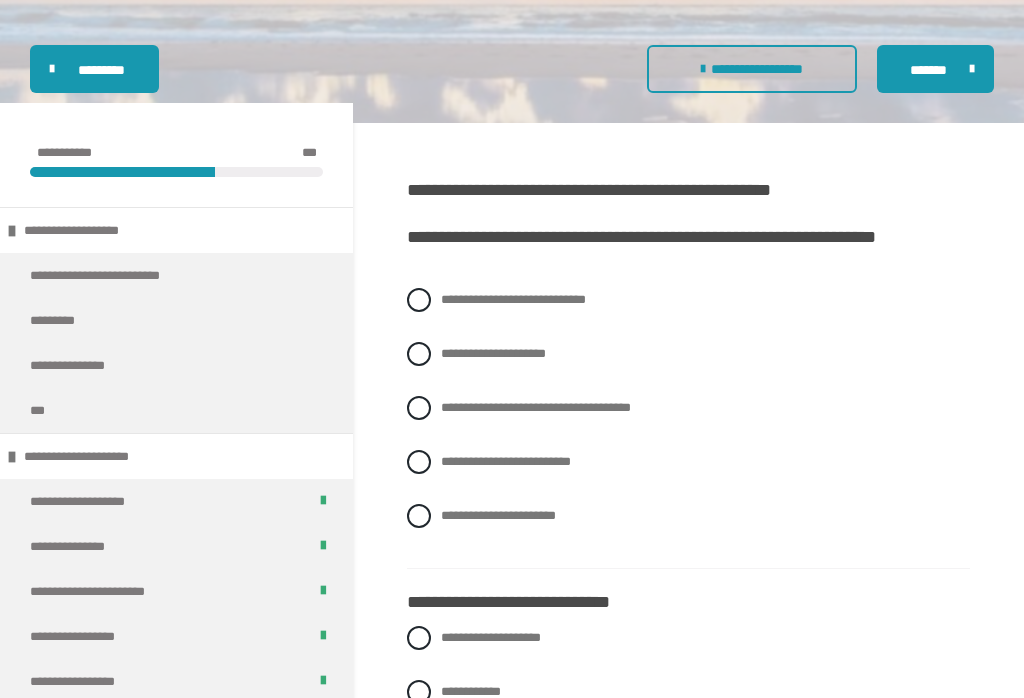 click on "**********" at bounding box center [447, 457] 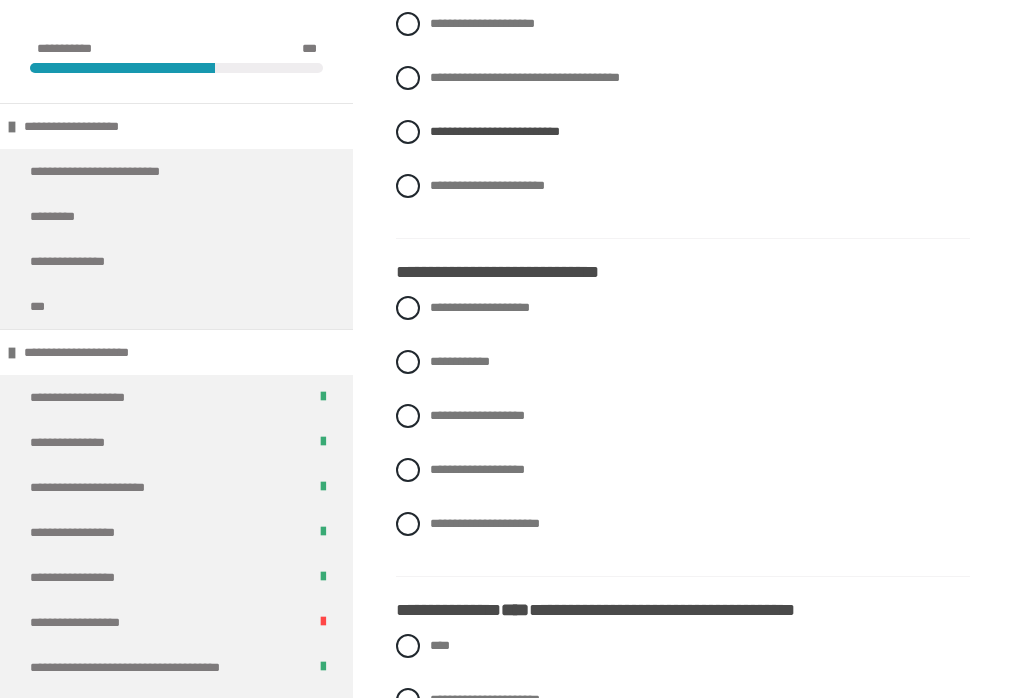 scroll, scrollTop: 670, scrollLeft: 0, axis: vertical 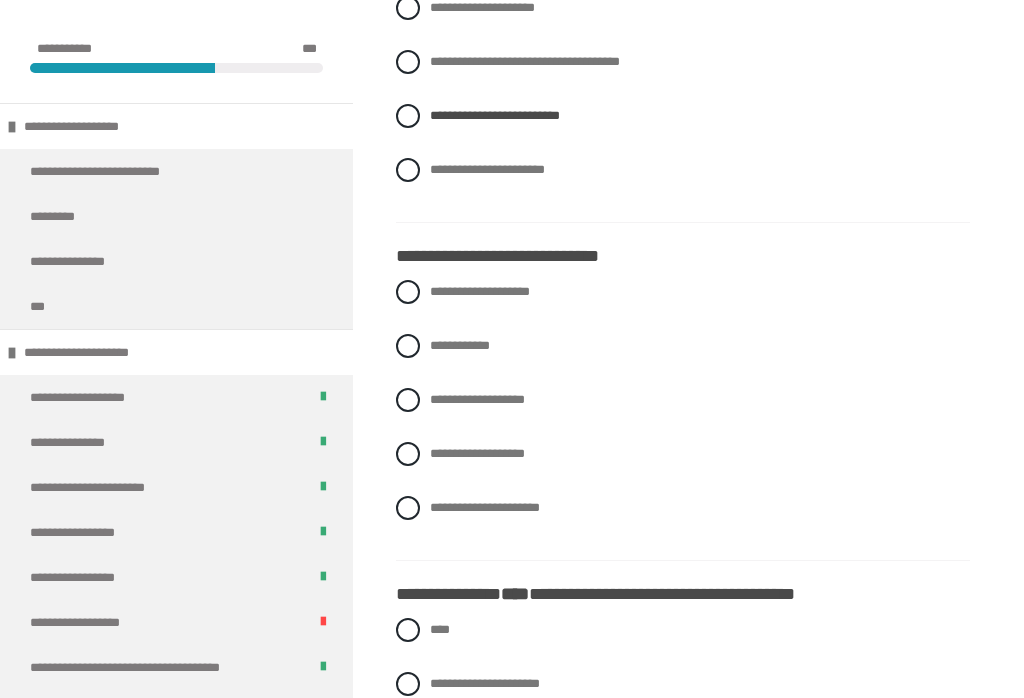 click on "**********" at bounding box center (436, 449) 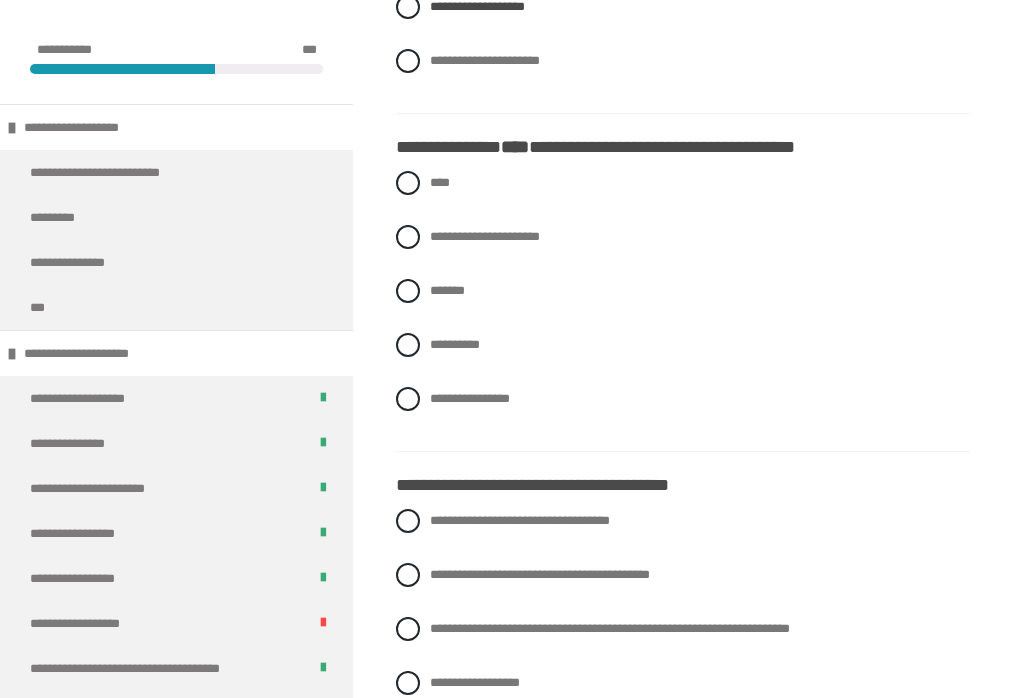 scroll, scrollTop: 1139, scrollLeft: 0, axis: vertical 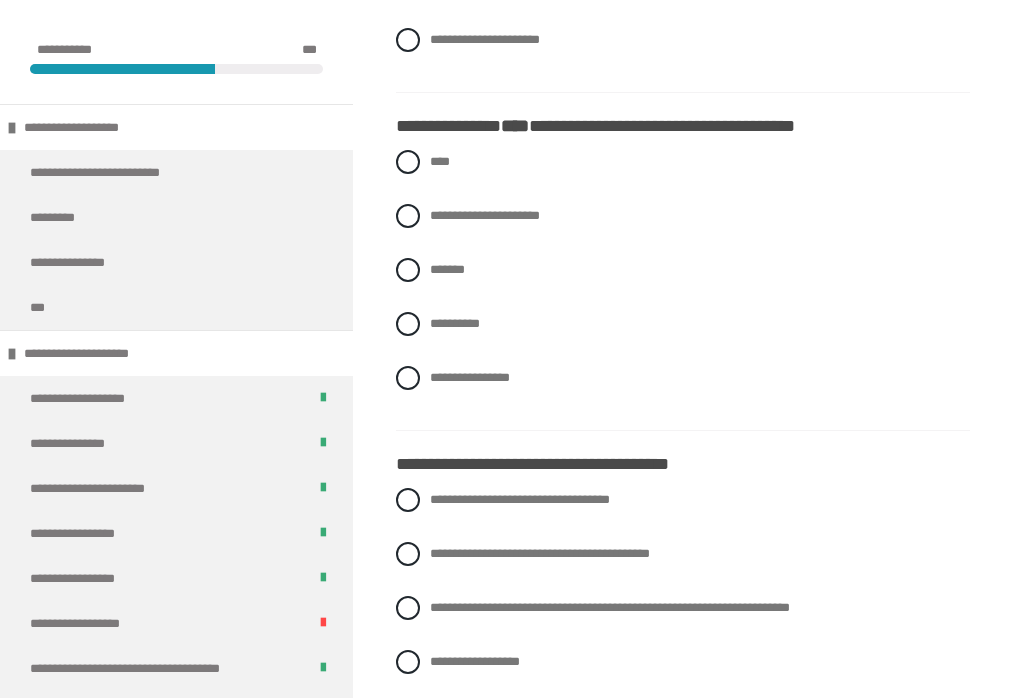 click at bounding box center [408, 270] 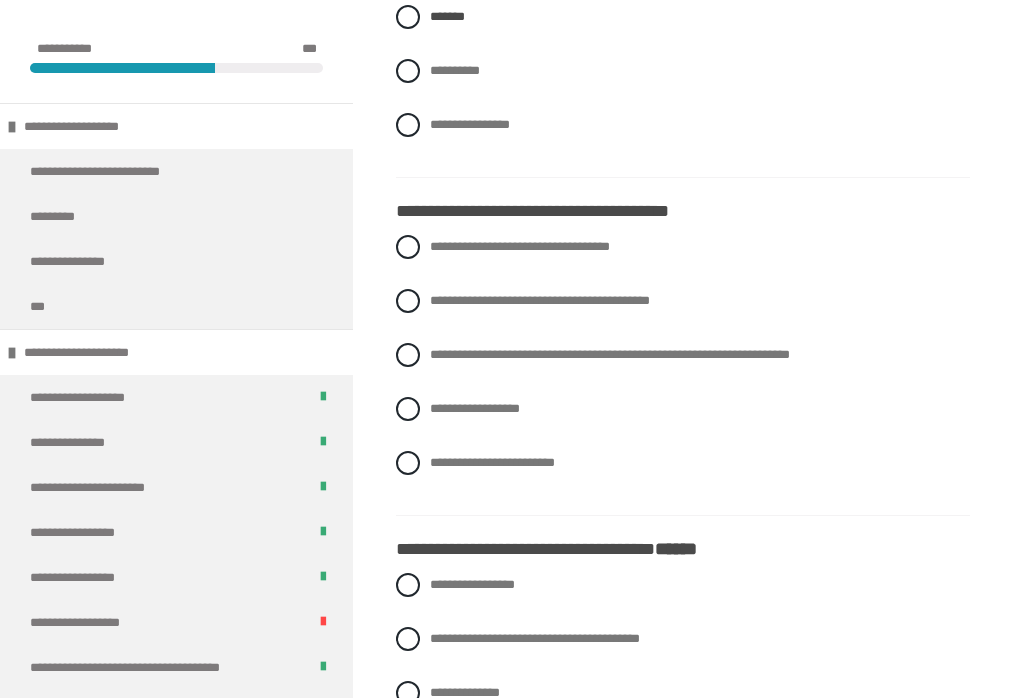 scroll, scrollTop: 1392, scrollLeft: 0, axis: vertical 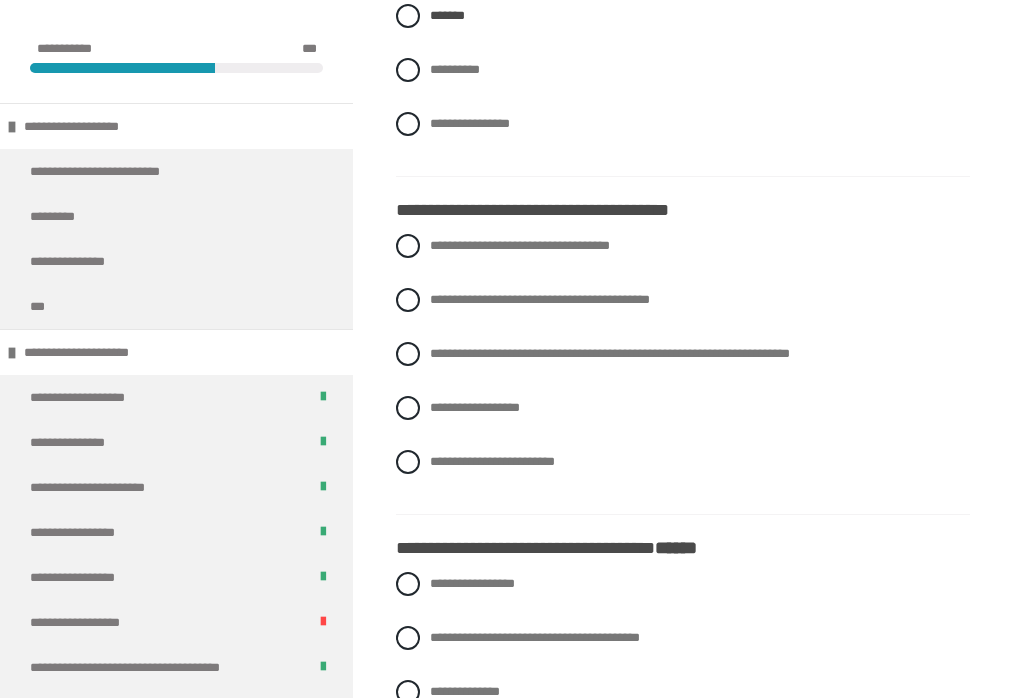 click on "**********" at bounding box center (683, 355) 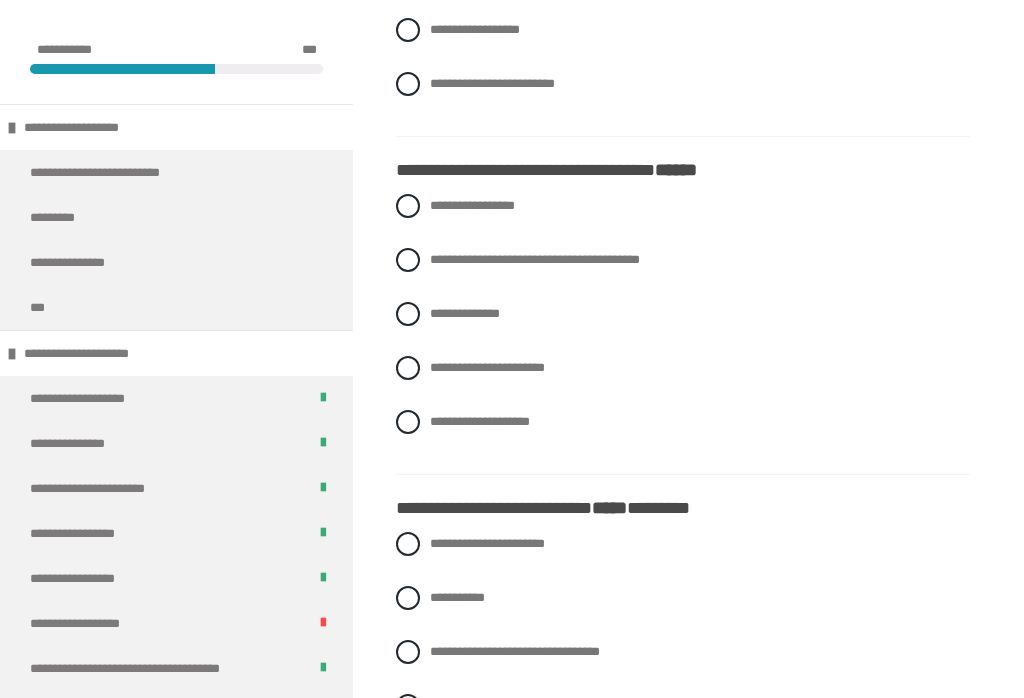 scroll, scrollTop: 1792, scrollLeft: 0, axis: vertical 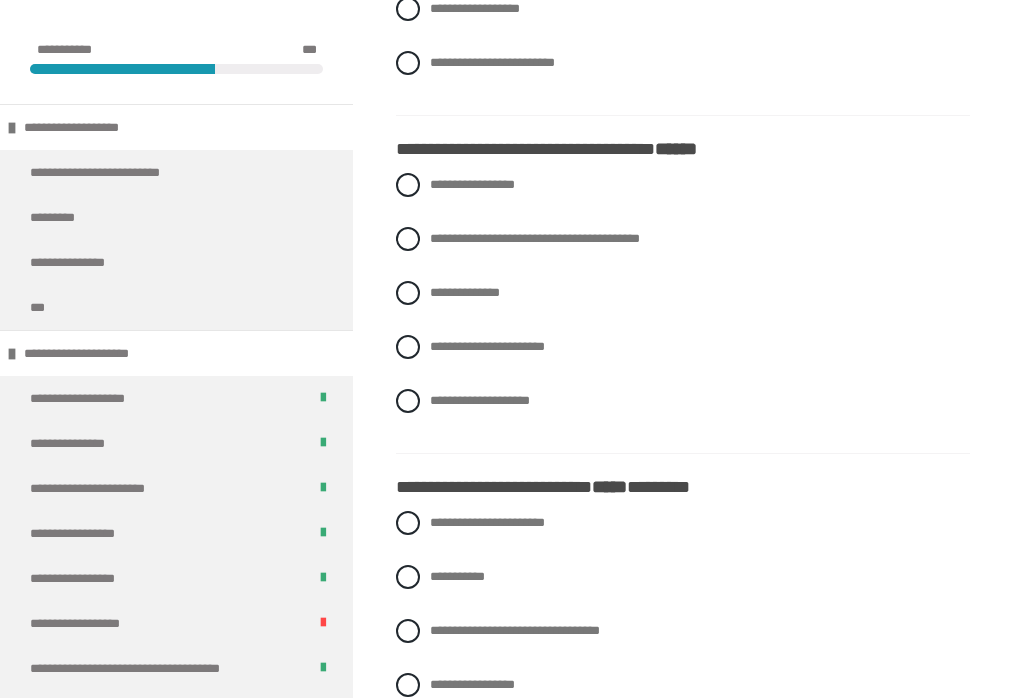 click at bounding box center (408, 239) 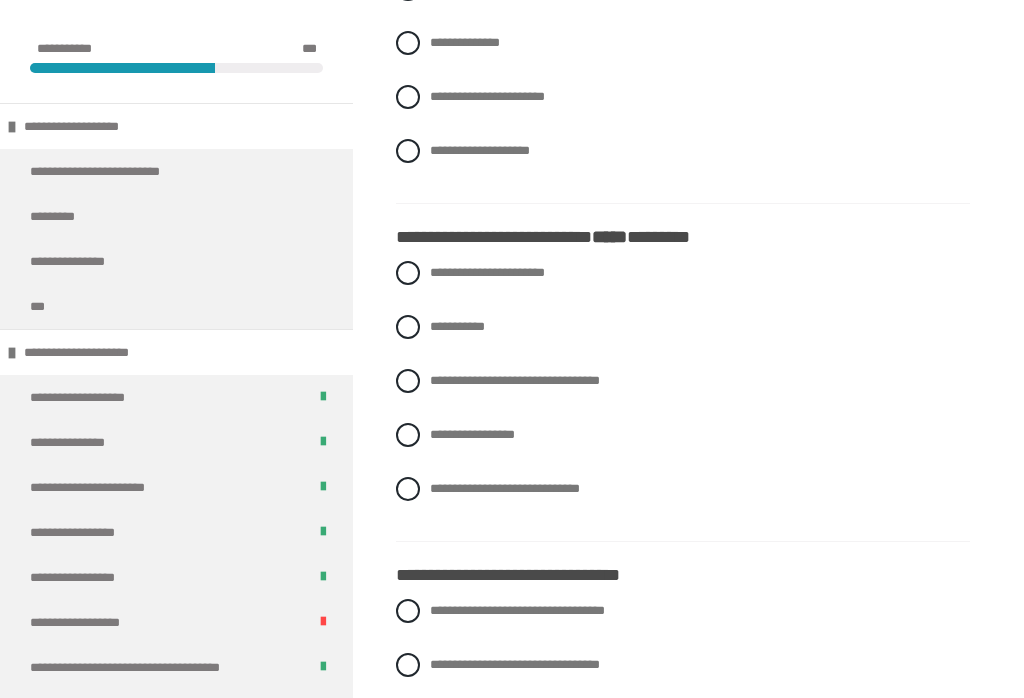 scroll, scrollTop: 2046, scrollLeft: 0, axis: vertical 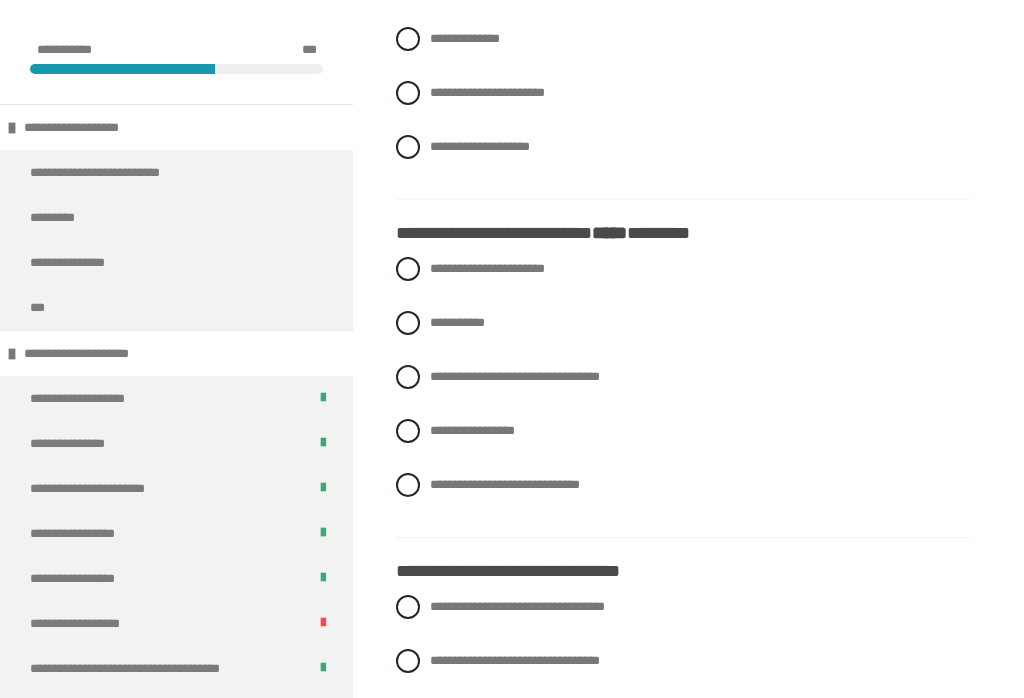 click at bounding box center (408, 377) 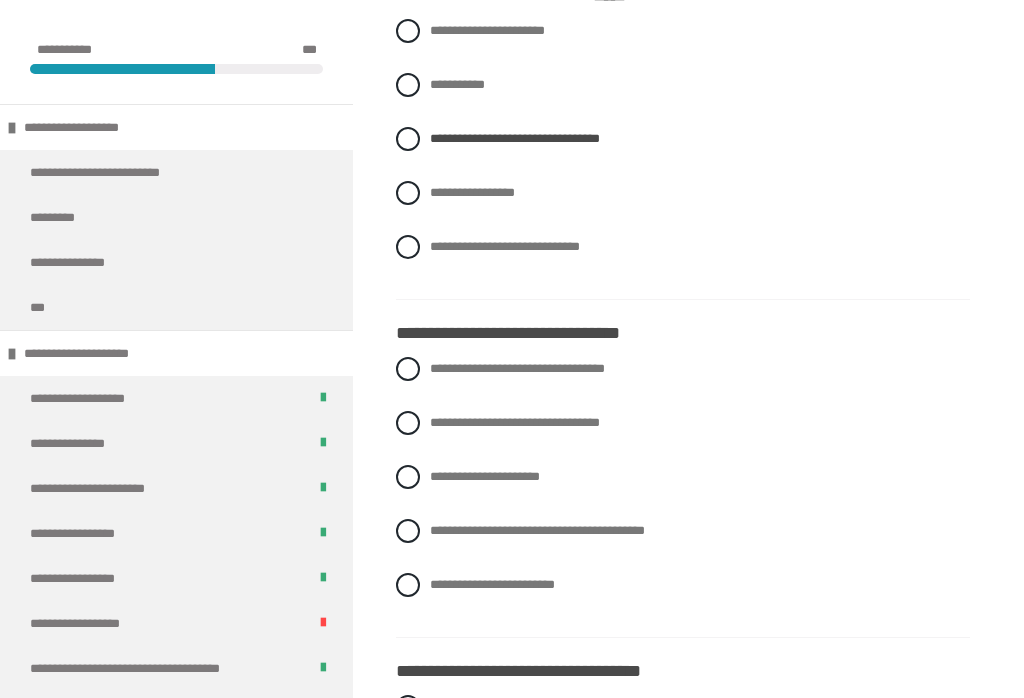 scroll, scrollTop: 2313, scrollLeft: 0, axis: vertical 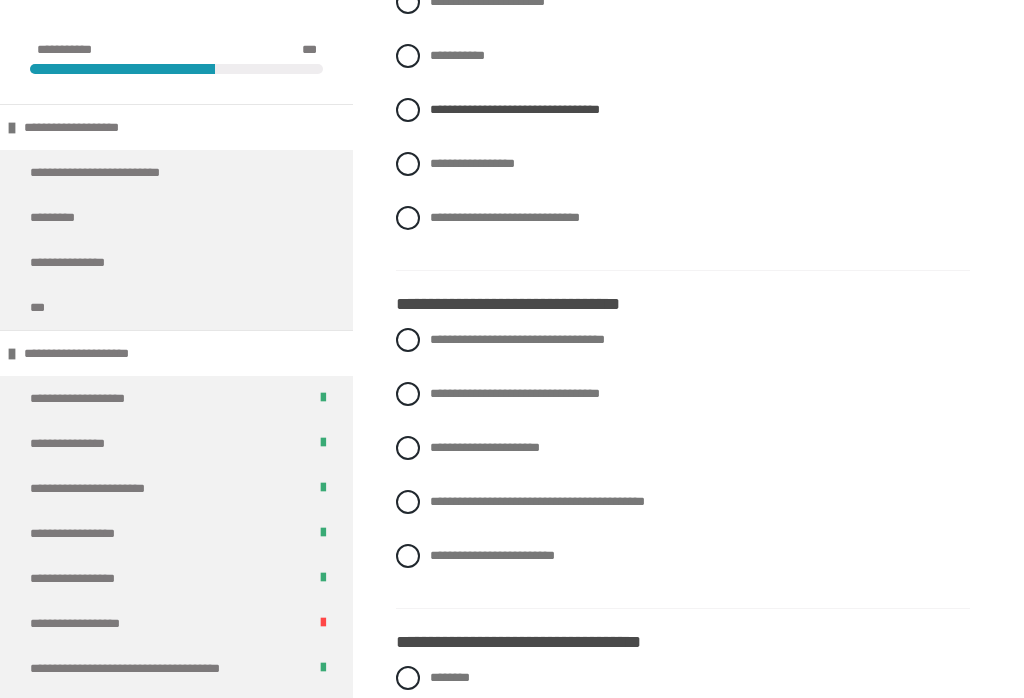 click at bounding box center [408, 556] 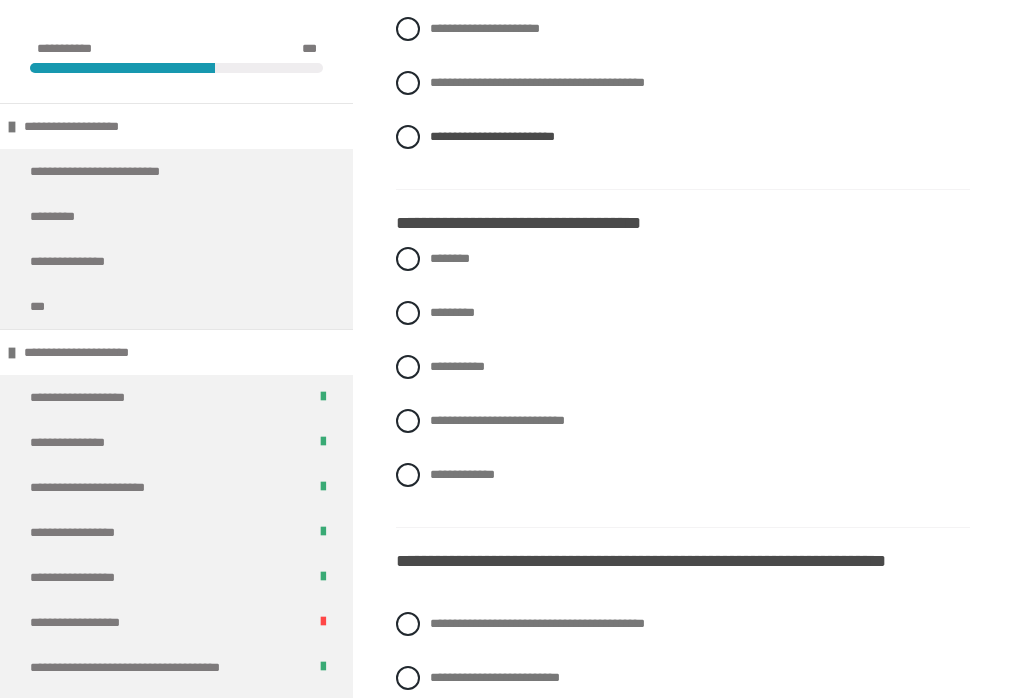scroll, scrollTop: 2733, scrollLeft: 0, axis: vertical 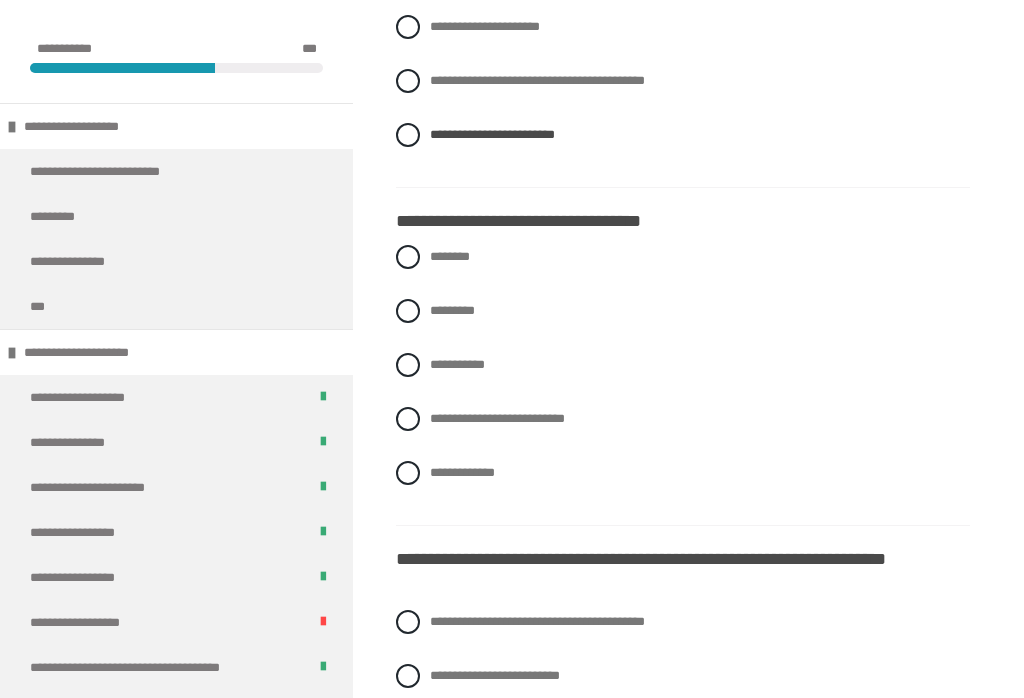 click on "**********" at bounding box center (683, 474) 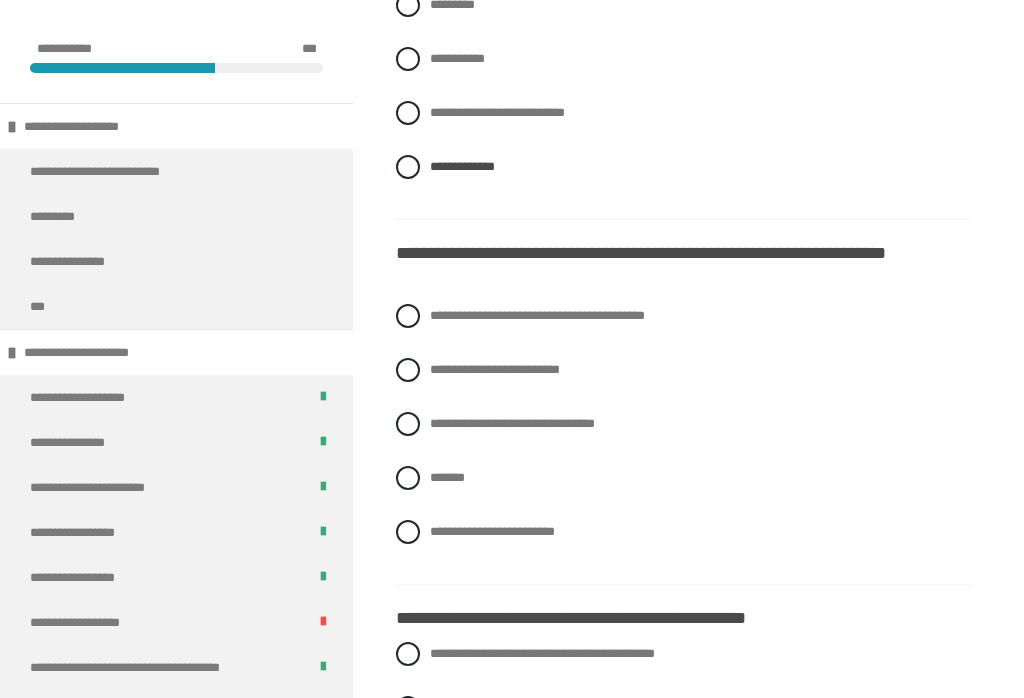 scroll, scrollTop: 3043, scrollLeft: 0, axis: vertical 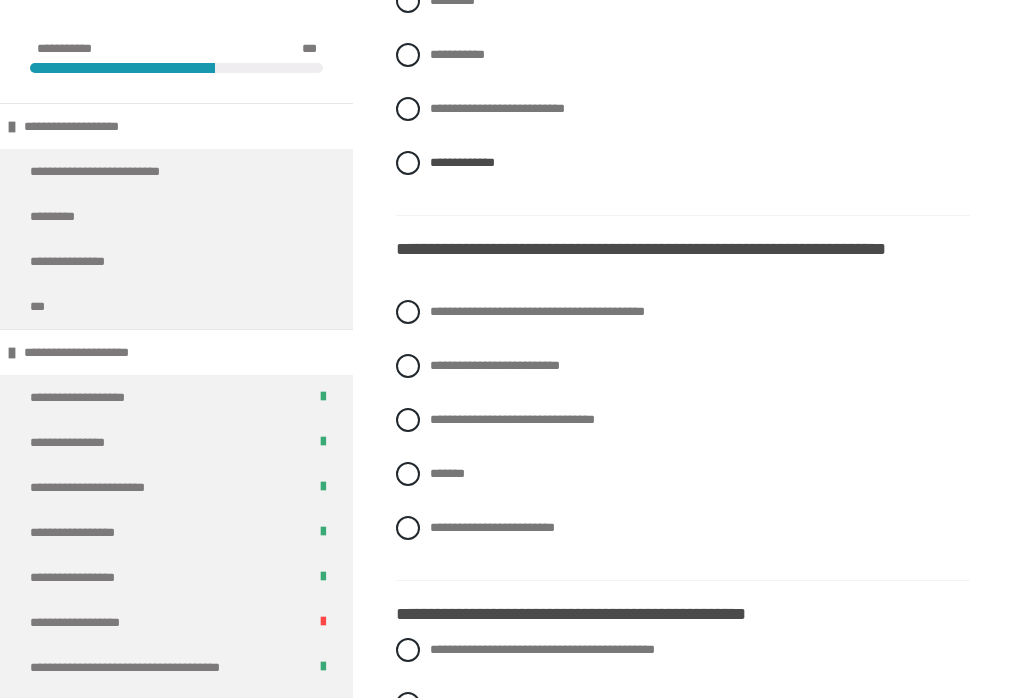 click at bounding box center [408, 313] 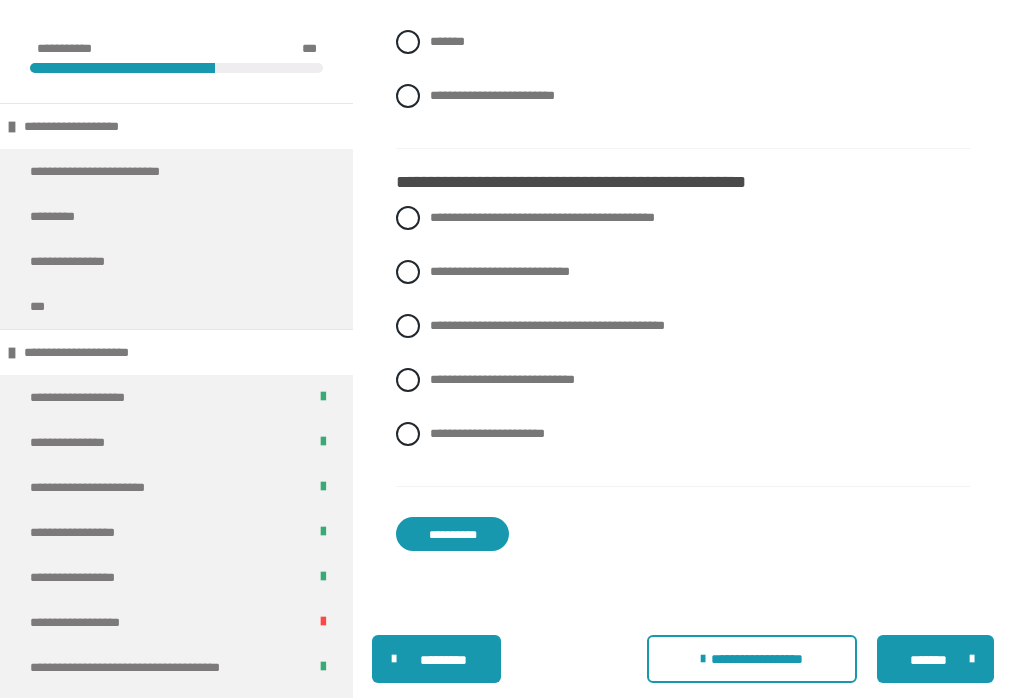 scroll, scrollTop: 3490, scrollLeft: 0, axis: vertical 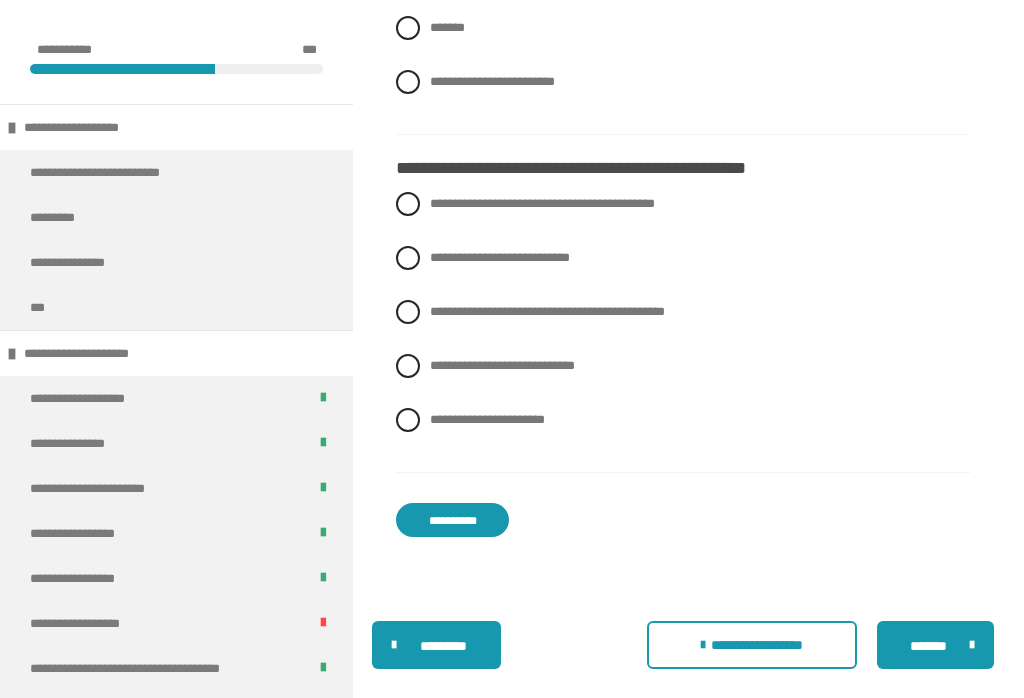 click at bounding box center [408, 204] 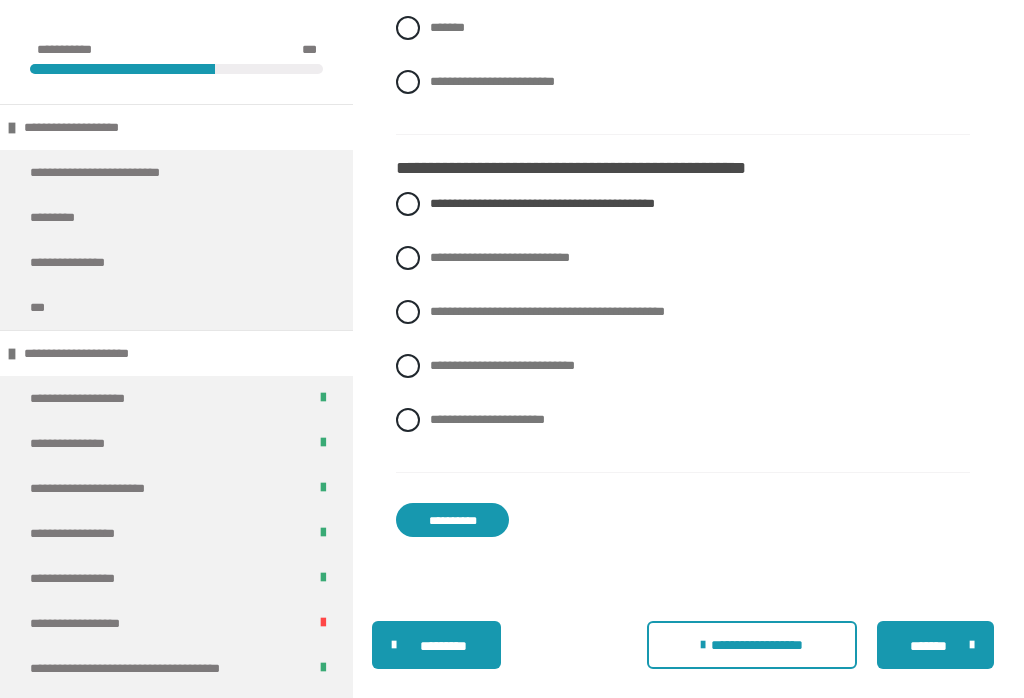 click on "**********" at bounding box center [452, 520] 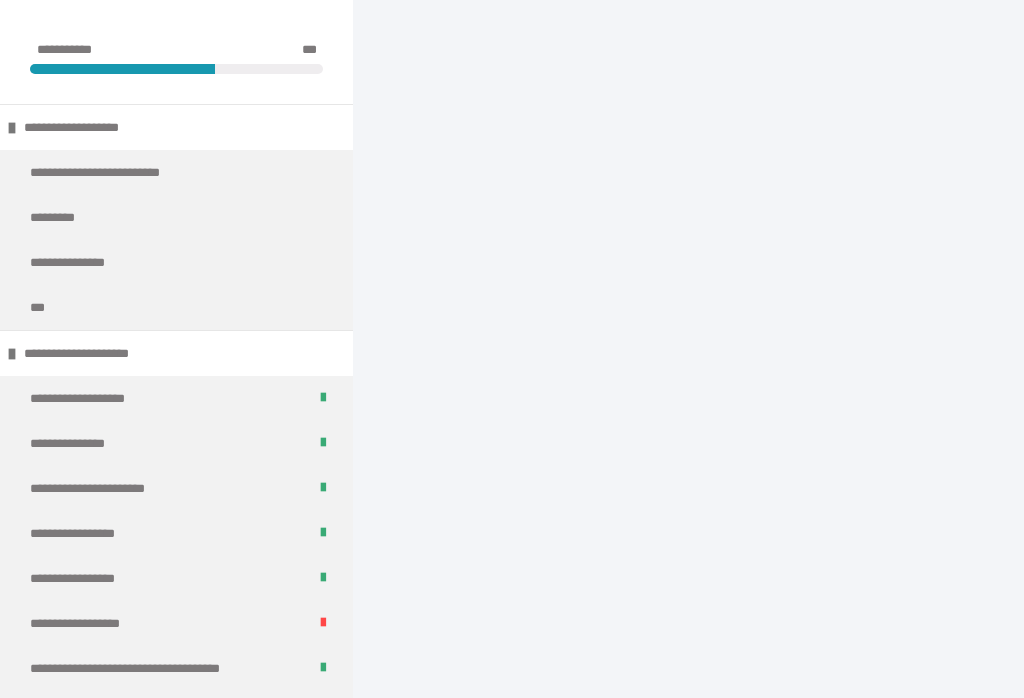 scroll, scrollTop: 508, scrollLeft: 0, axis: vertical 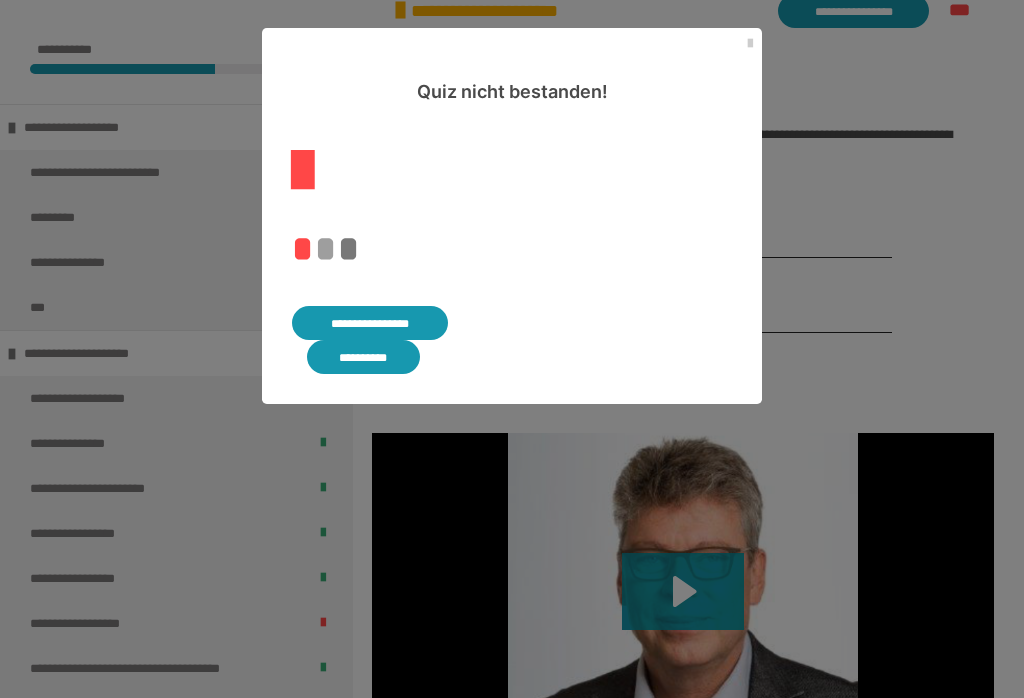 click on "**********" at bounding box center (363, 357) 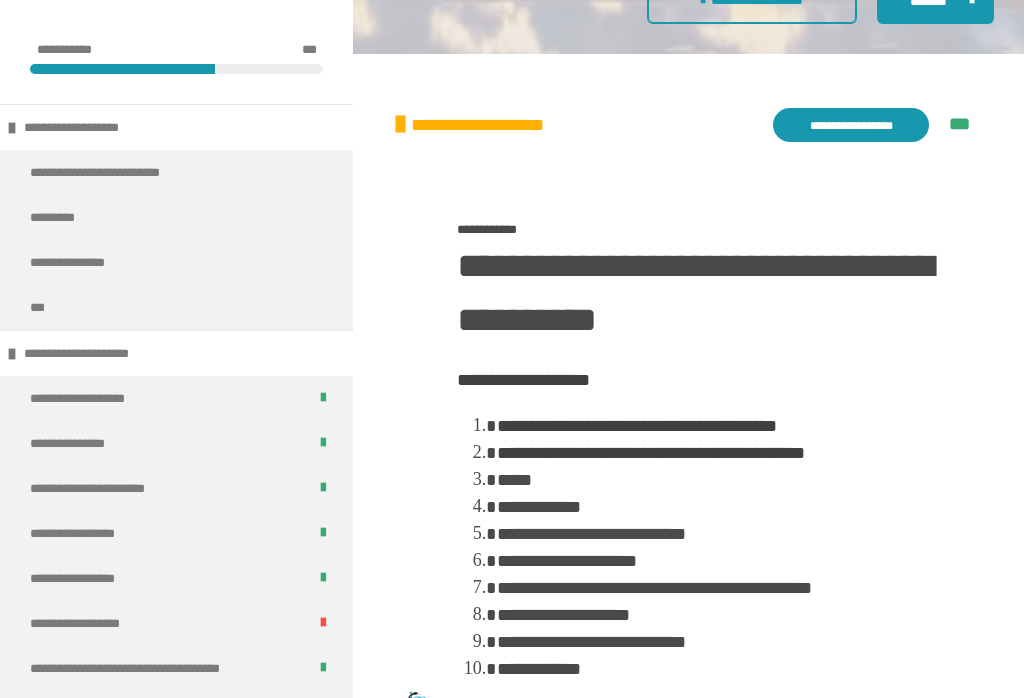 scroll, scrollTop: 688, scrollLeft: 0, axis: vertical 